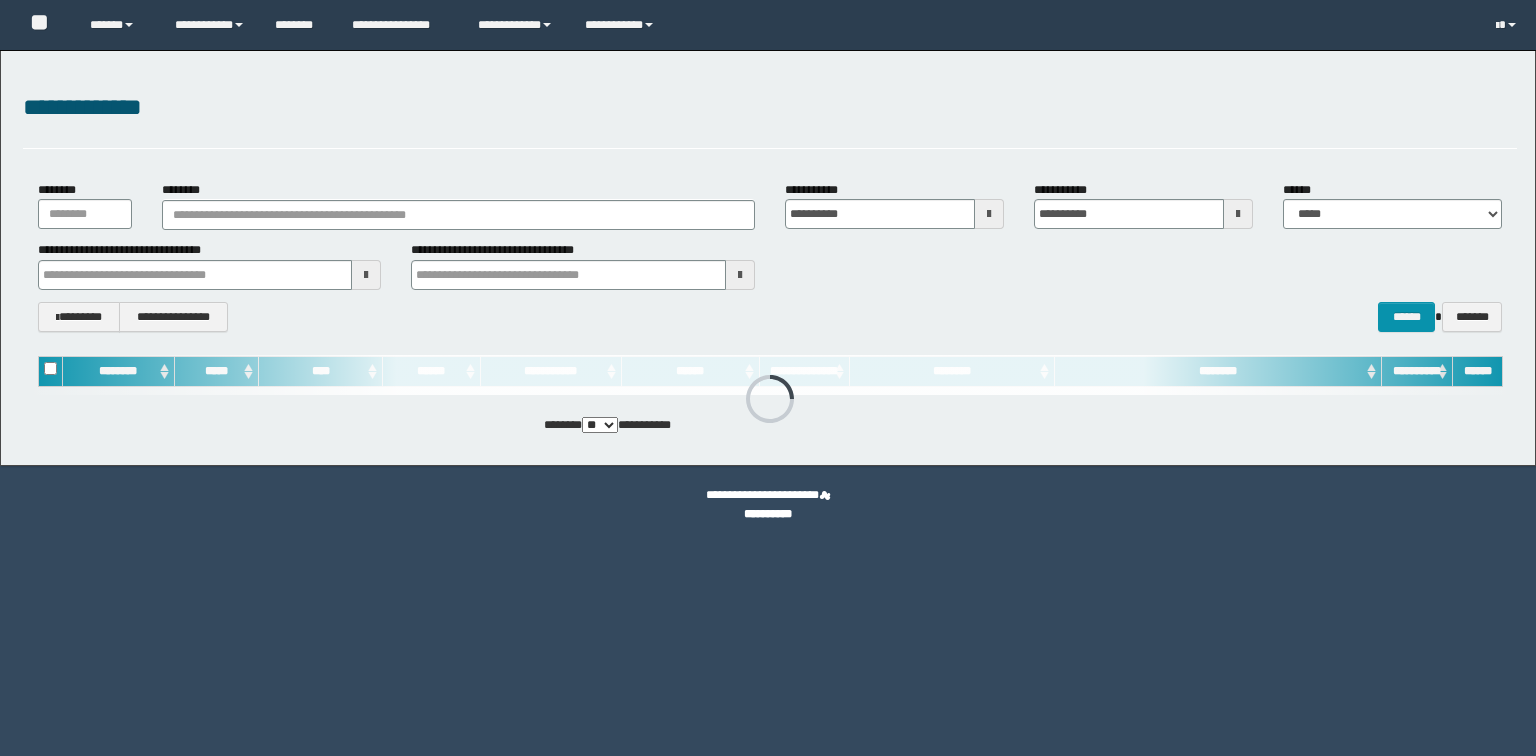 scroll, scrollTop: 0, scrollLeft: 0, axis: both 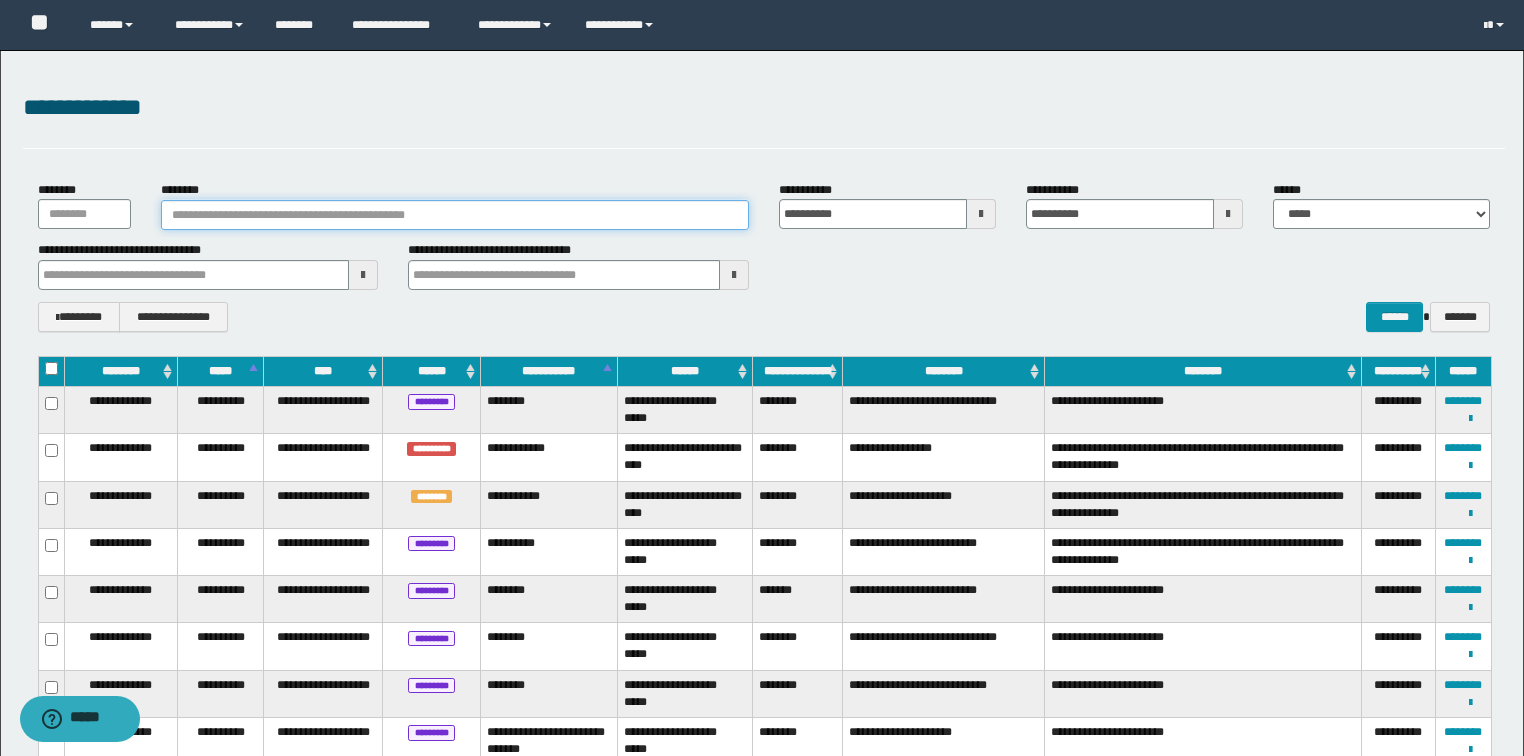click on "********" at bounding box center (455, 215) 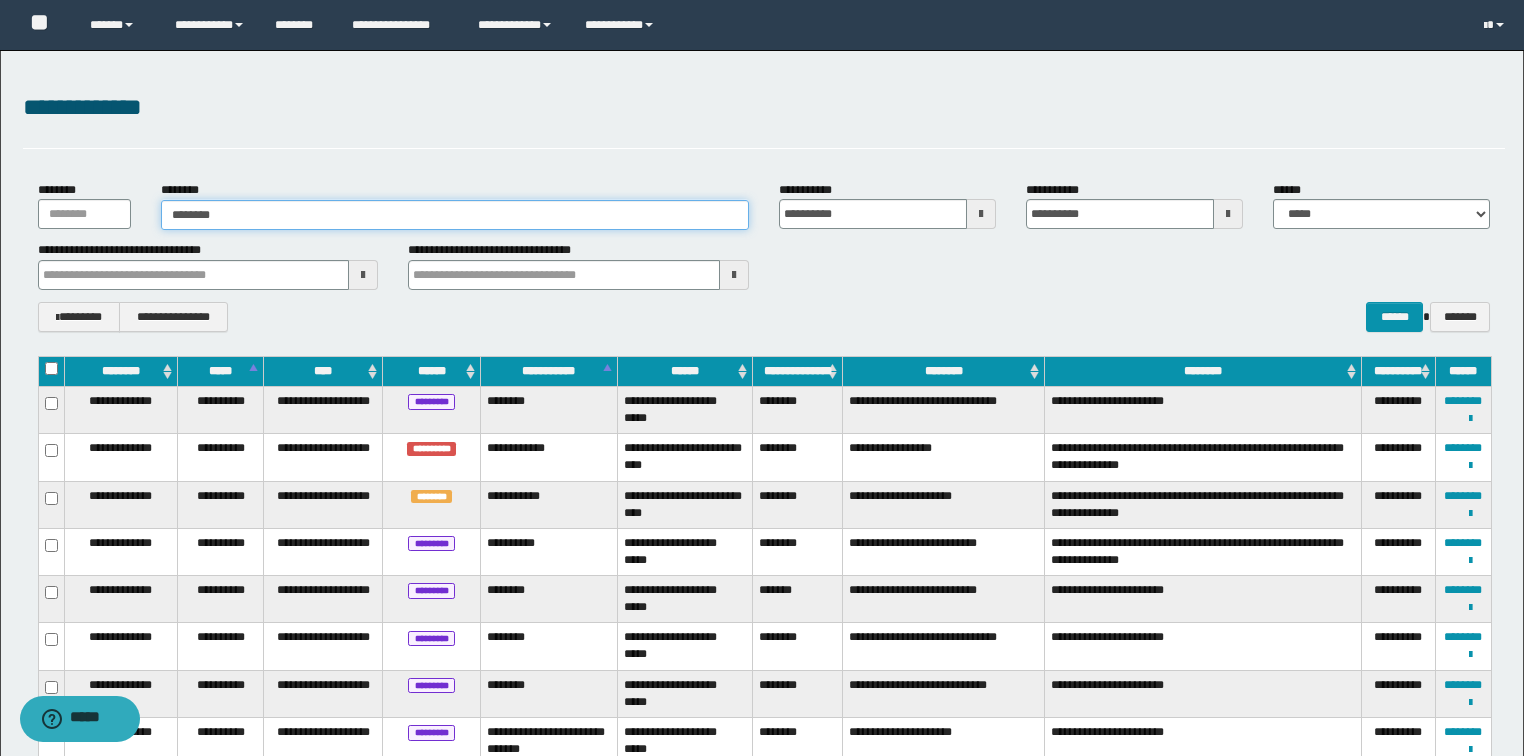 type on "********" 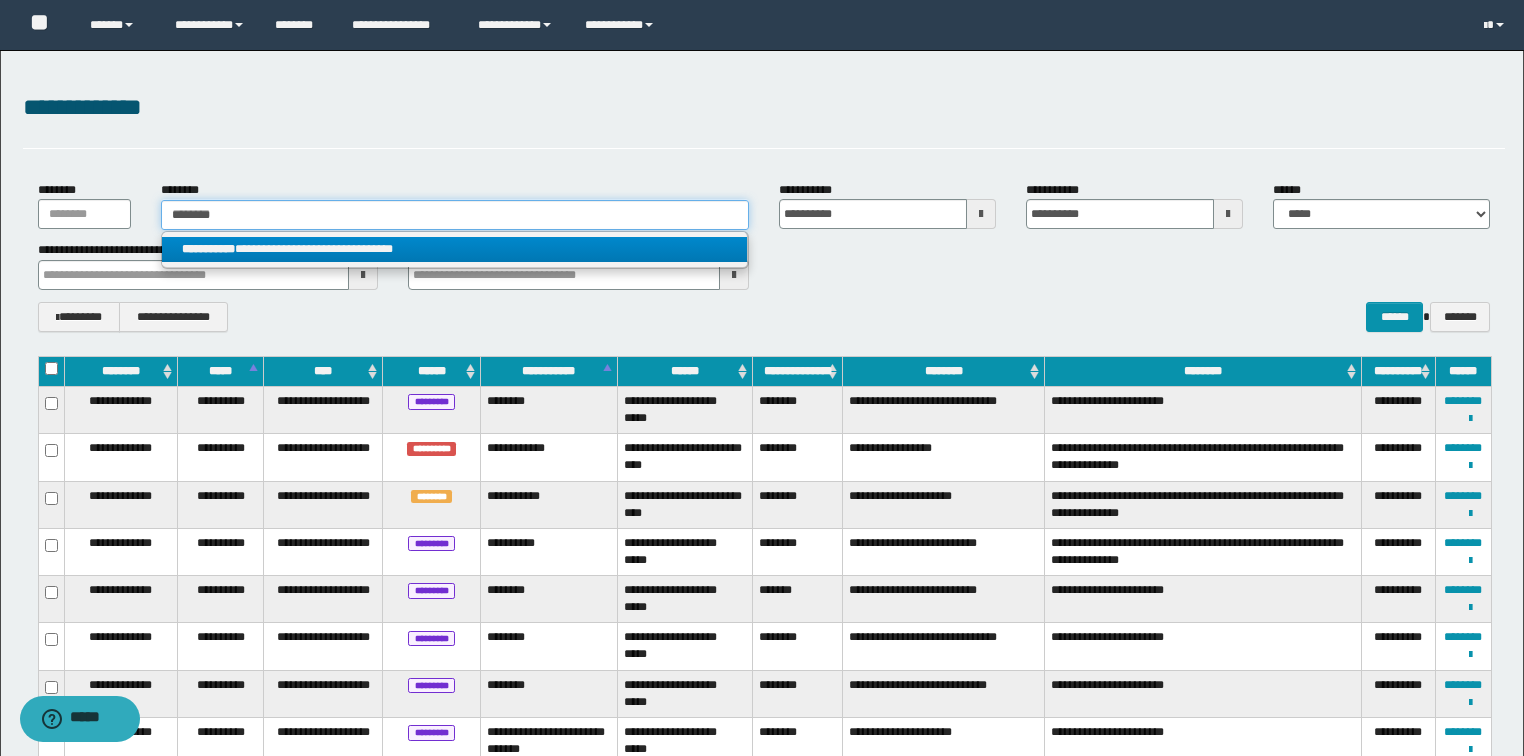 type on "********" 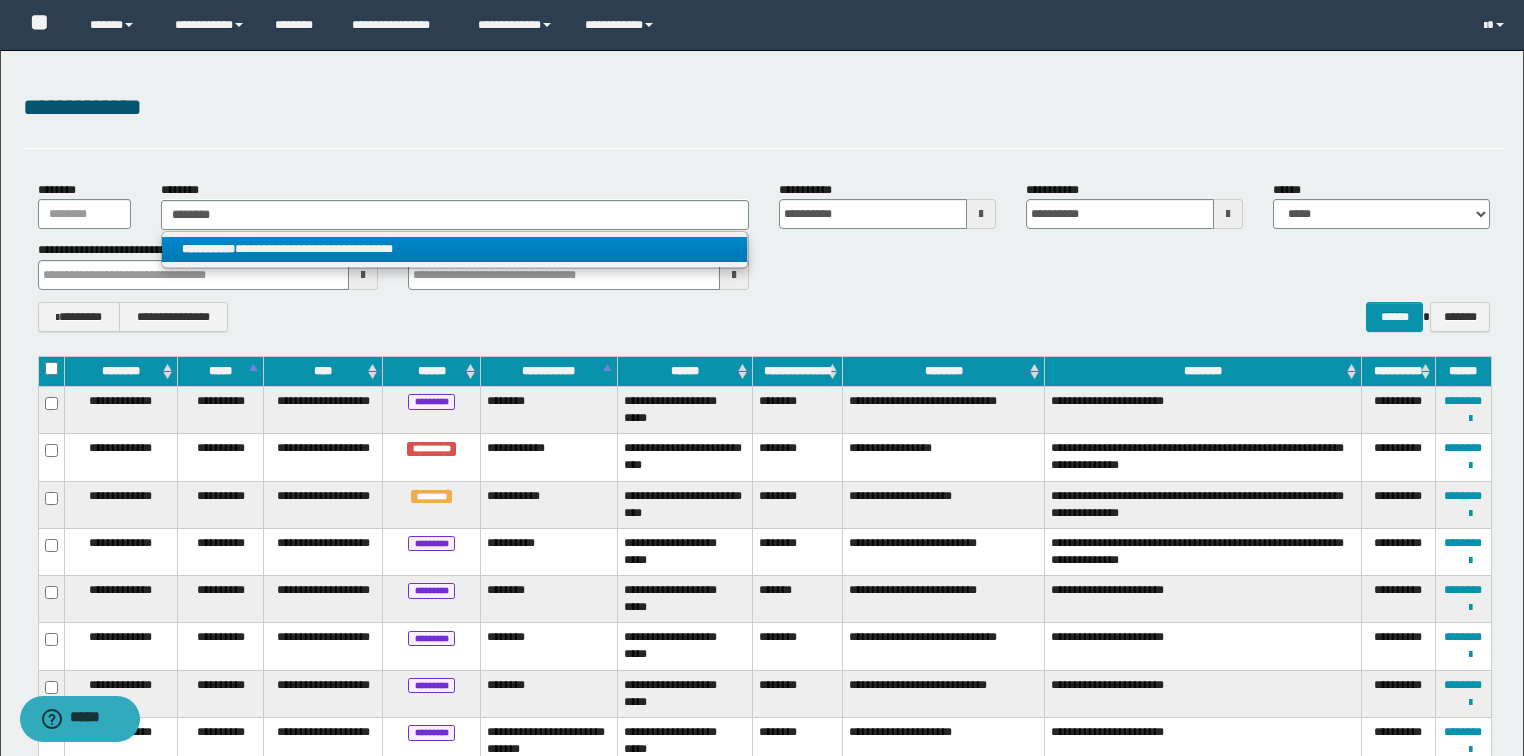 click on "**********" at bounding box center [454, 249] 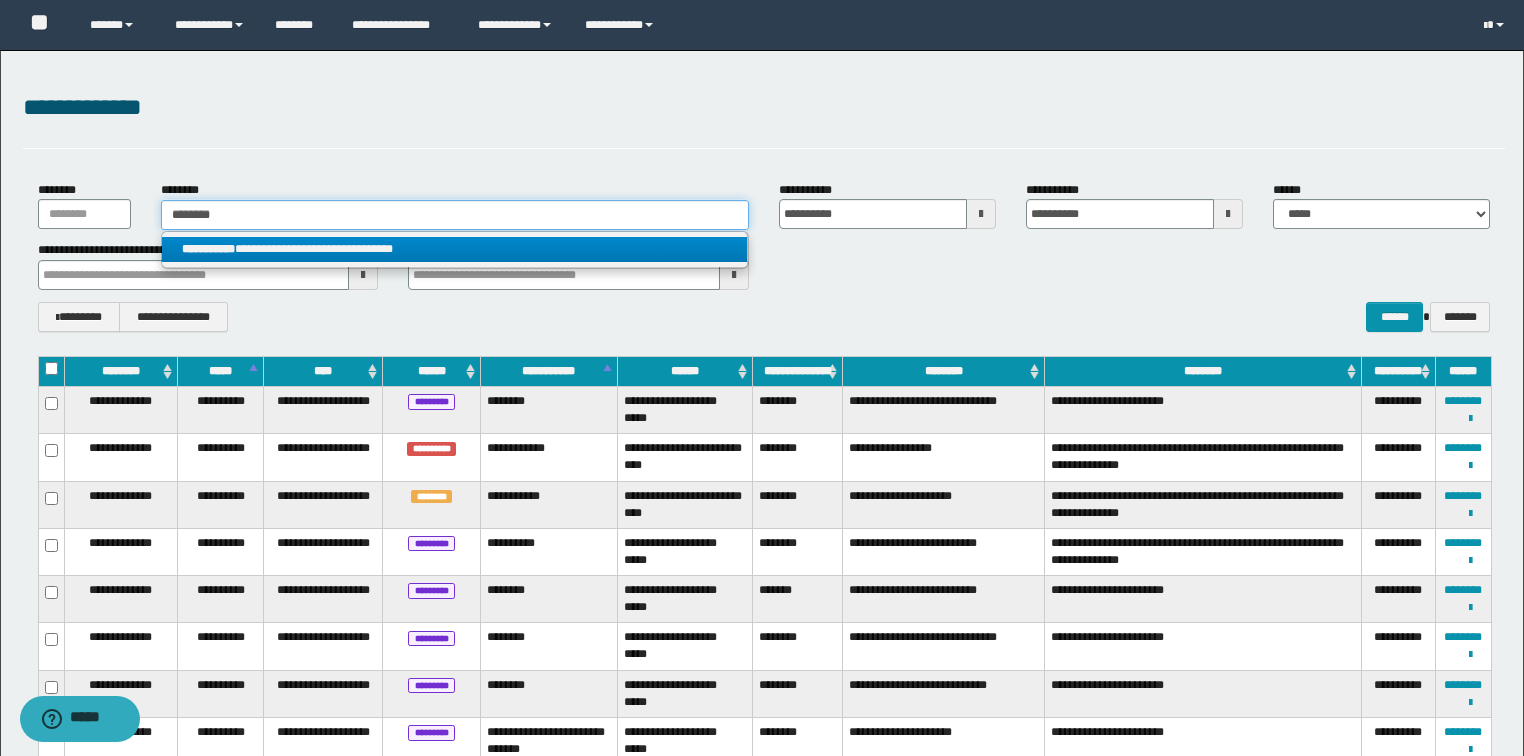 type 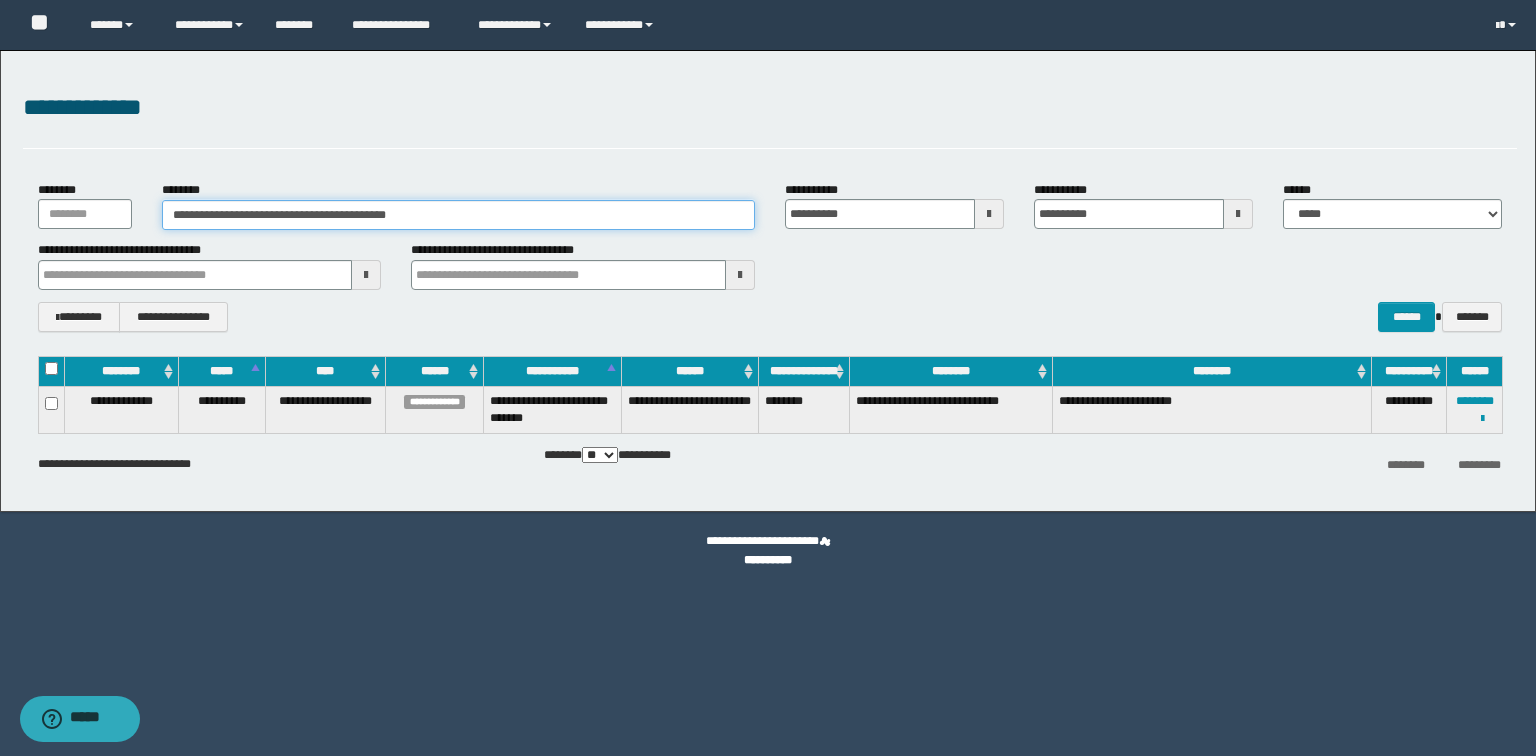 drag, startPoint x: 458, startPoint y: 212, endPoint x: 0, endPoint y: 227, distance: 458.24557 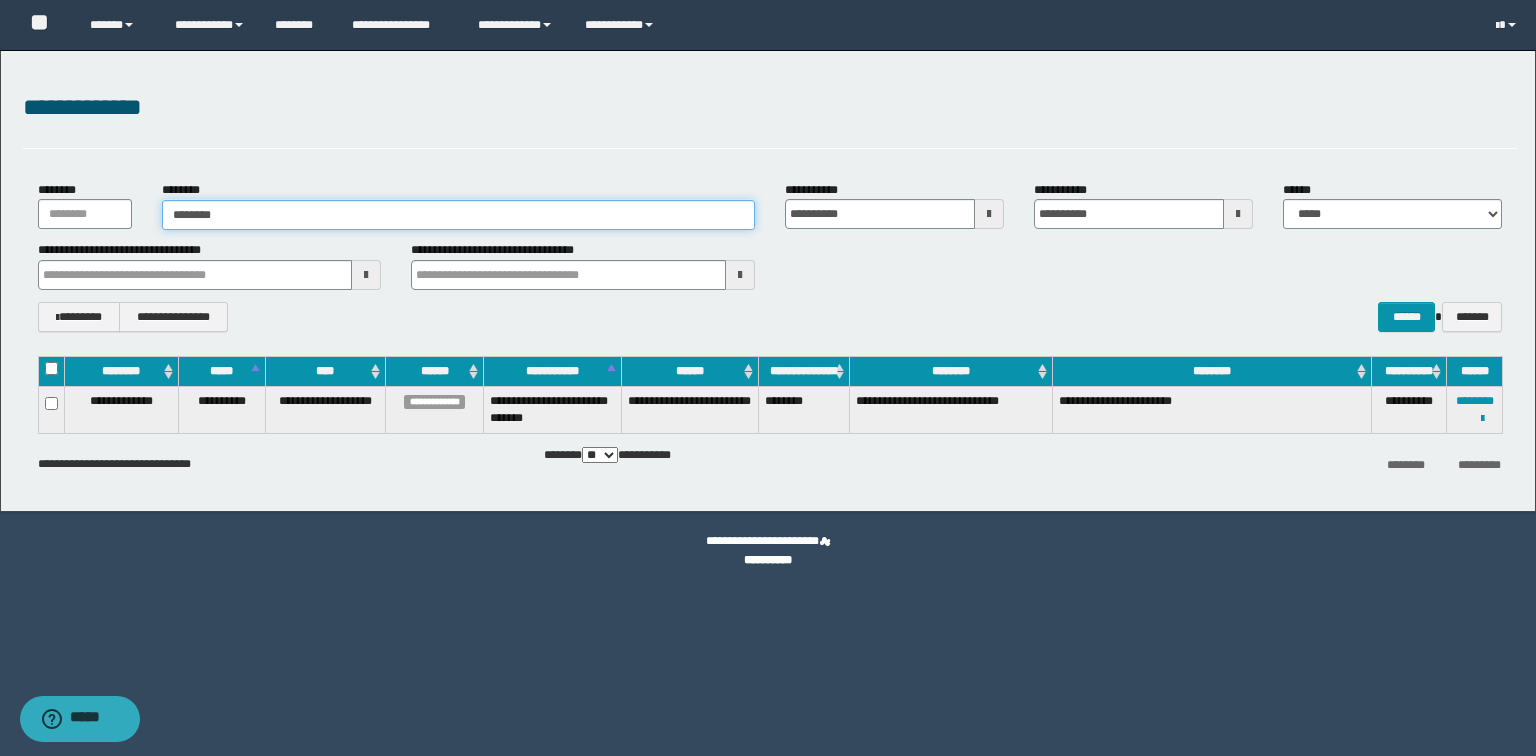 type on "********" 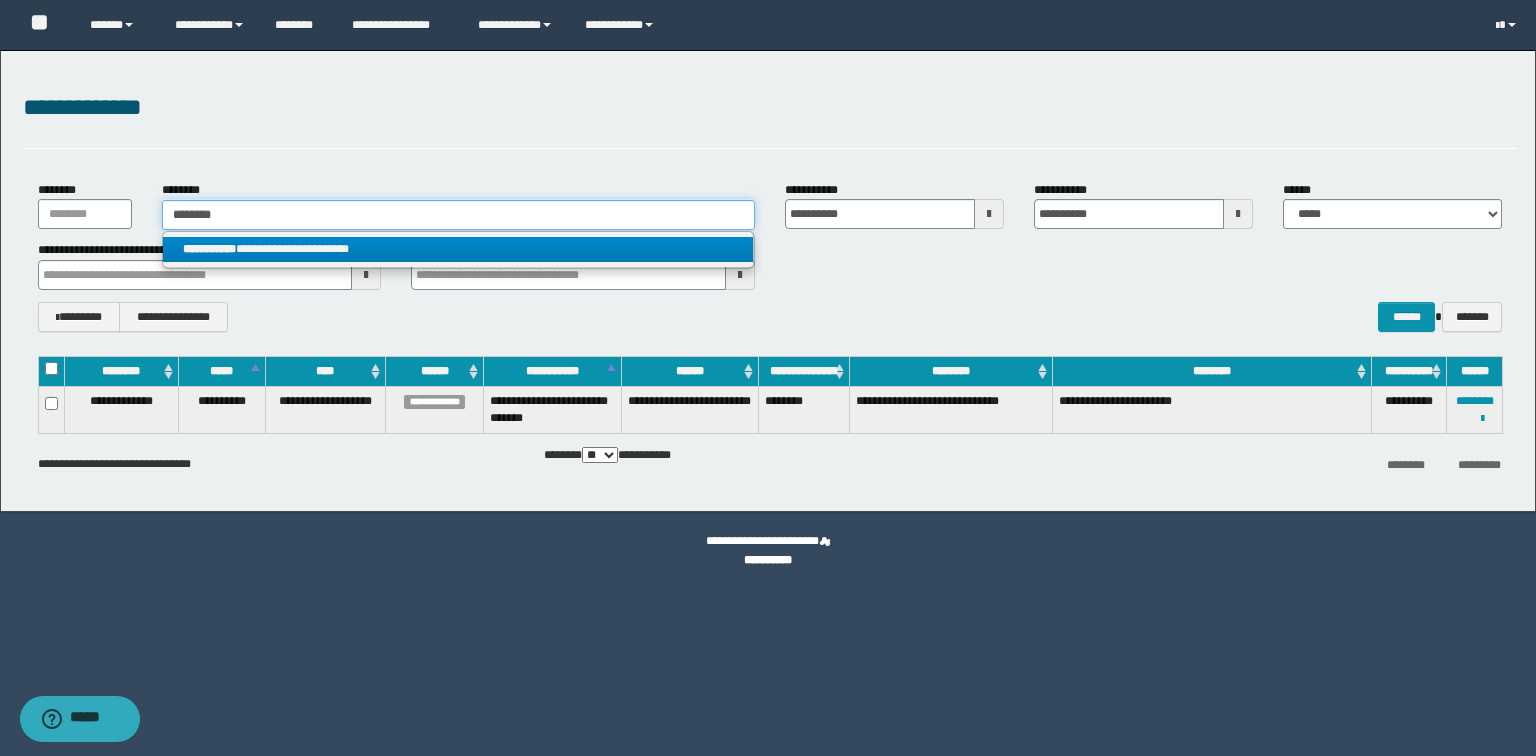 type on "********" 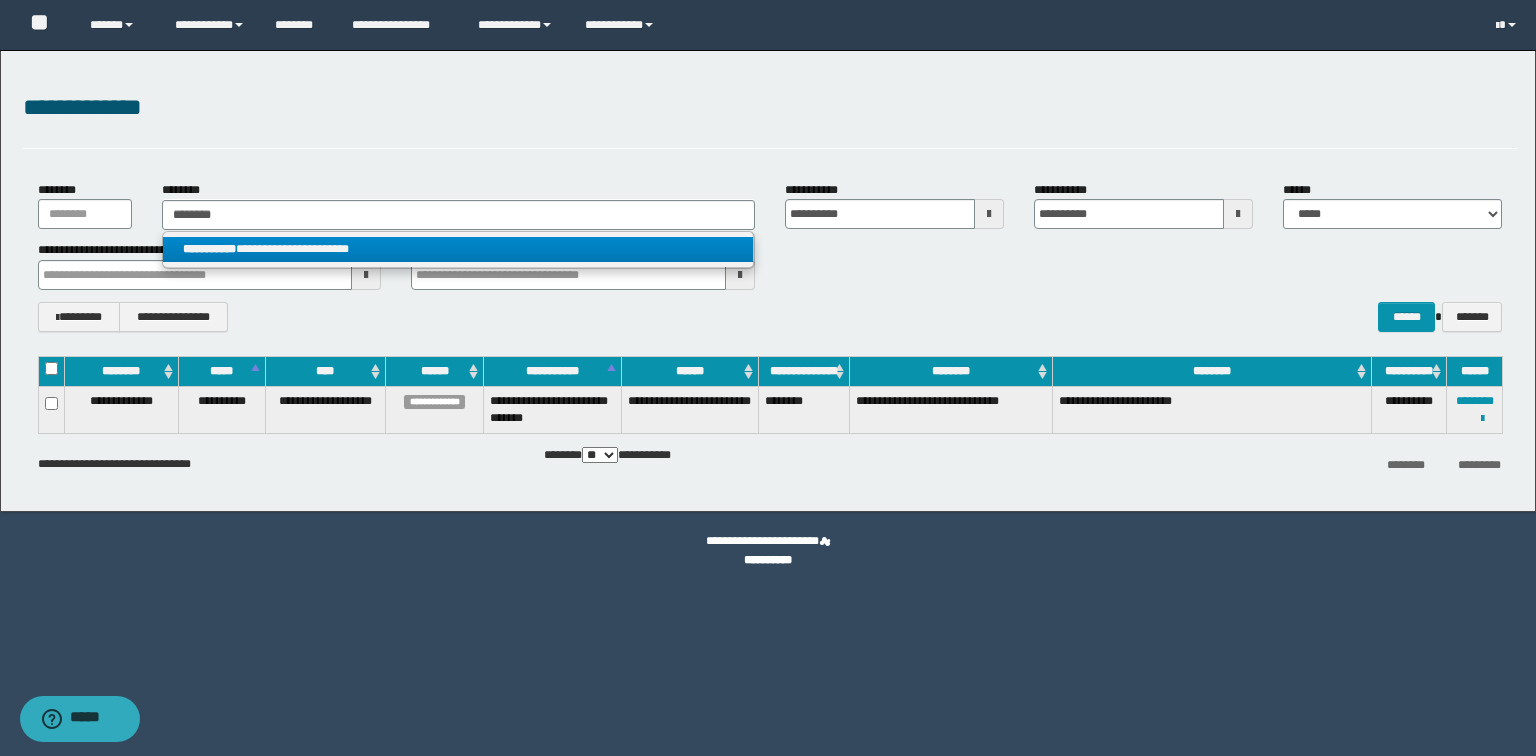click on "**********" at bounding box center [458, 249] 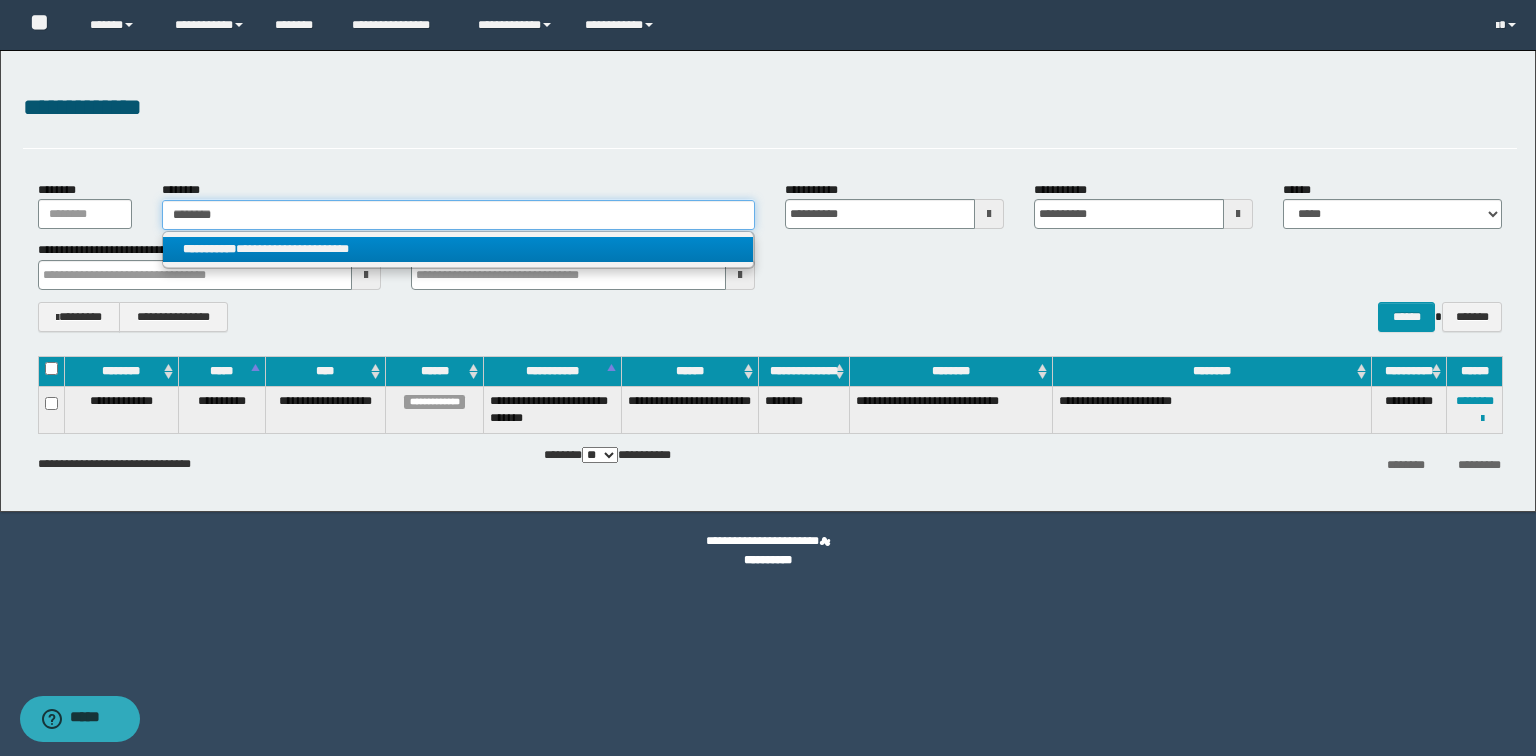 type 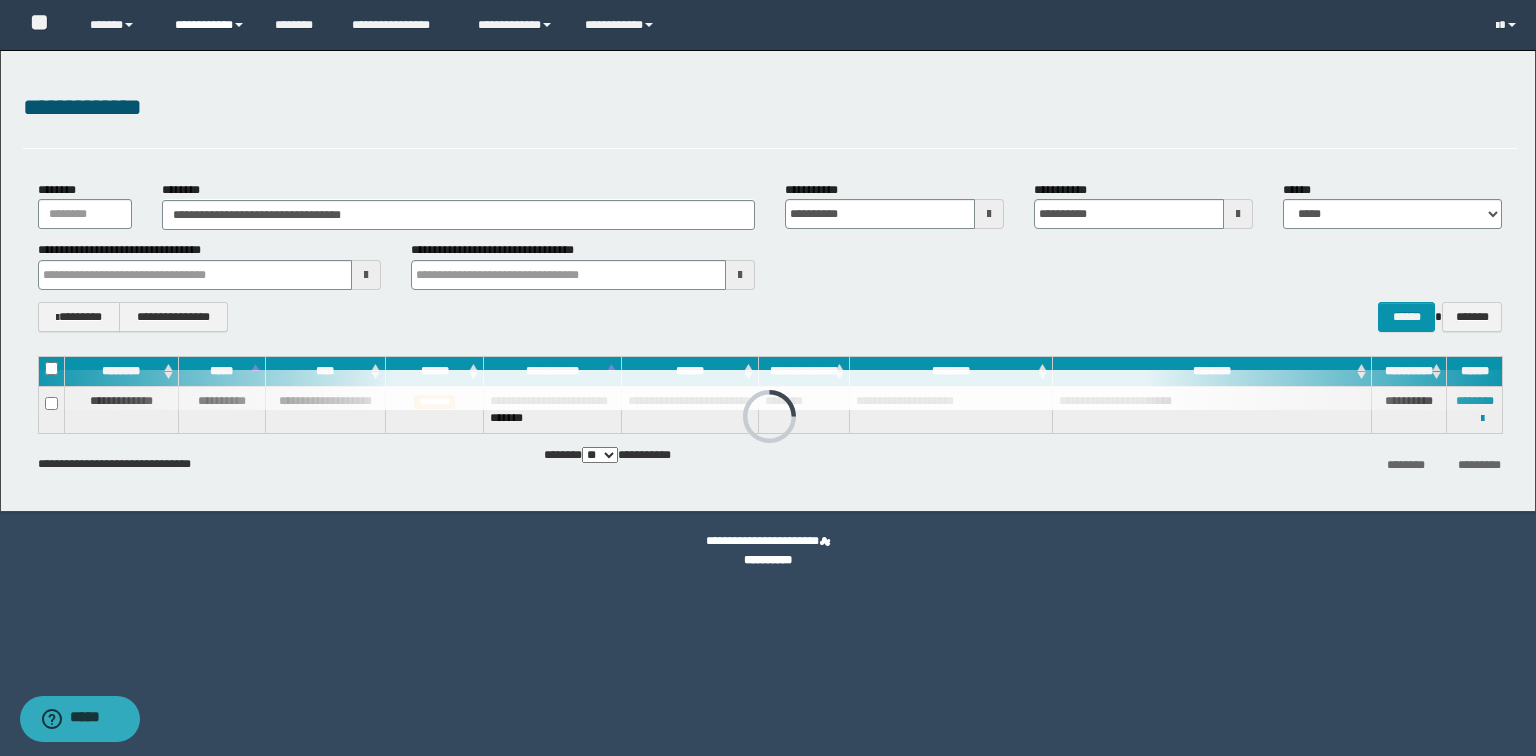 click on "**********" at bounding box center (210, 25) 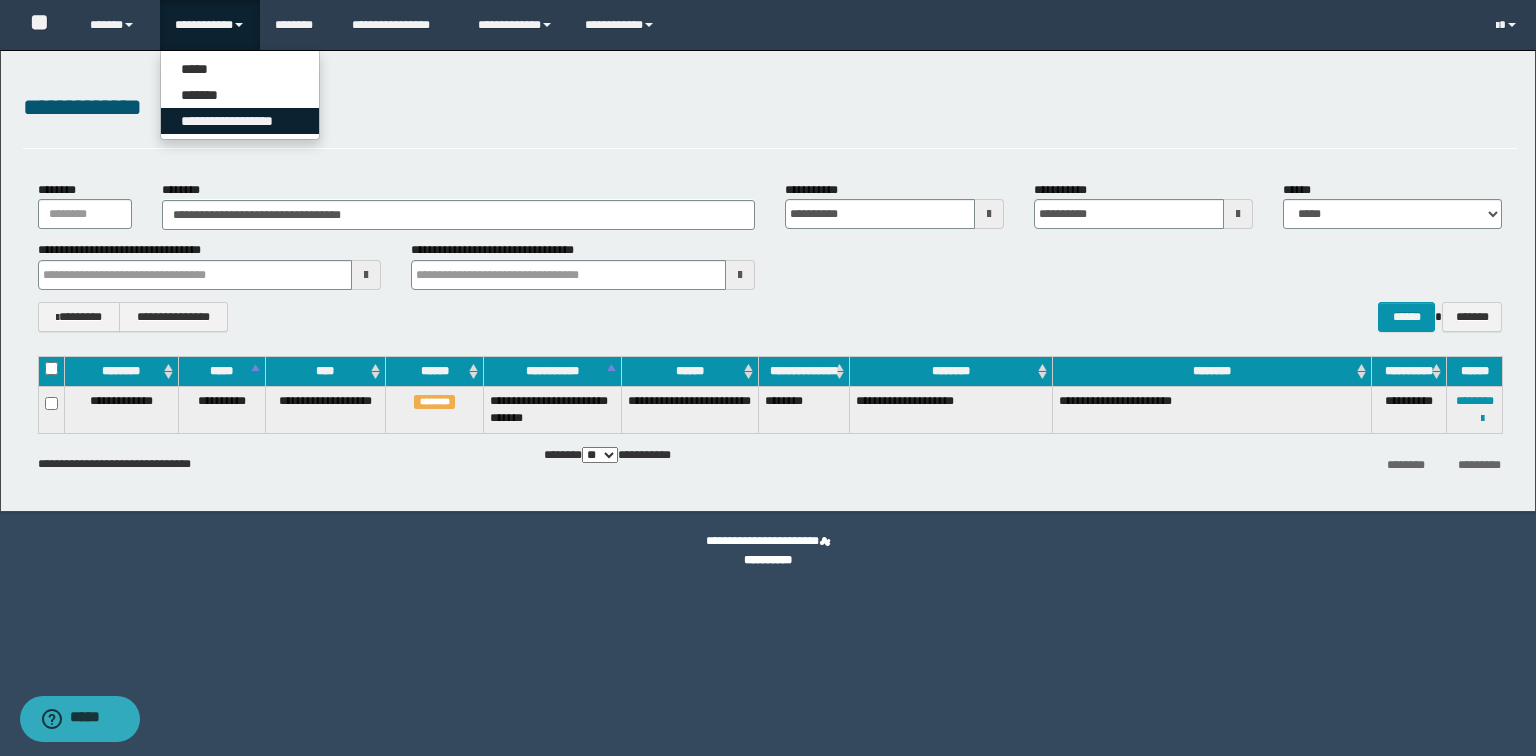 click on "**********" at bounding box center [240, 121] 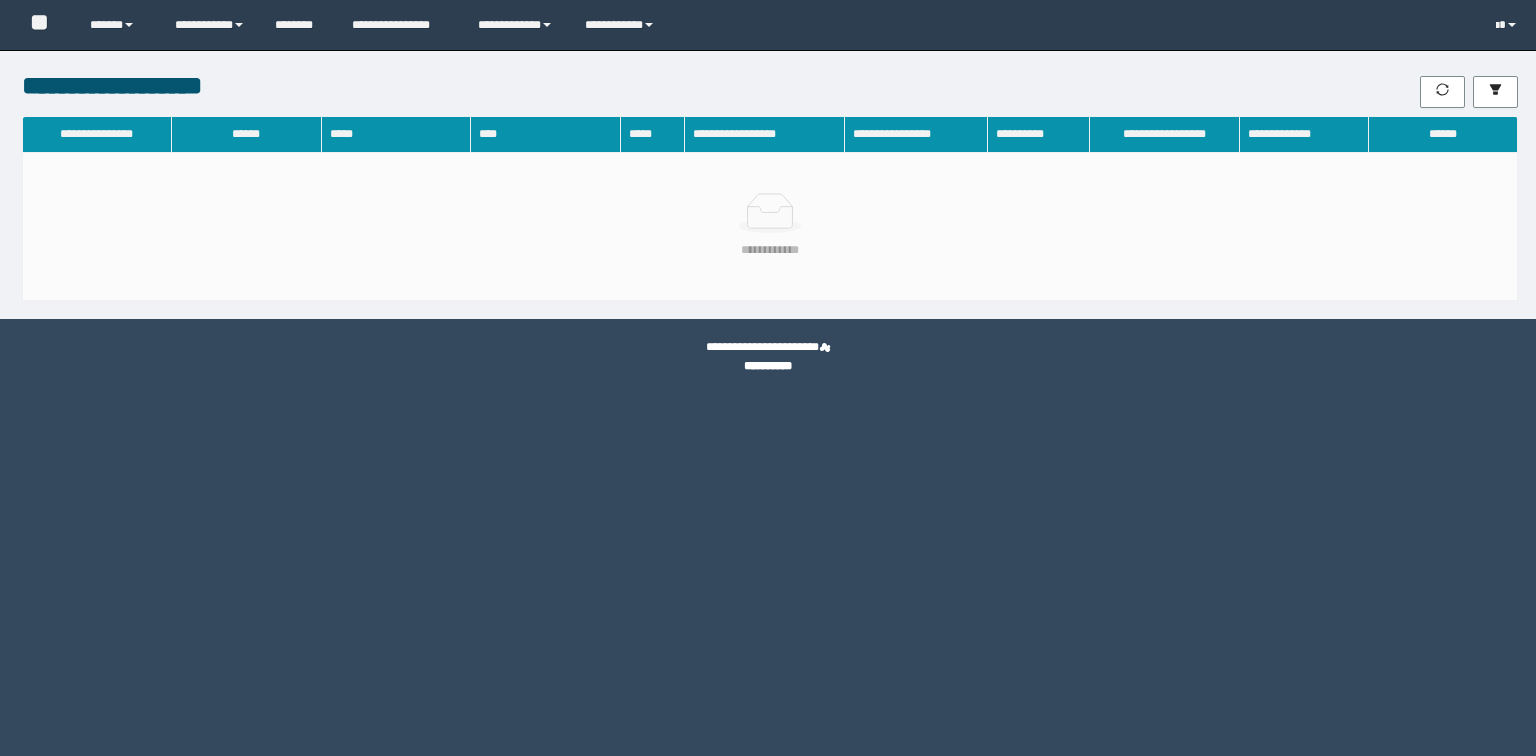 scroll, scrollTop: 0, scrollLeft: 0, axis: both 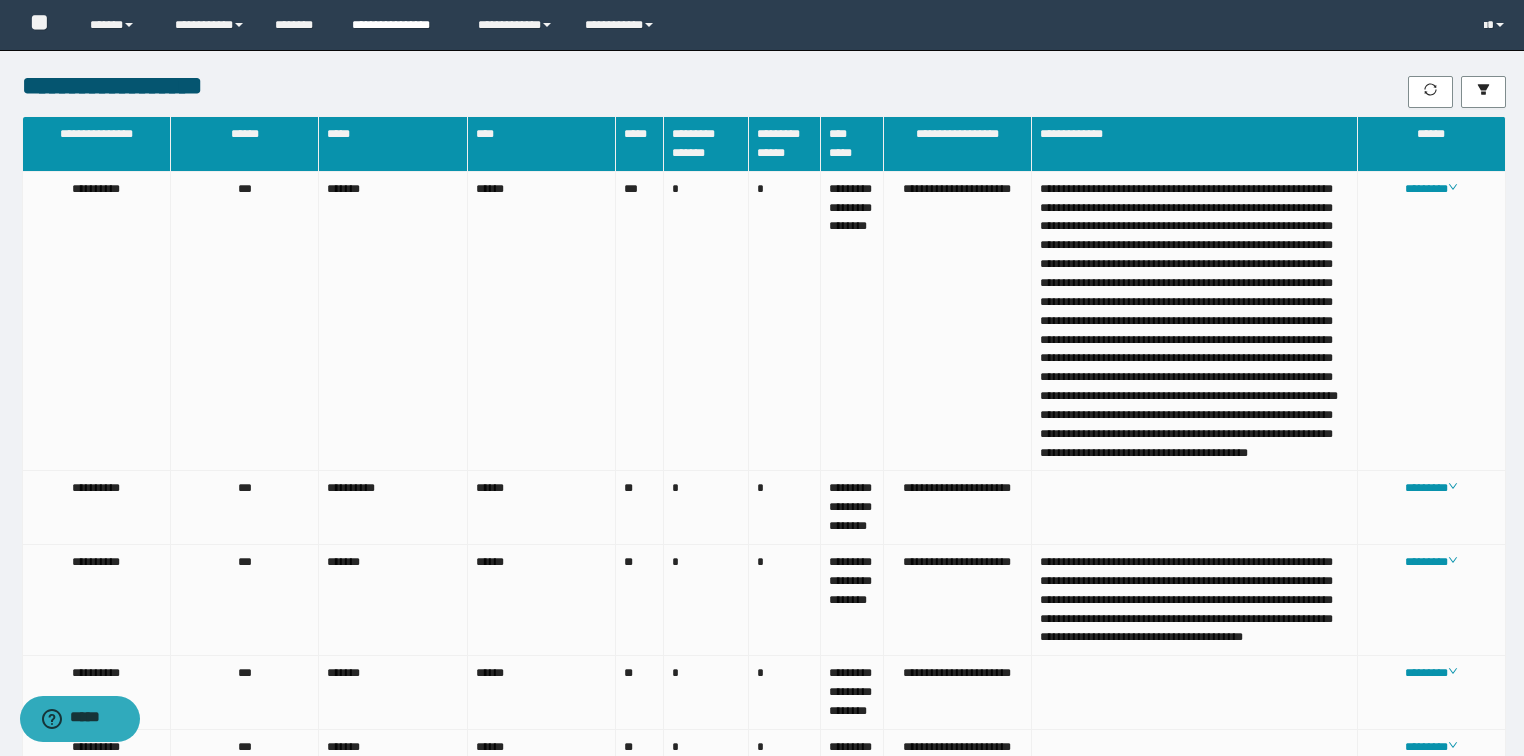 click on "**********" at bounding box center [400, 25] 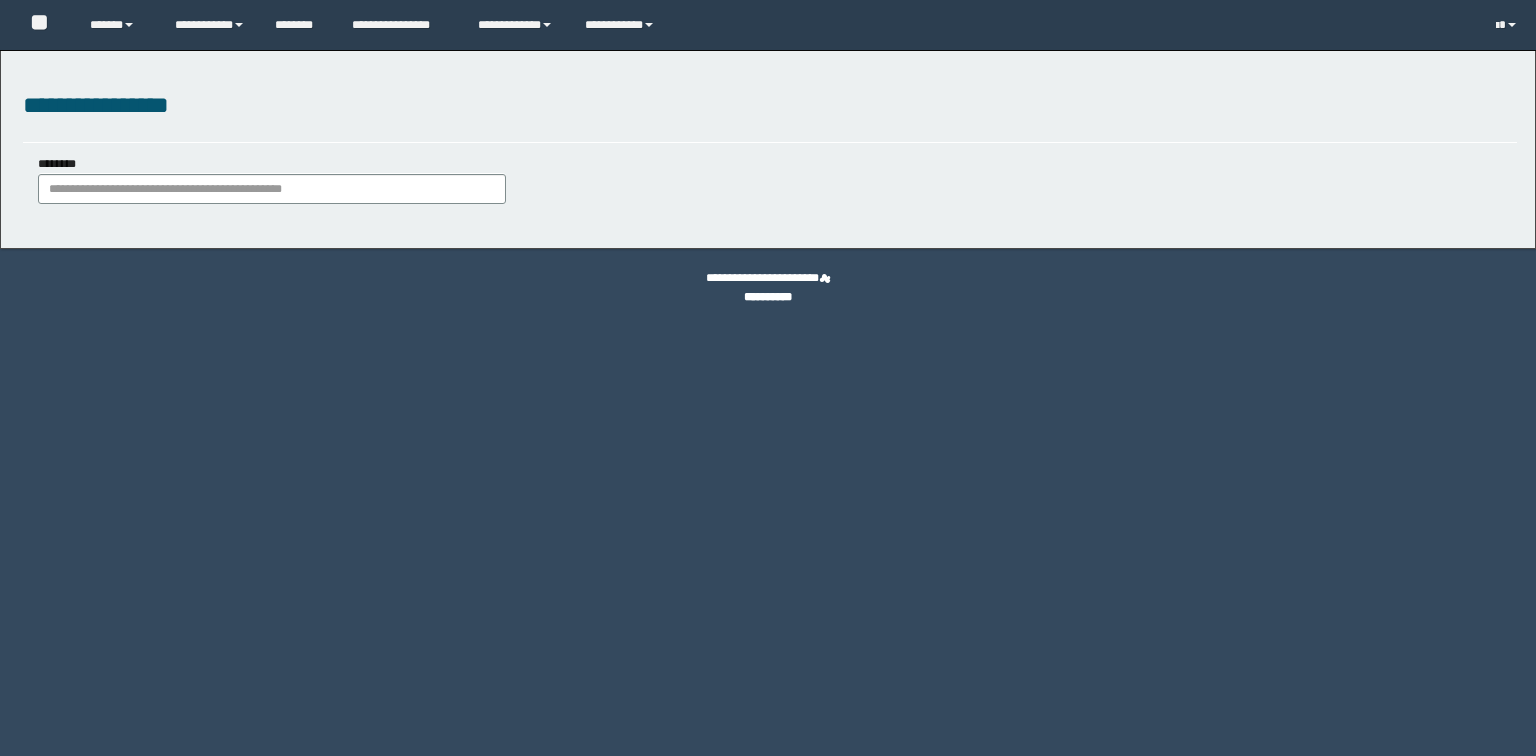 scroll, scrollTop: 0, scrollLeft: 0, axis: both 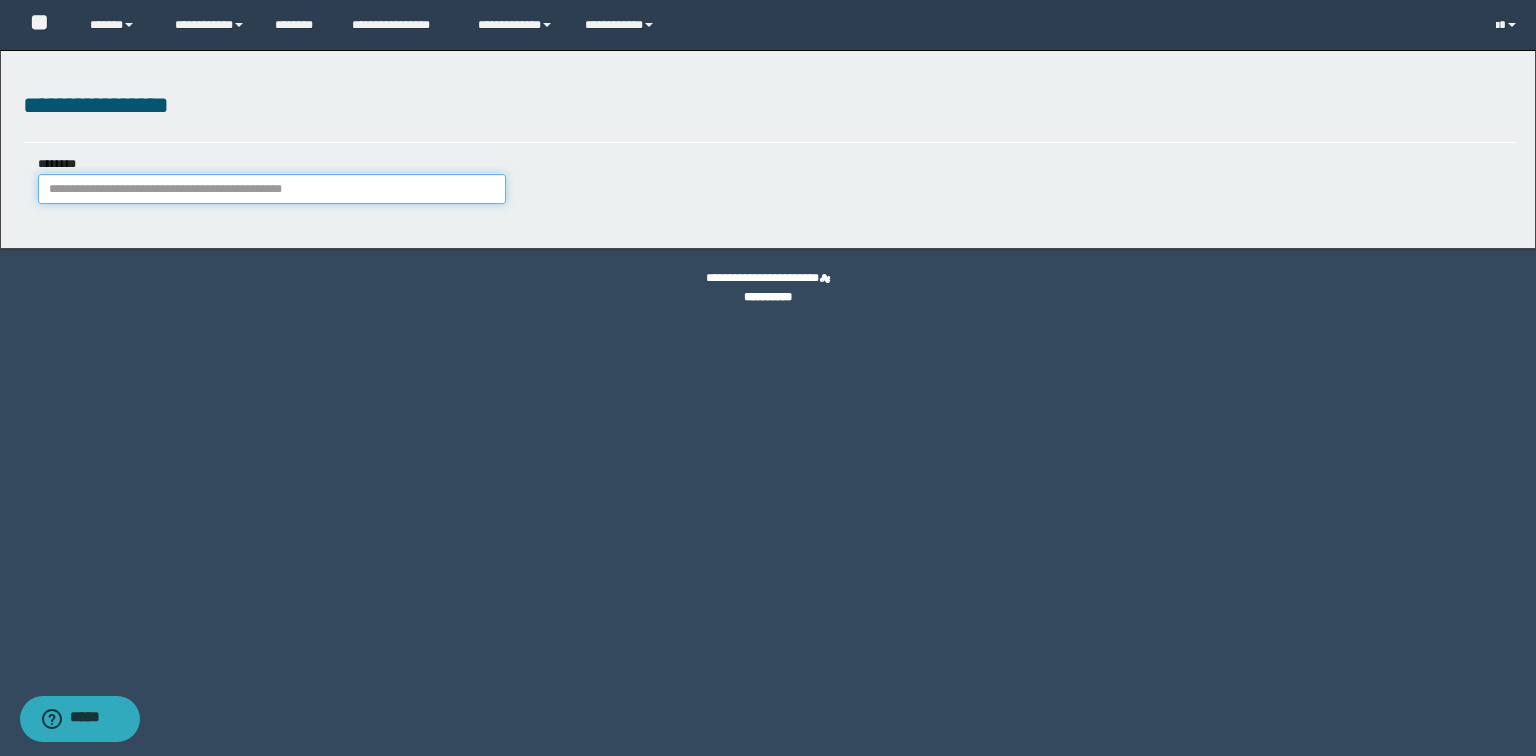 click on "********" at bounding box center (272, 189) 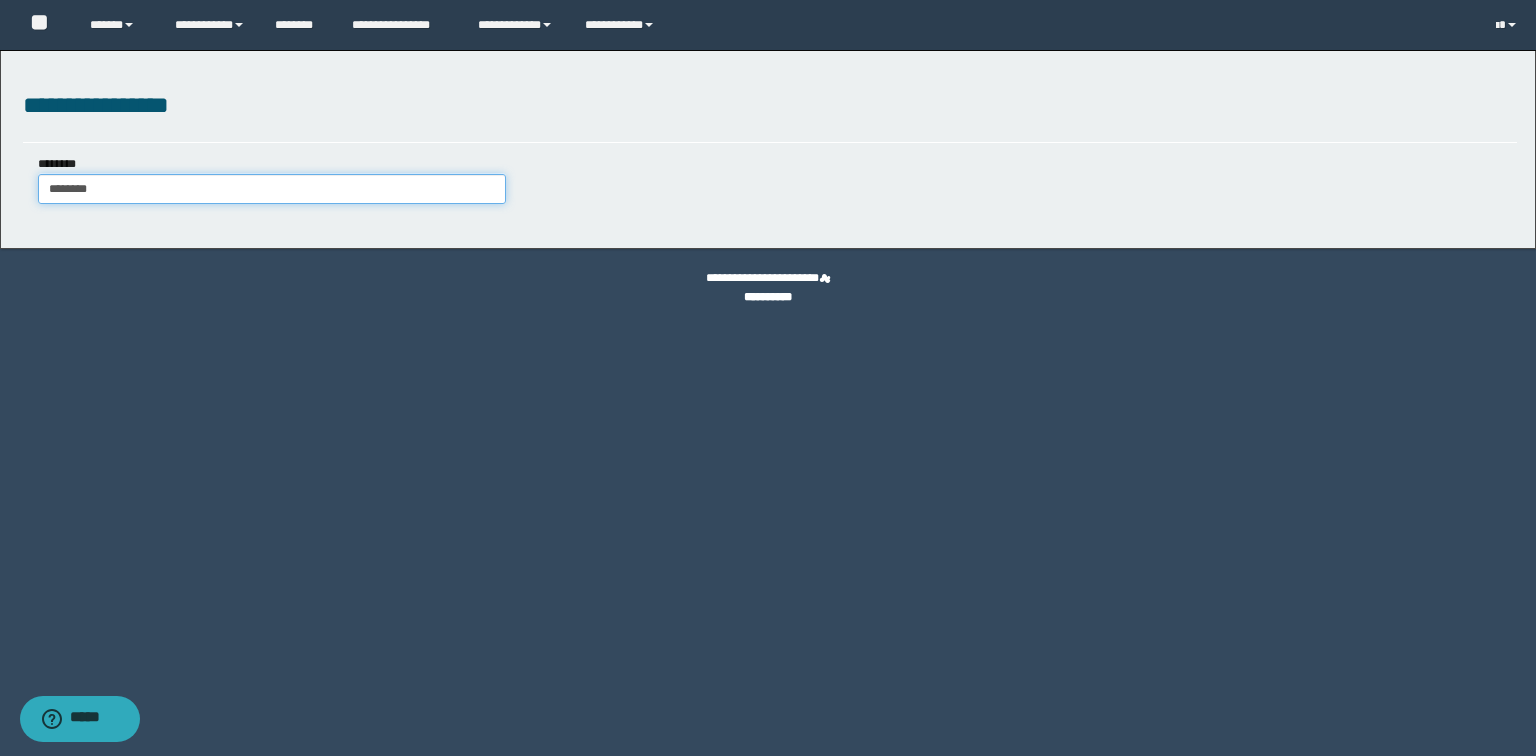 drag, startPoint x: 172, startPoint y: 192, endPoint x: 0, endPoint y: 190, distance: 172.01163 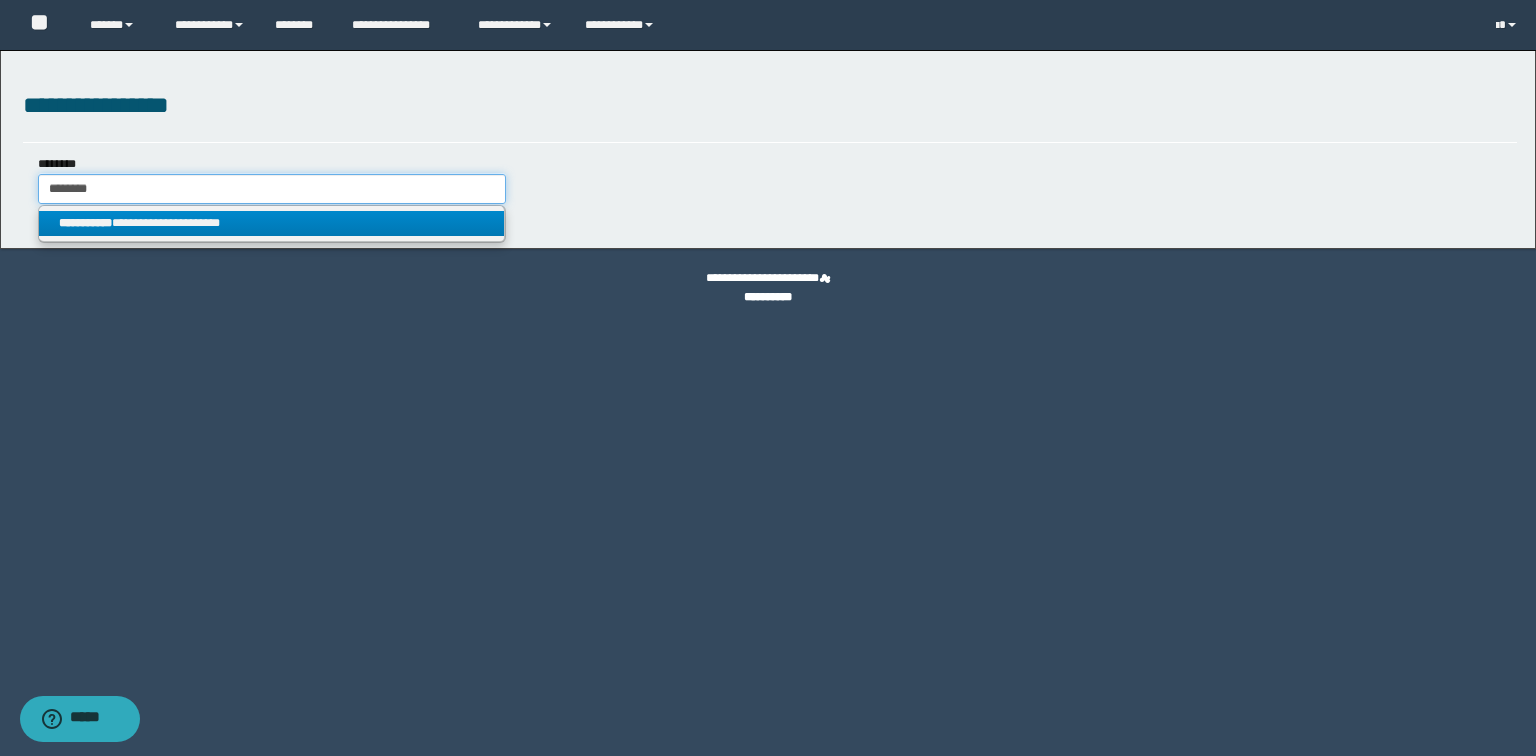 type on "********" 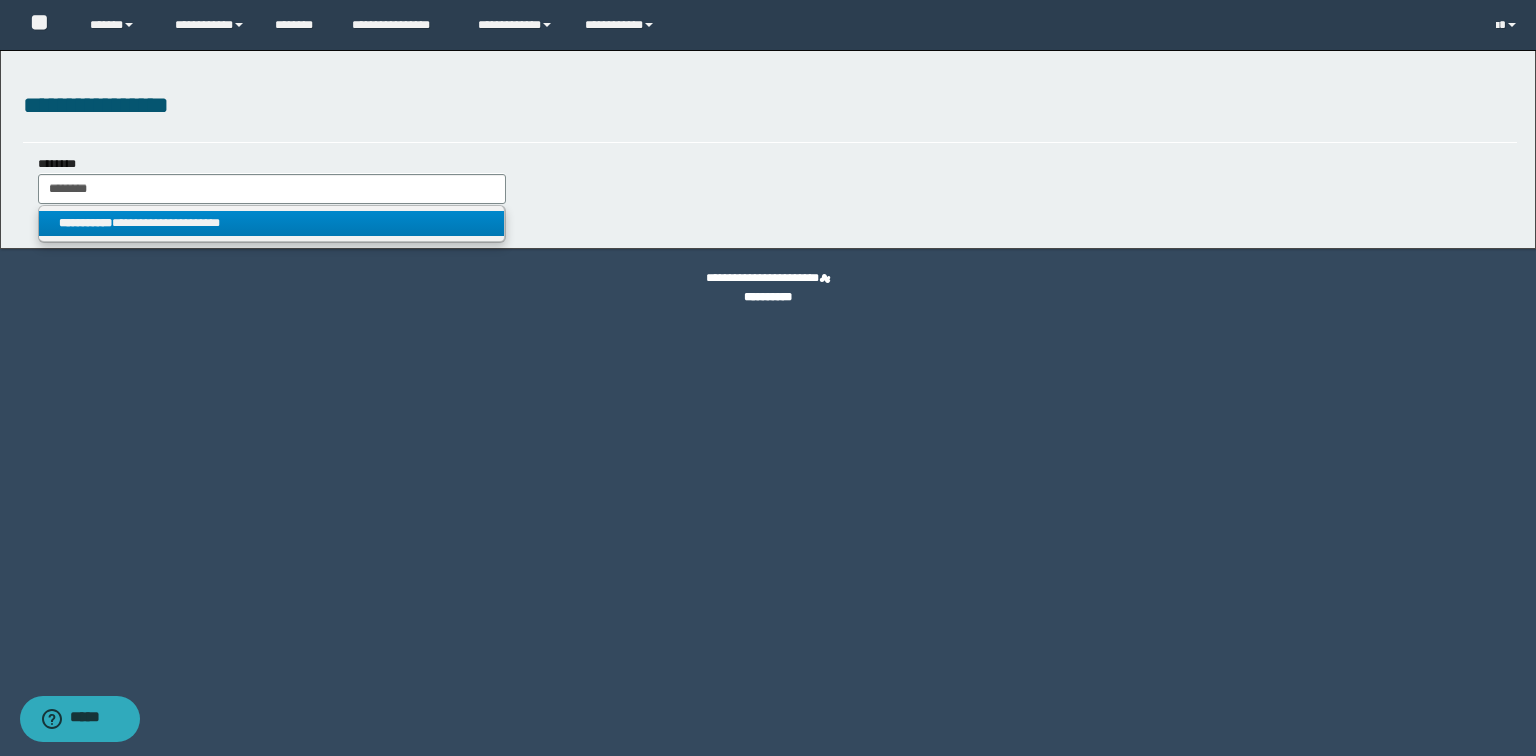 click on "**********" at bounding box center [272, 223] 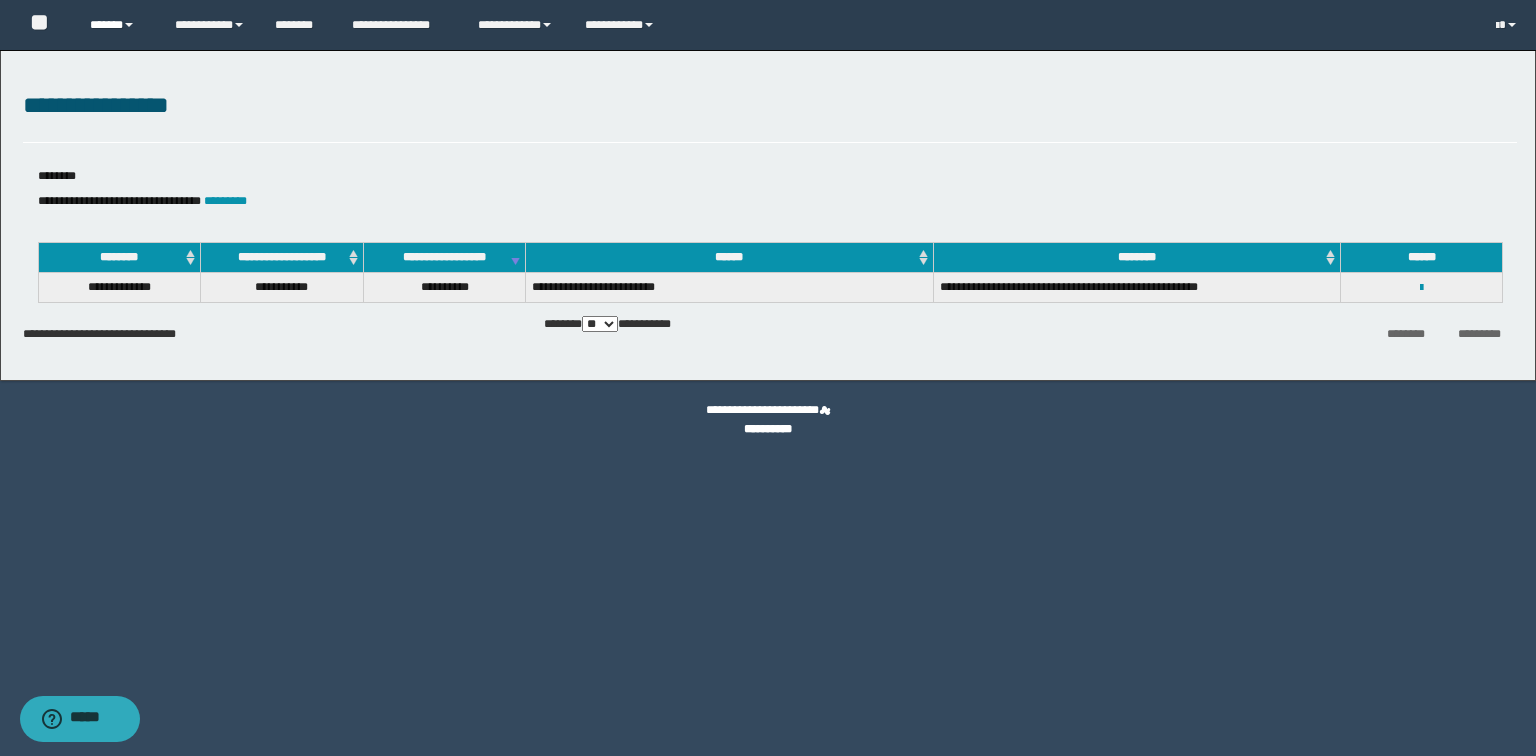 click on "******" at bounding box center (117, 25) 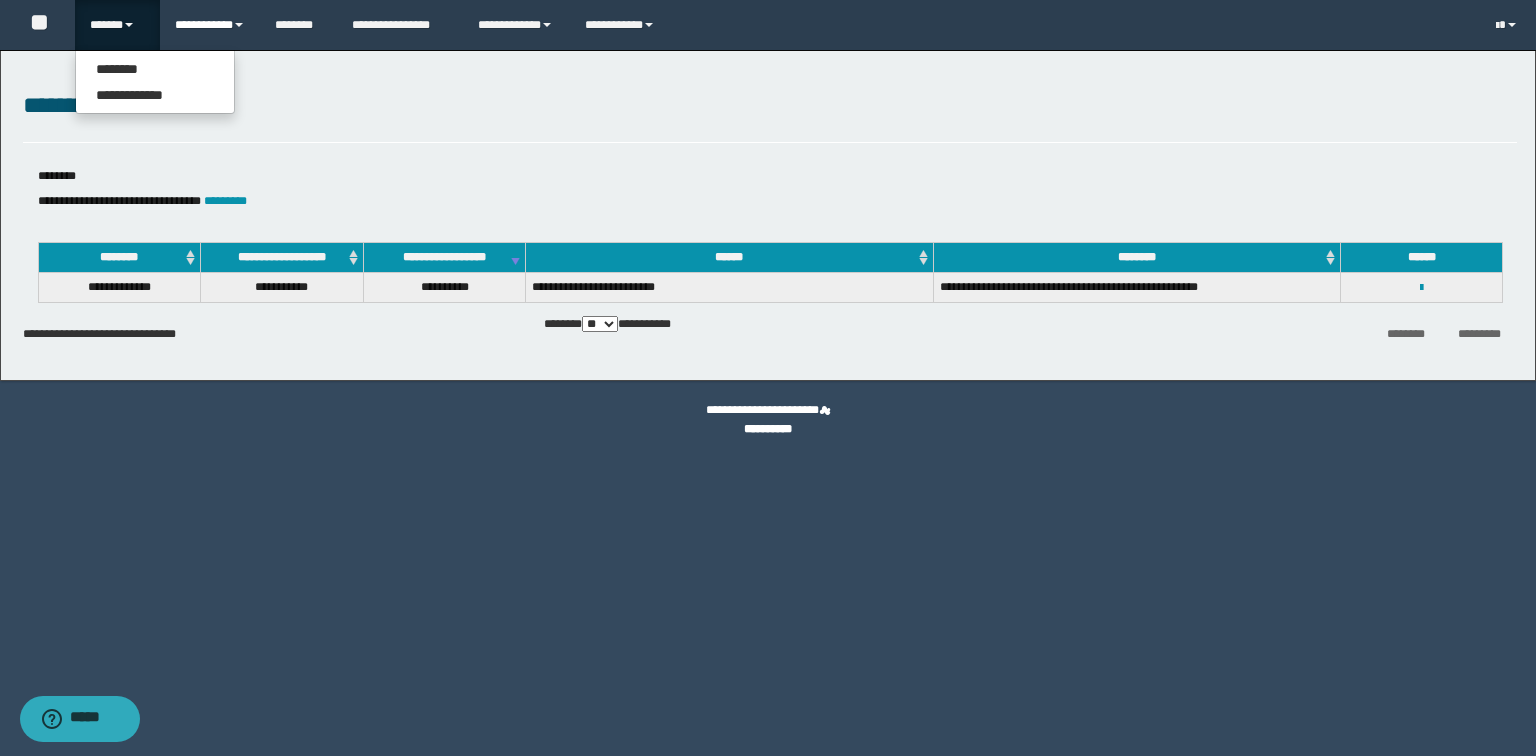 click on "**********" at bounding box center [210, 25] 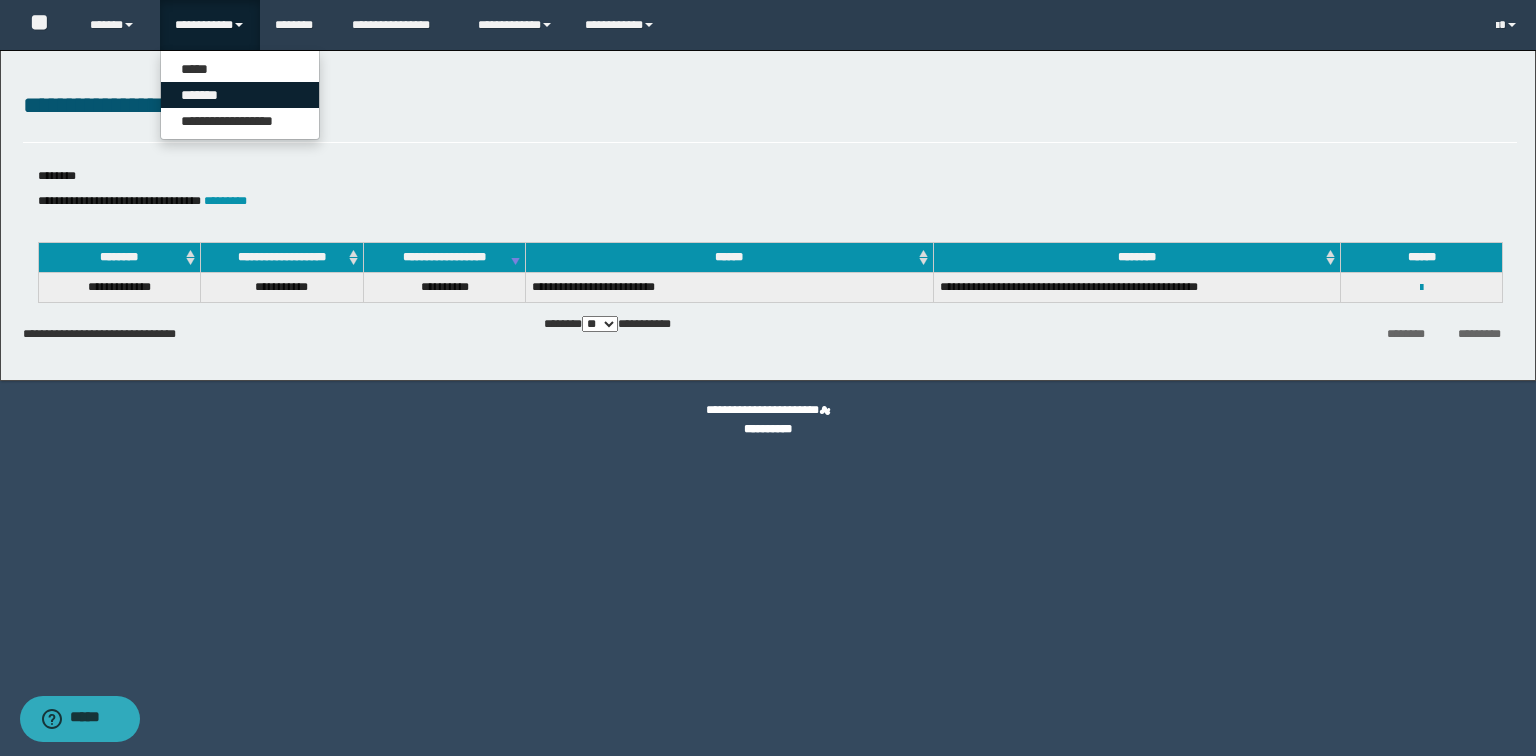 click on "*******" at bounding box center (240, 95) 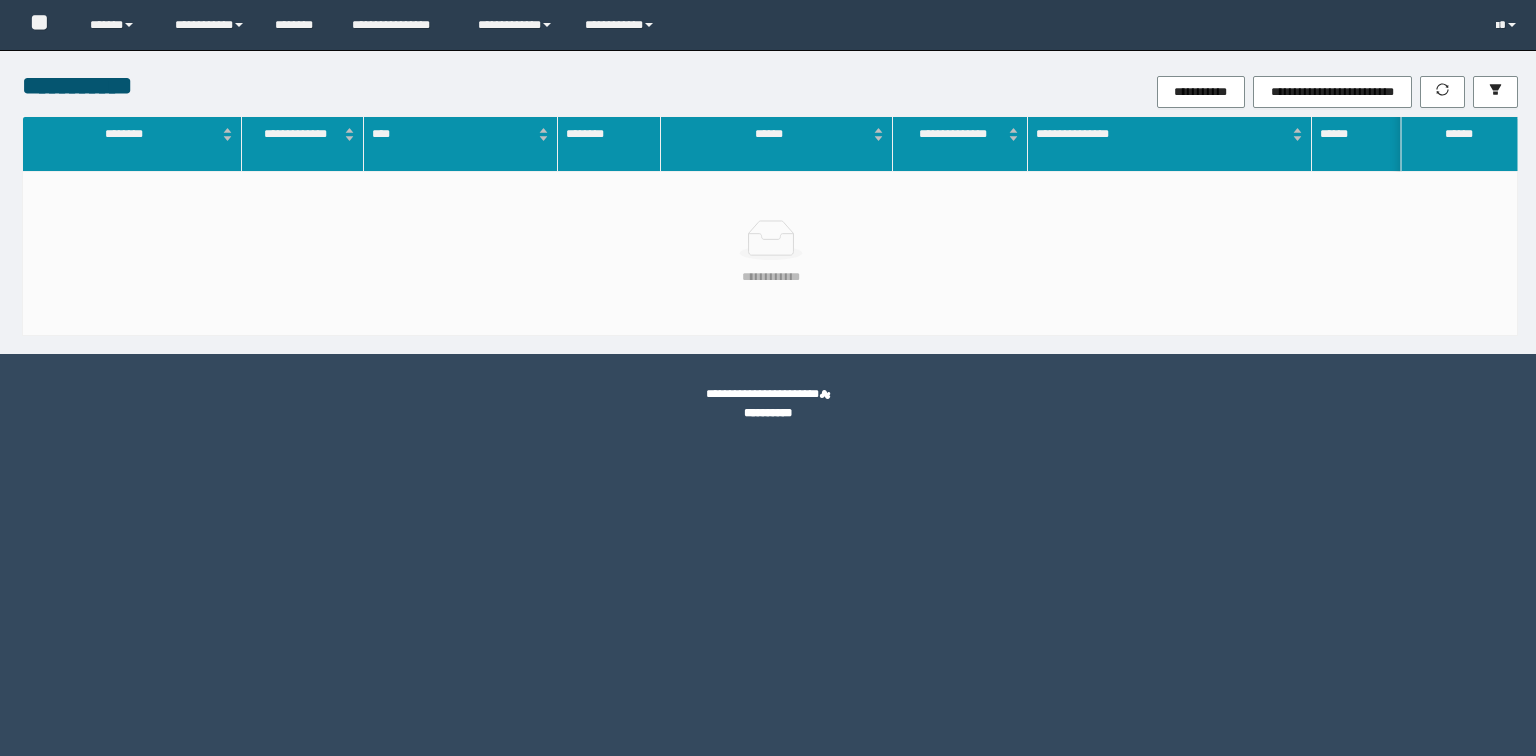 scroll, scrollTop: 0, scrollLeft: 0, axis: both 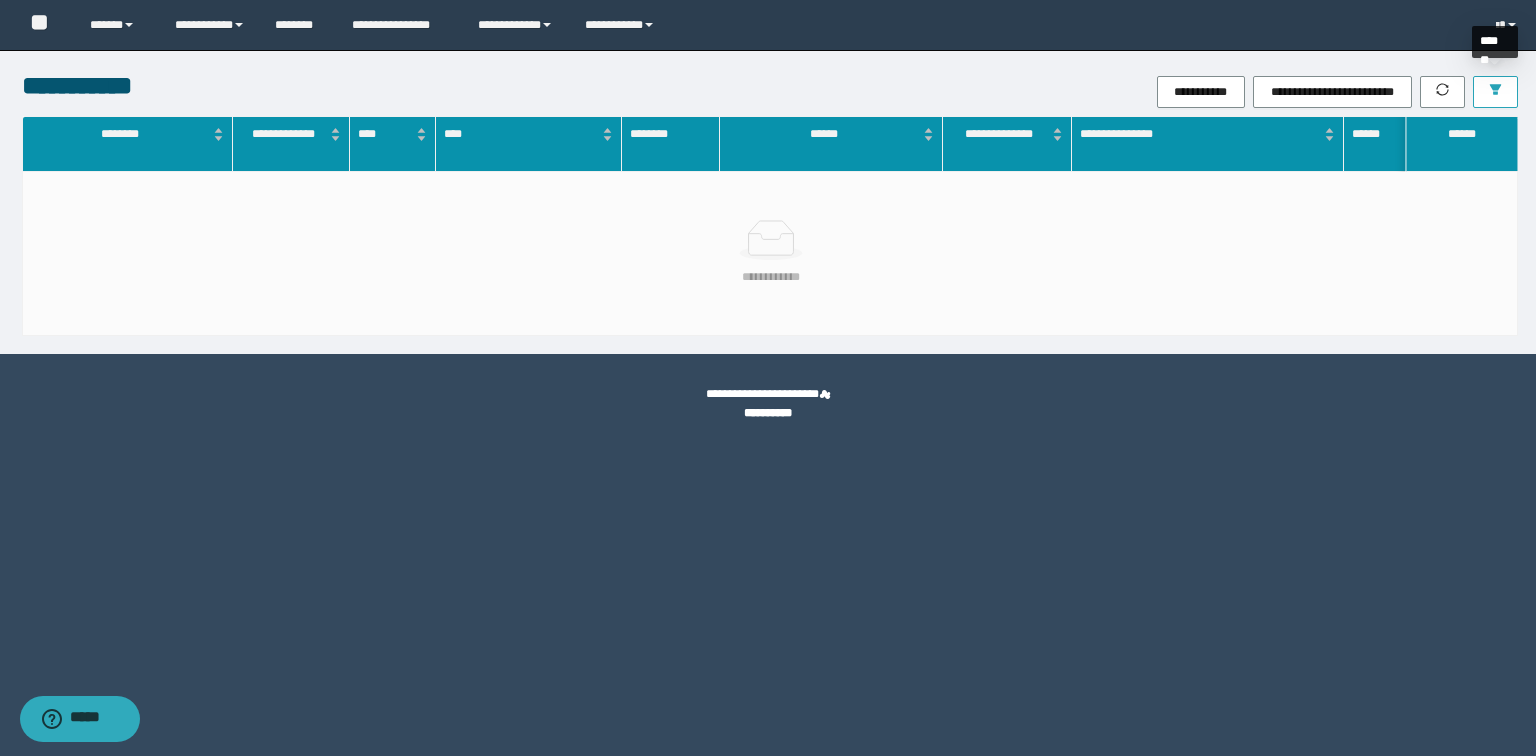 click 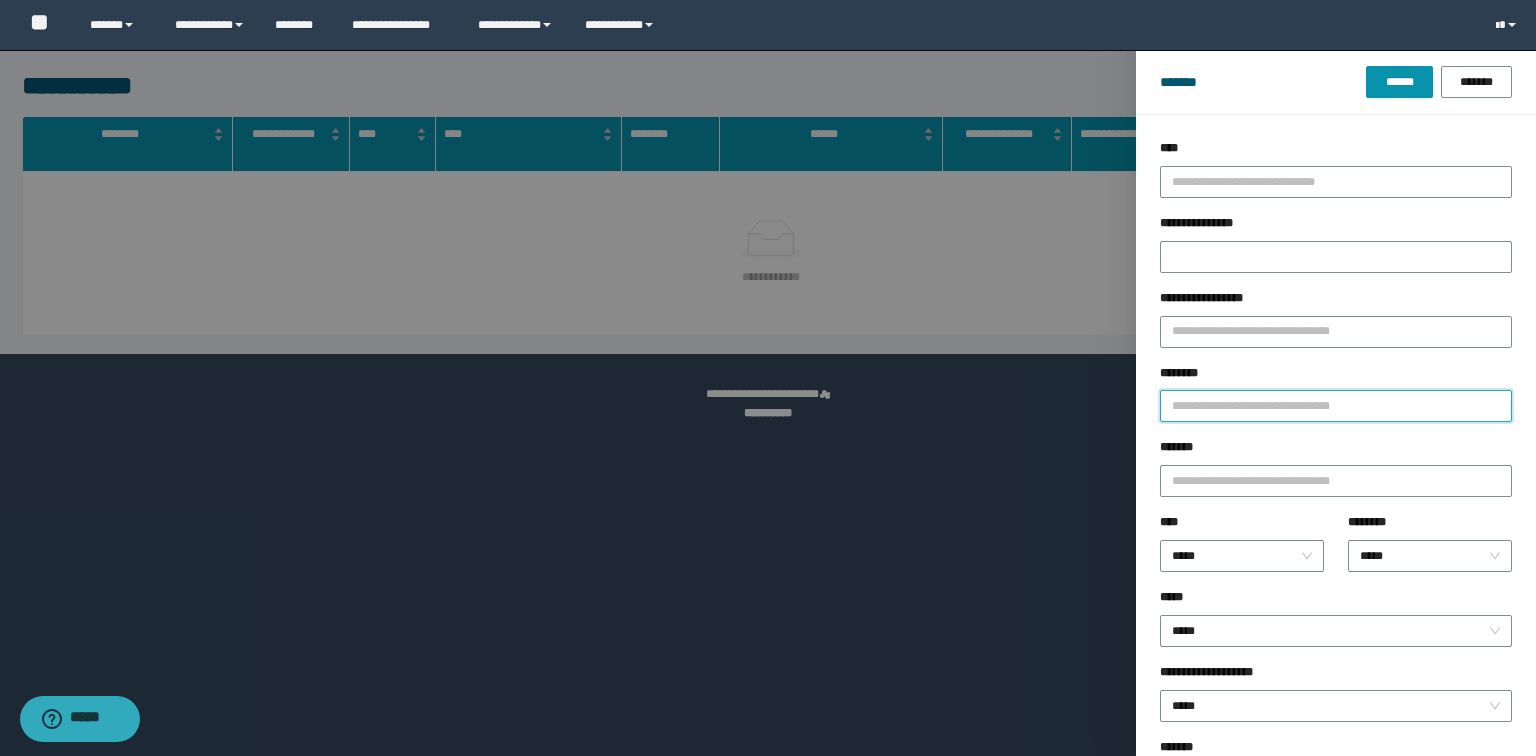 click on "********" at bounding box center [1336, 406] 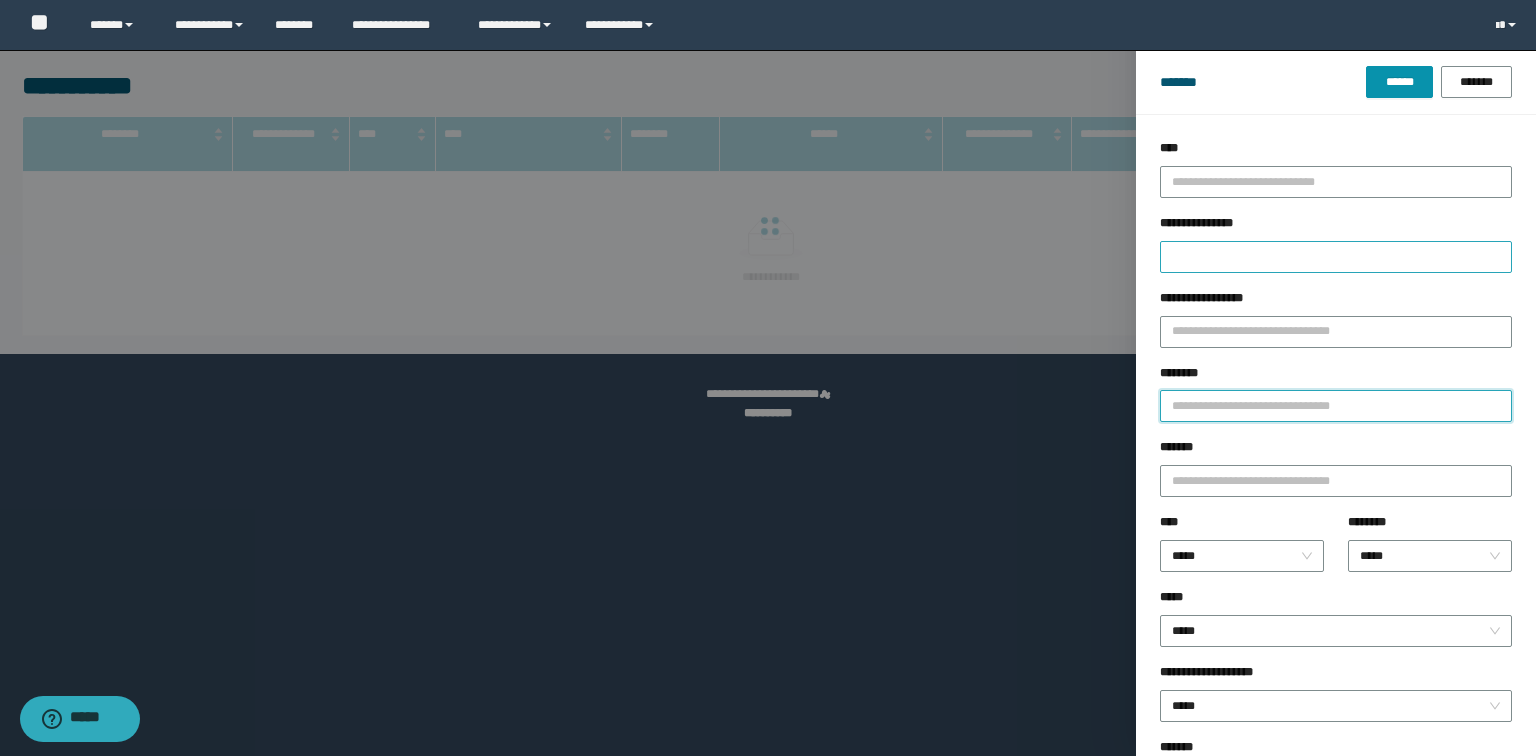 paste on "********" 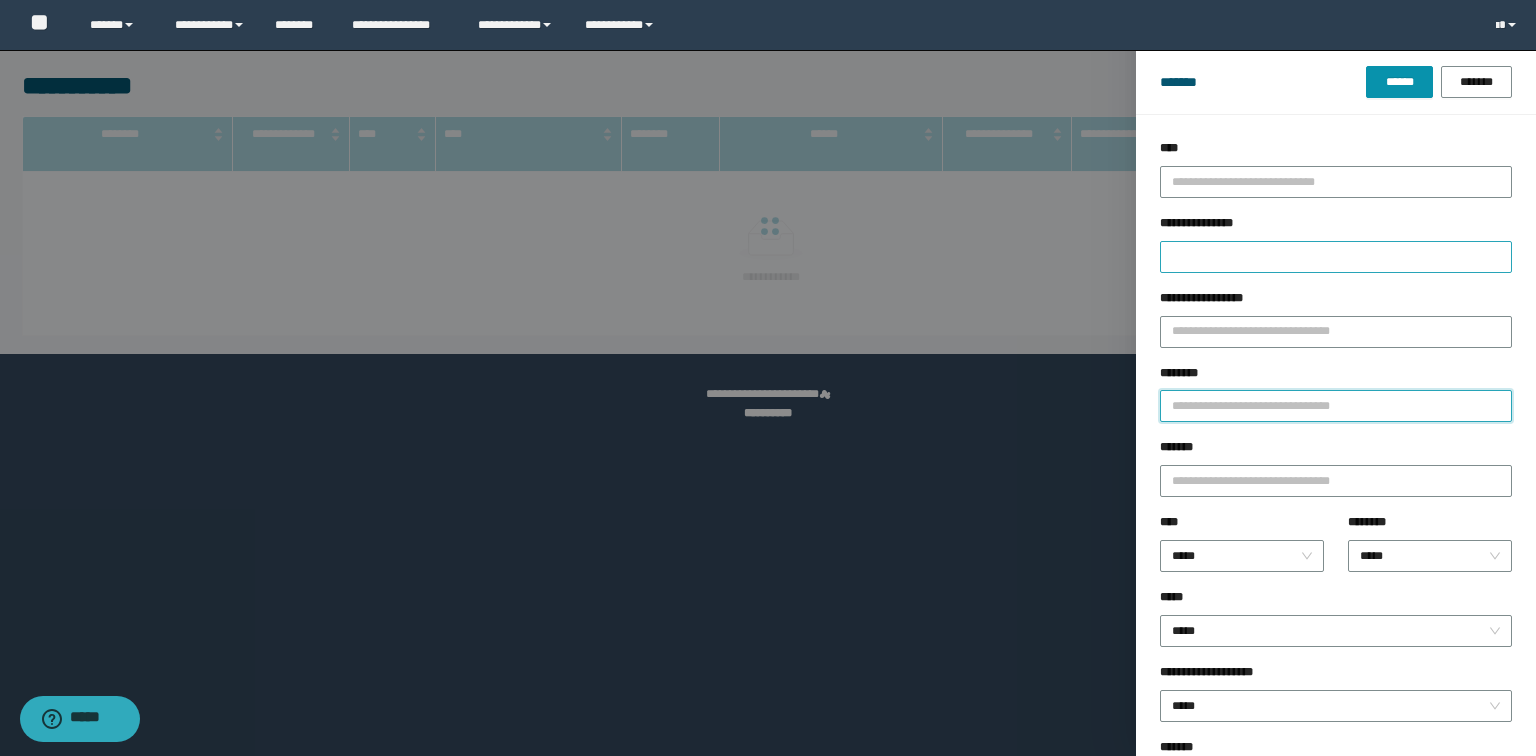 type on "********" 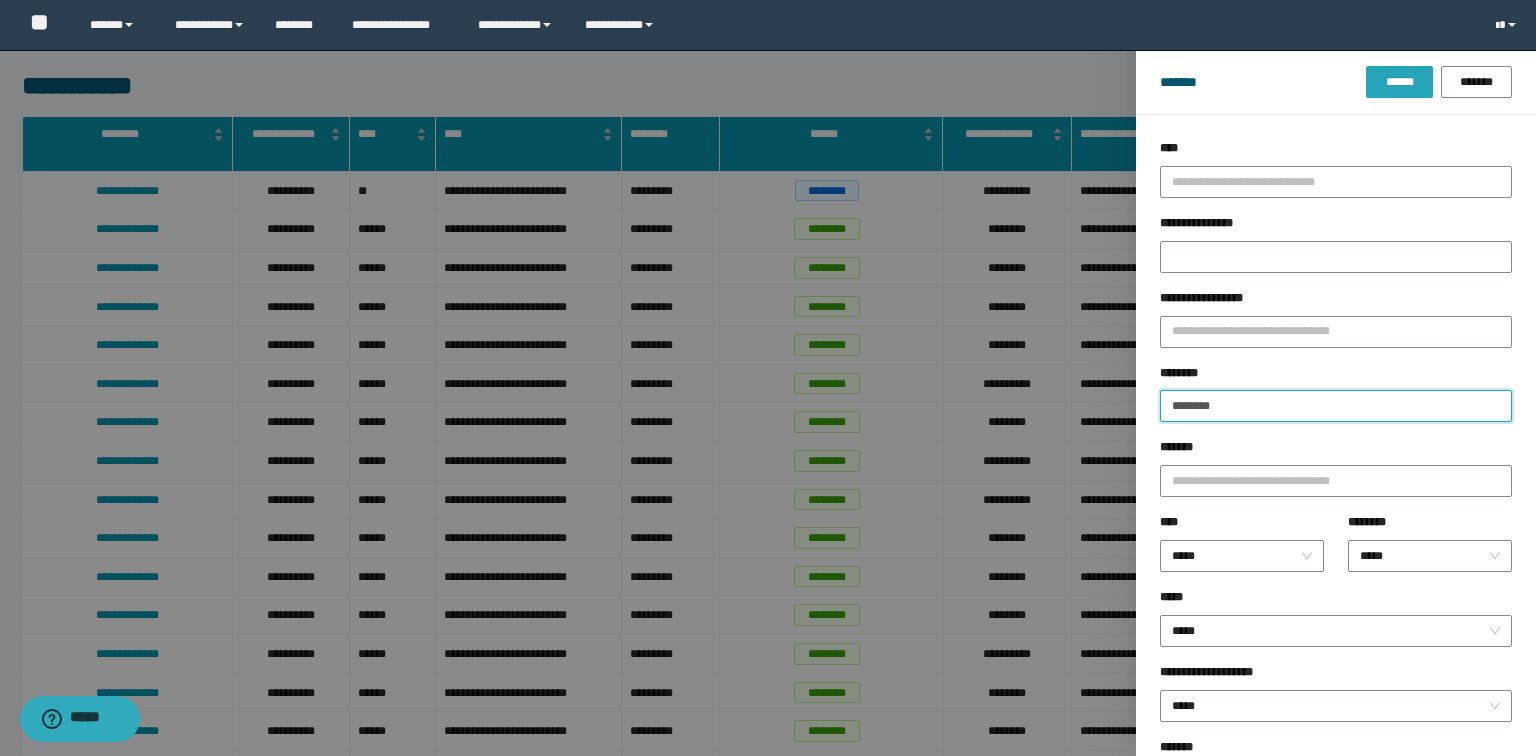 type on "********" 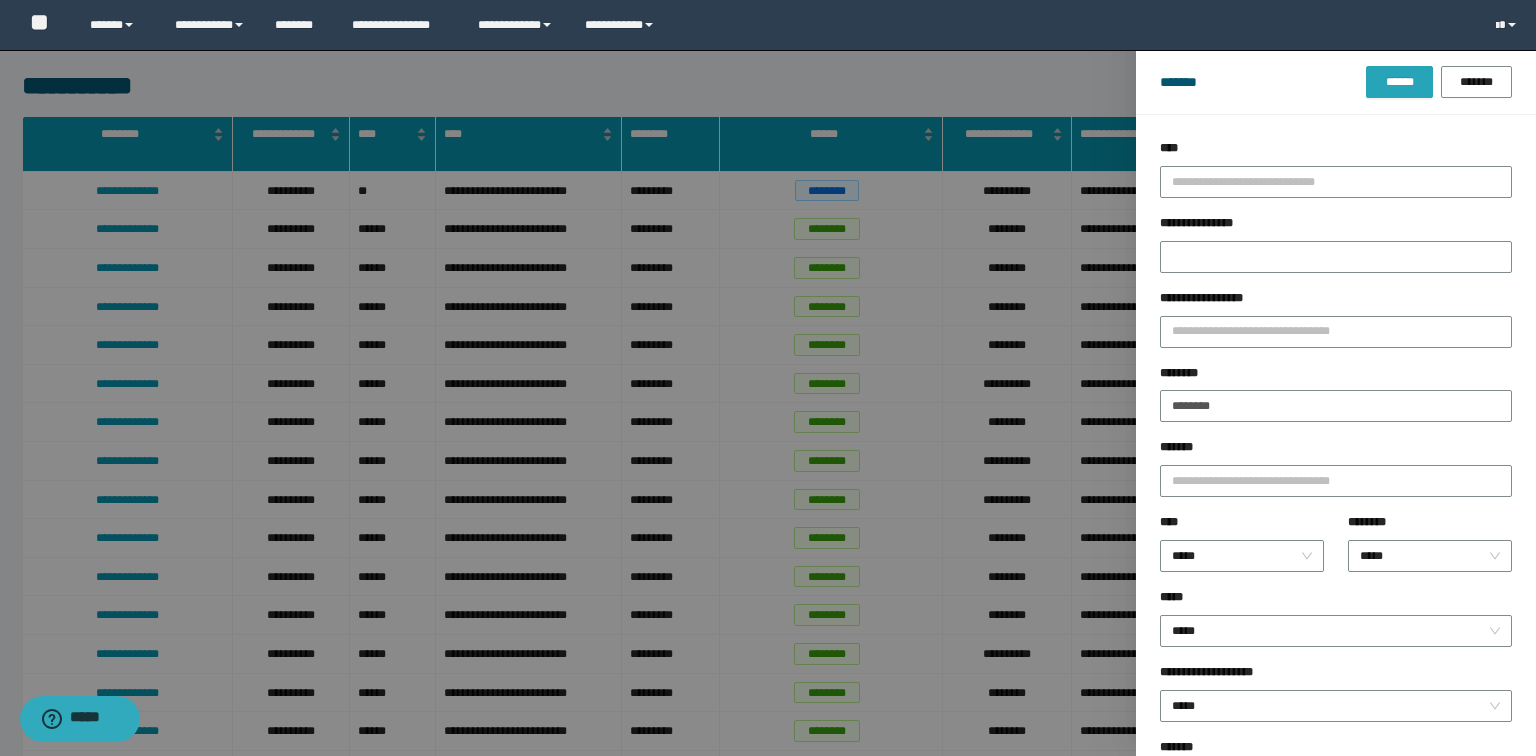 click on "******" at bounding box center [1399, 82] 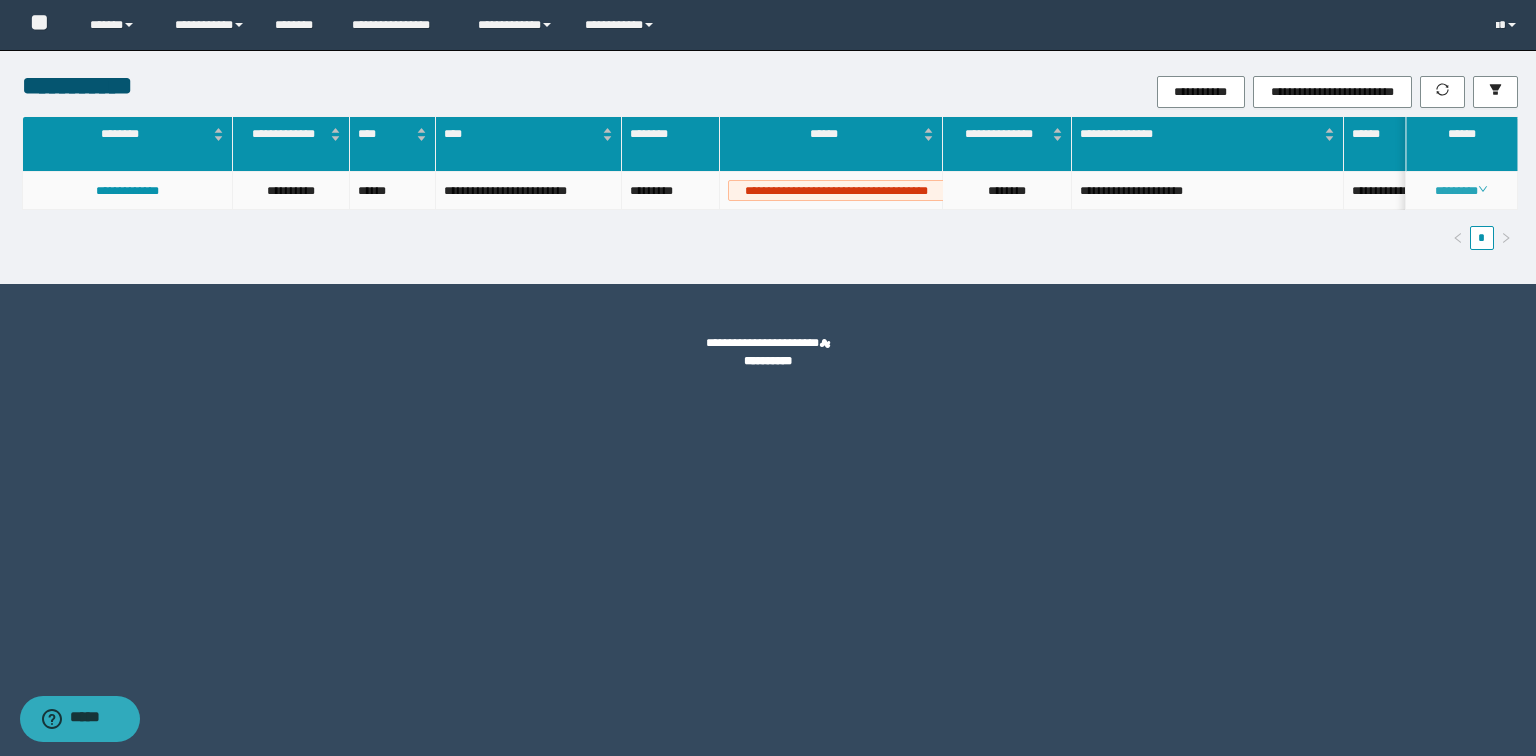 click on "********" at bounding box center (1461, 191) 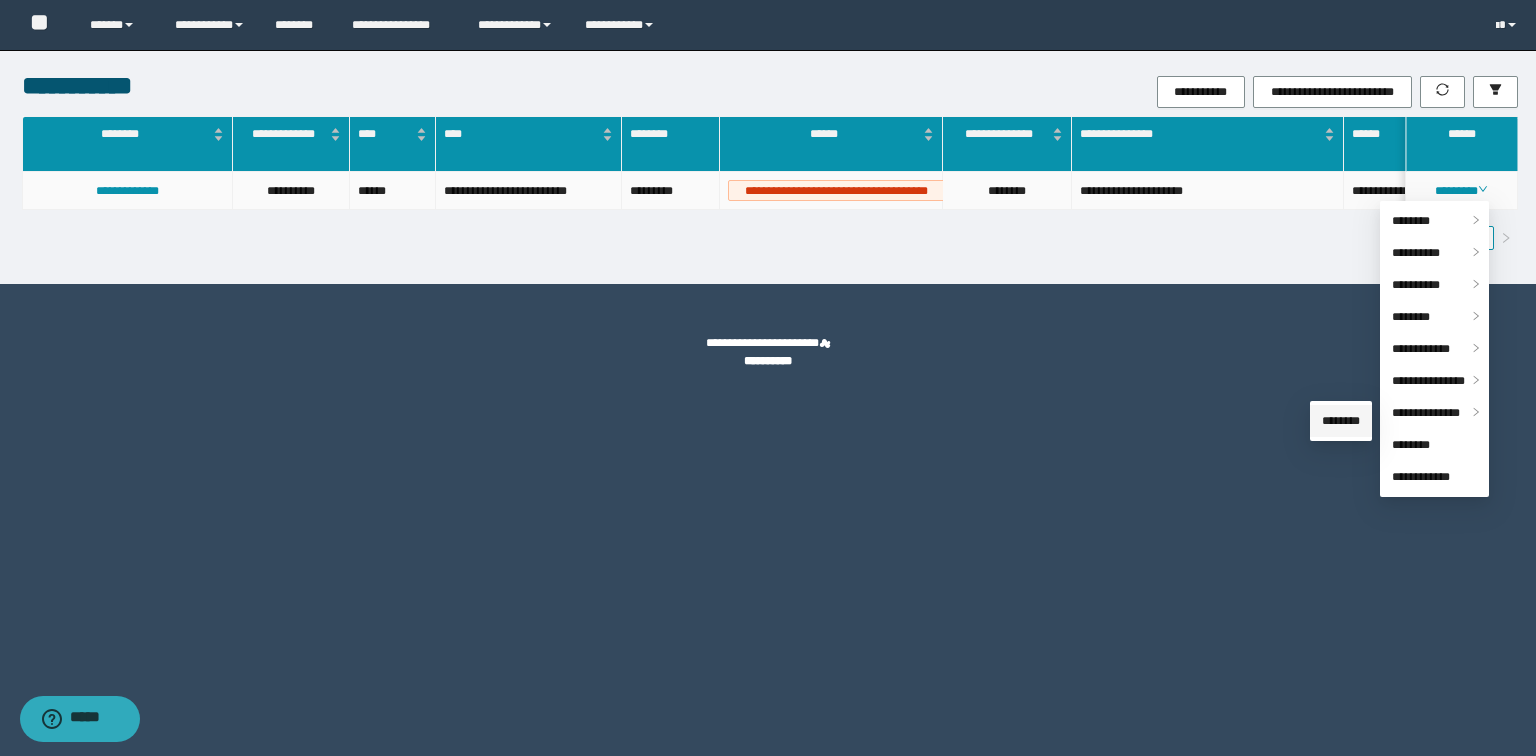 click on "********" at bounding box center [1341, 421] 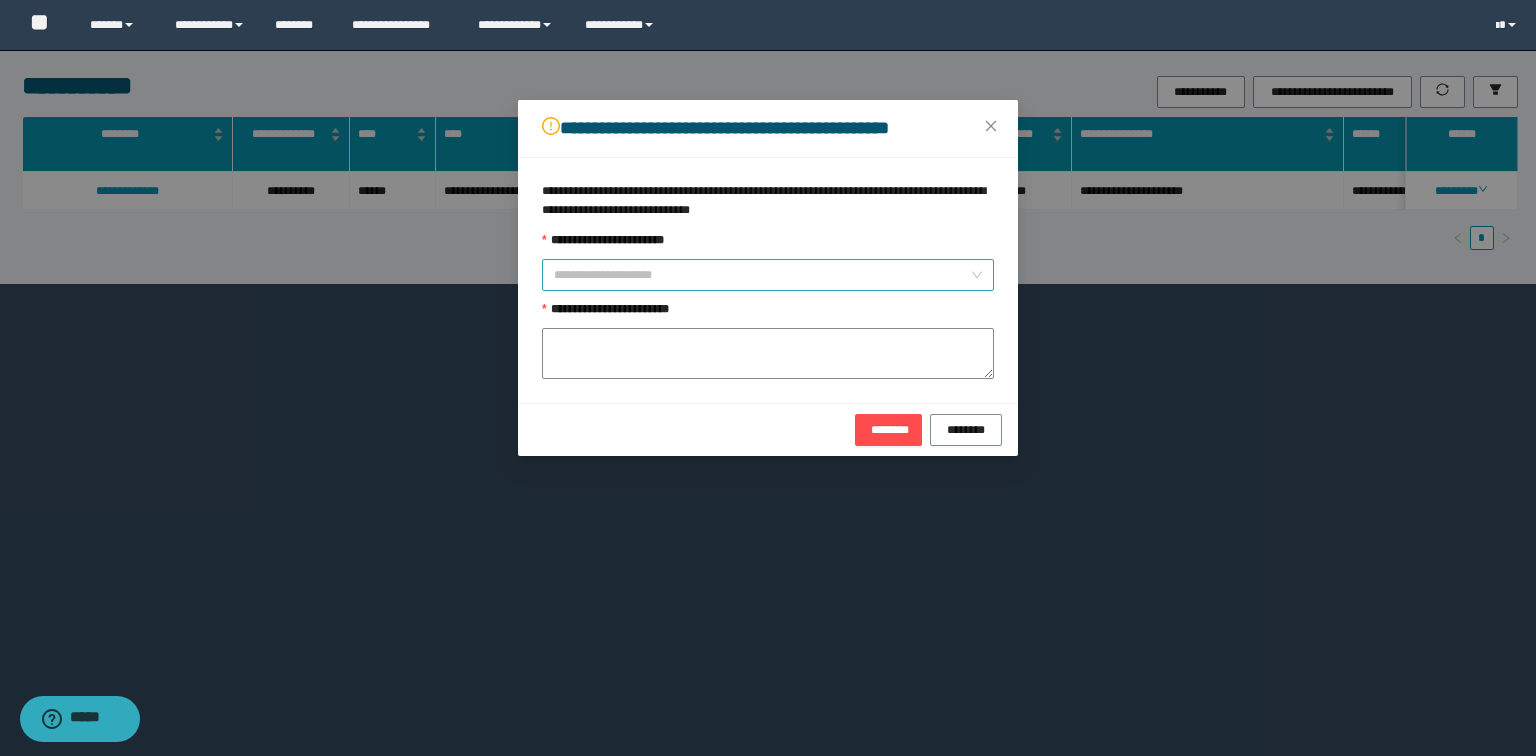 click on "**********" at bounding box center (762, 275) 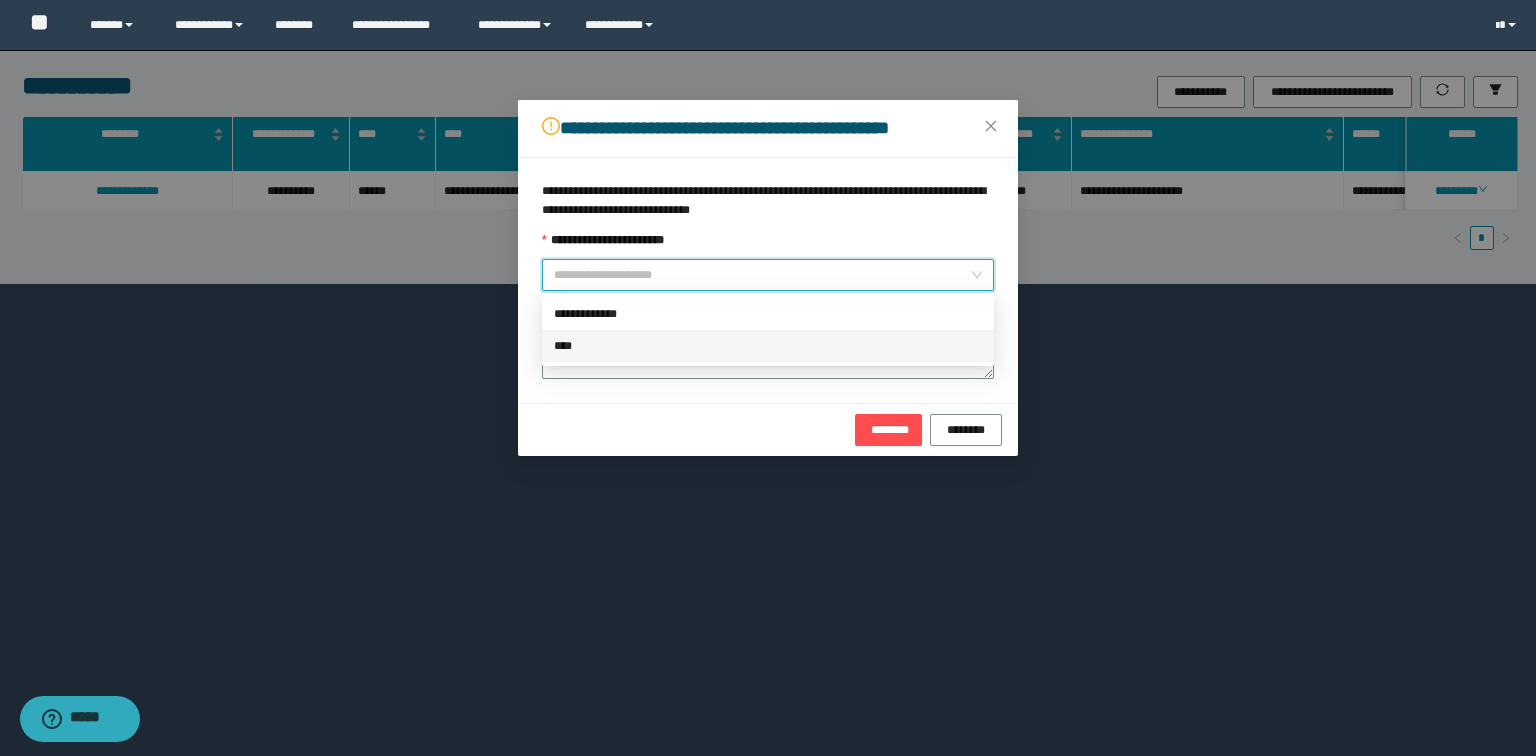 click on "****" at bounding box center (768, 346) 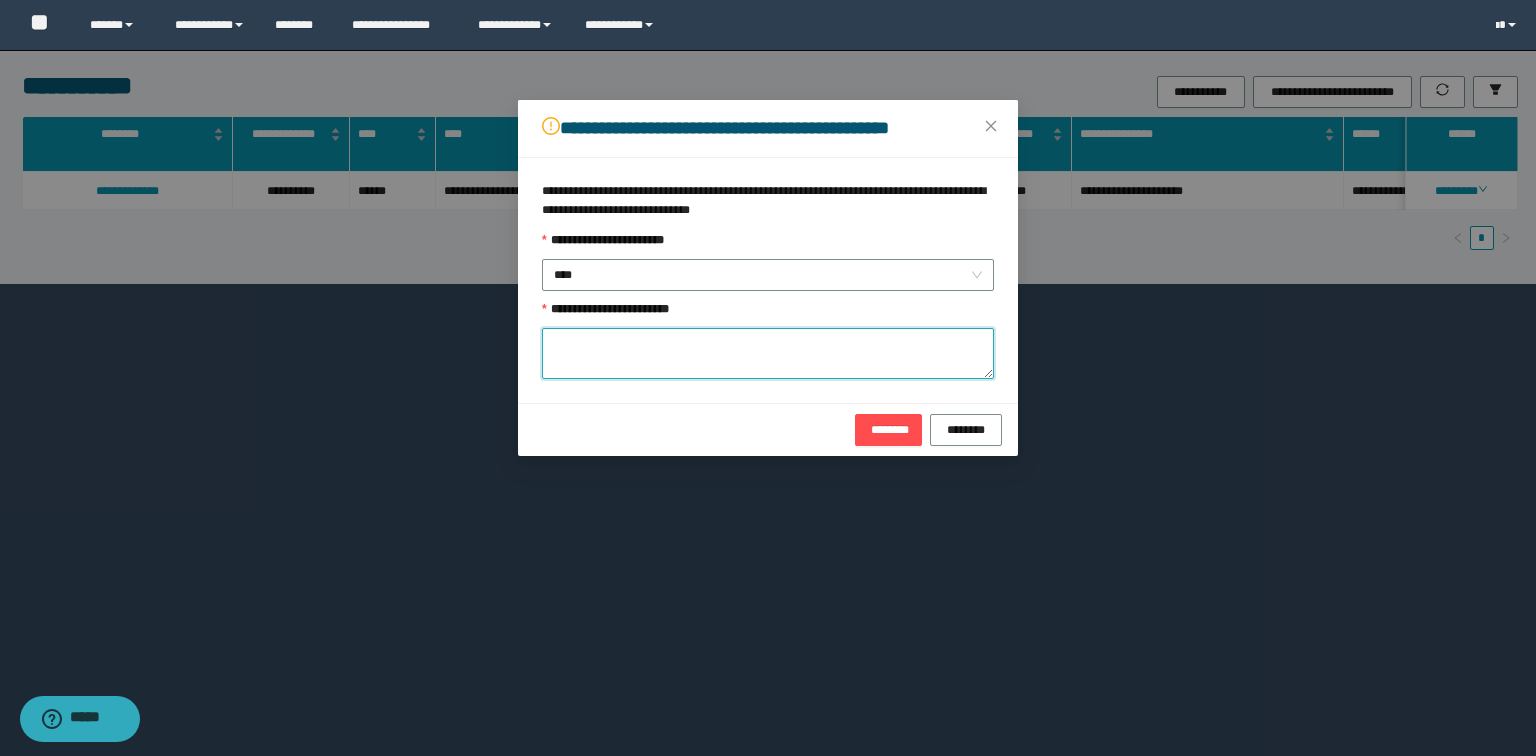 click on "**********" at bounding box center [768, 353] 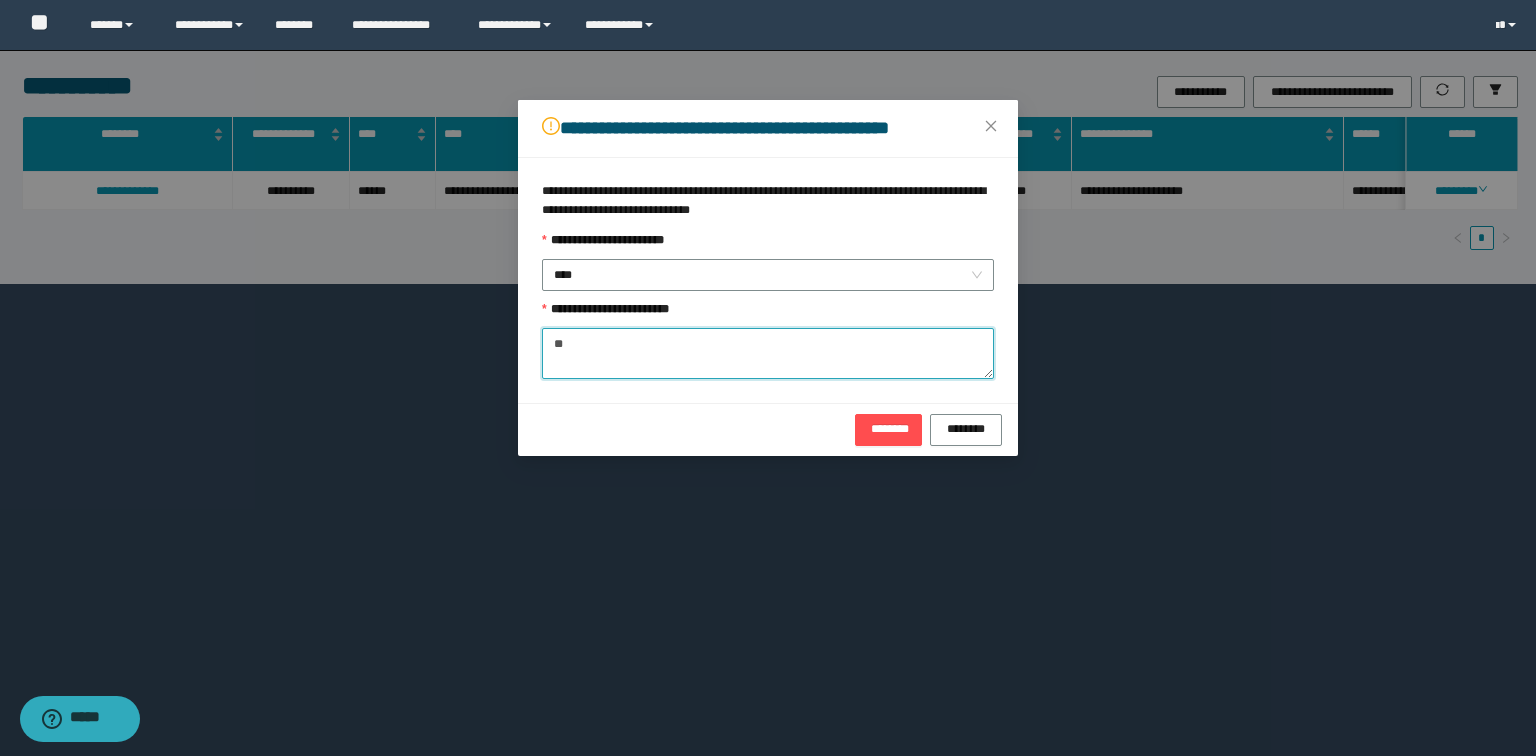 type on "*" 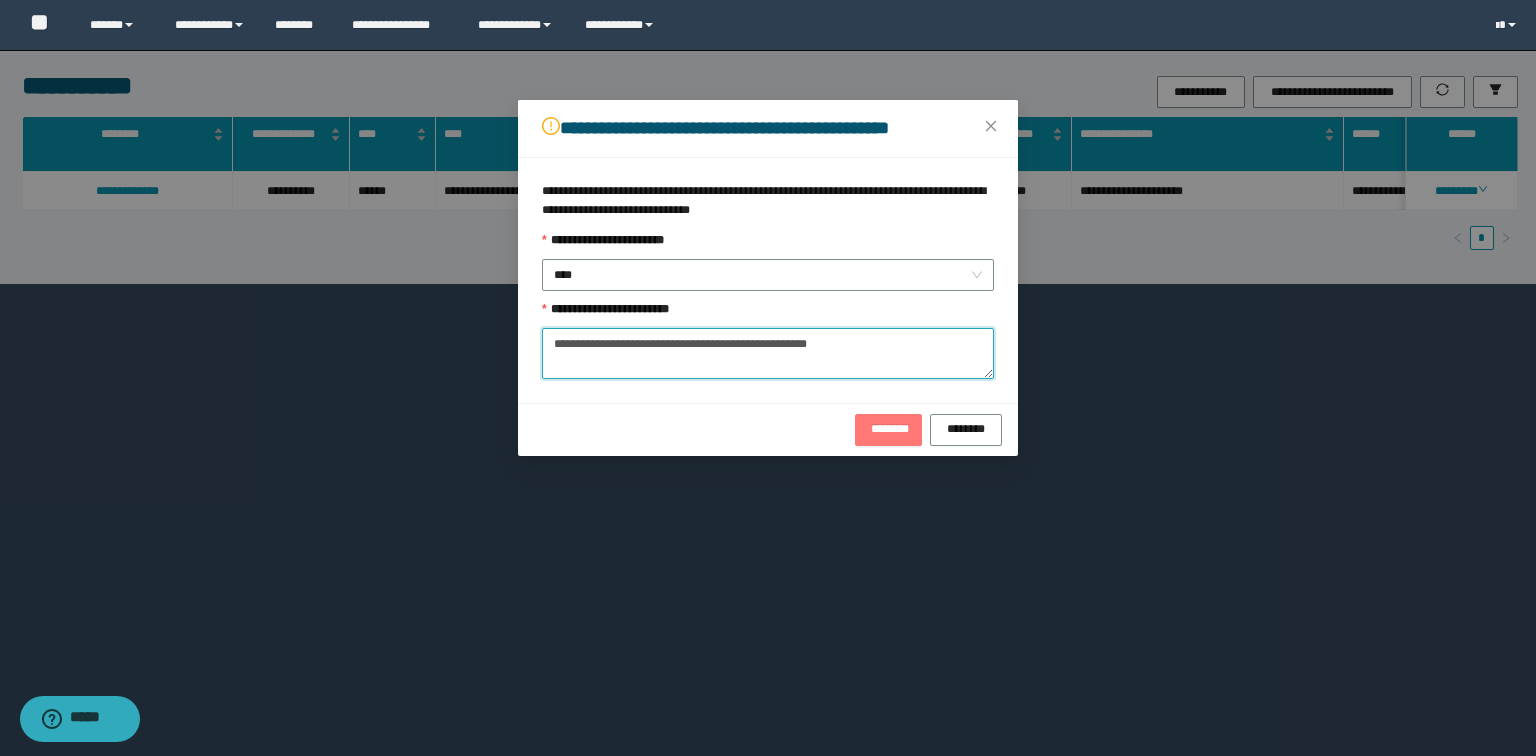 type on "**********" 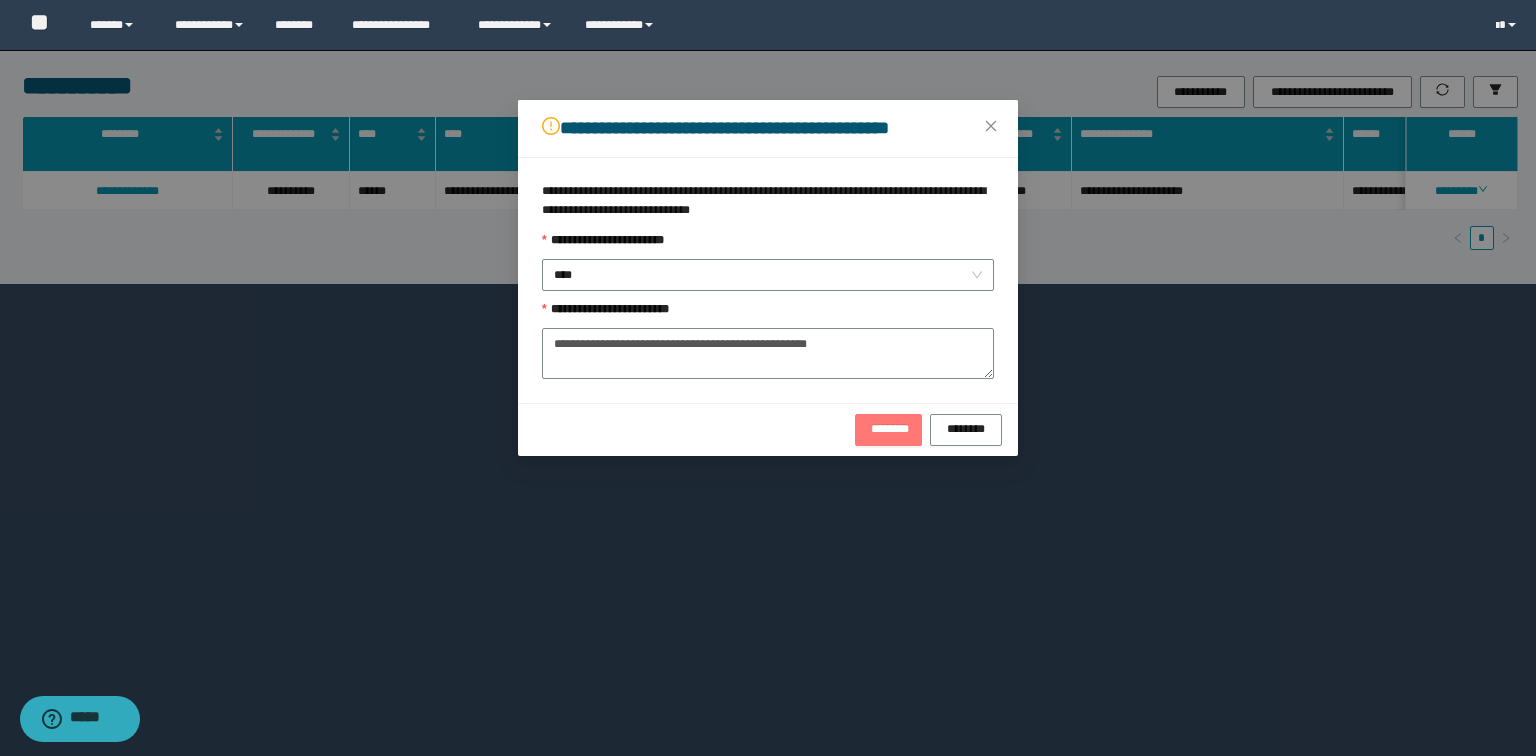 click on "********" at bounding box center [888, 428] 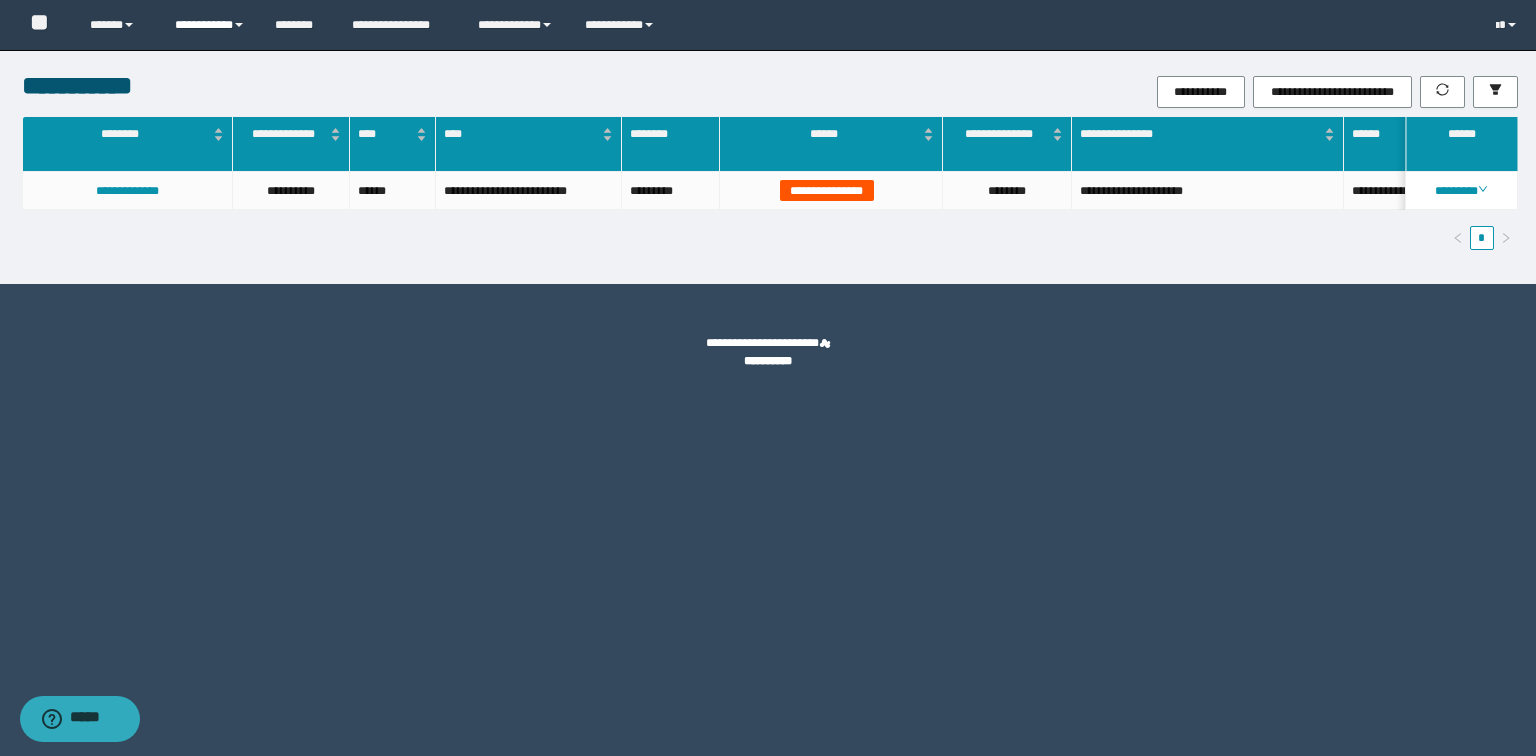 click on "**********" at bounding box center (210, 25) 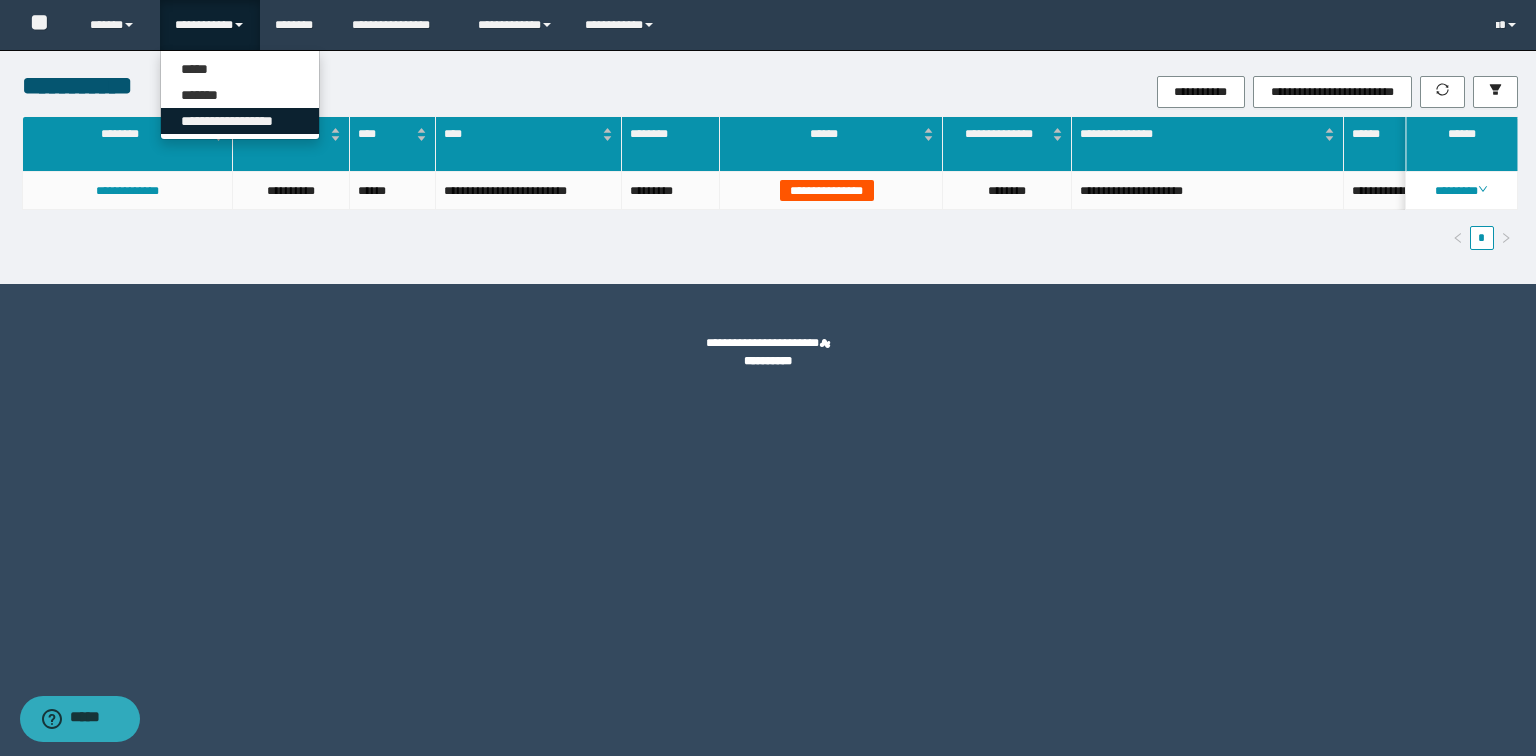 click on "**********" at bounding box center (240, 121) 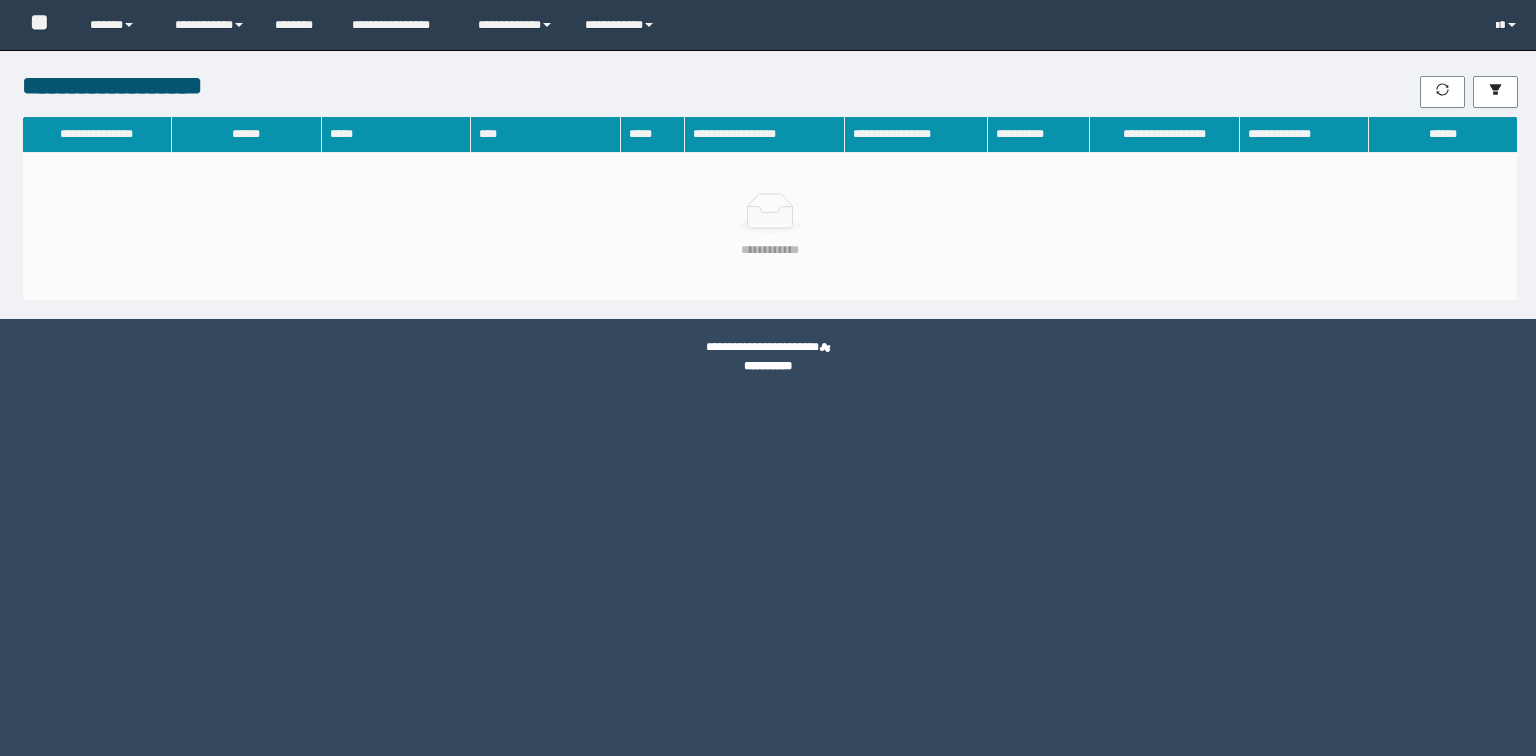 scroll, scrollTop: 0, scrollLeft: 0, axis: both 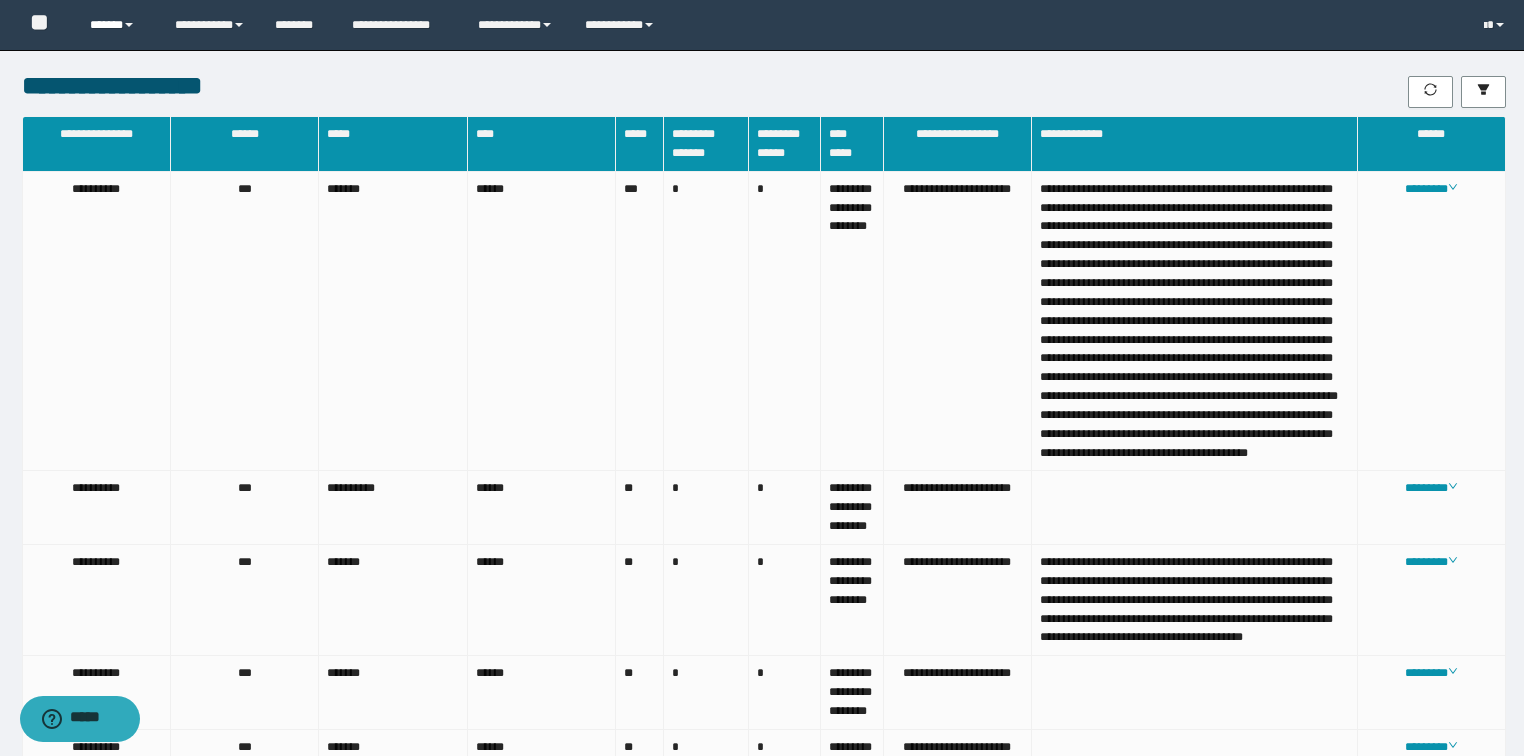 click on "******" at bounding box center [117, 25] 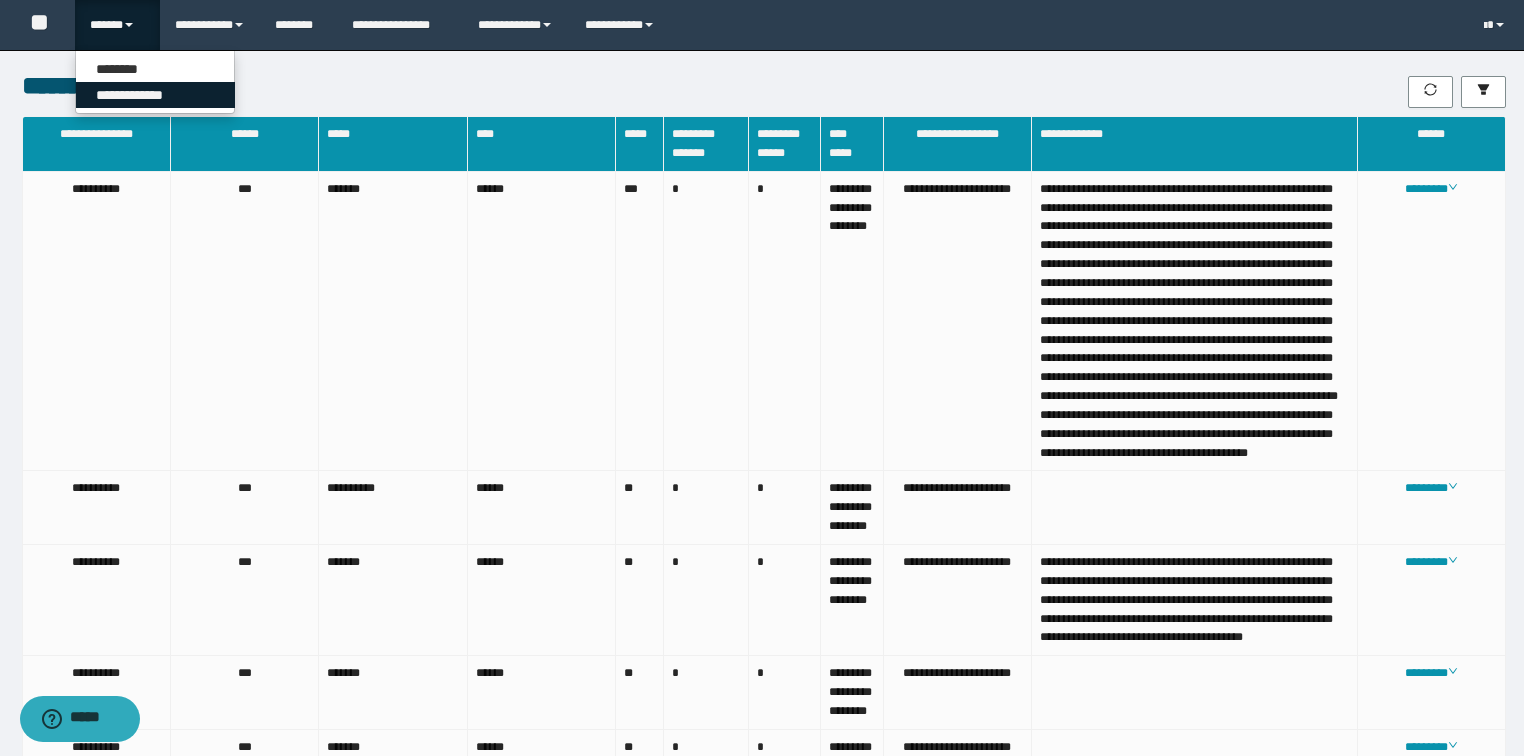click on "**********" at bounding box center [155, 95] 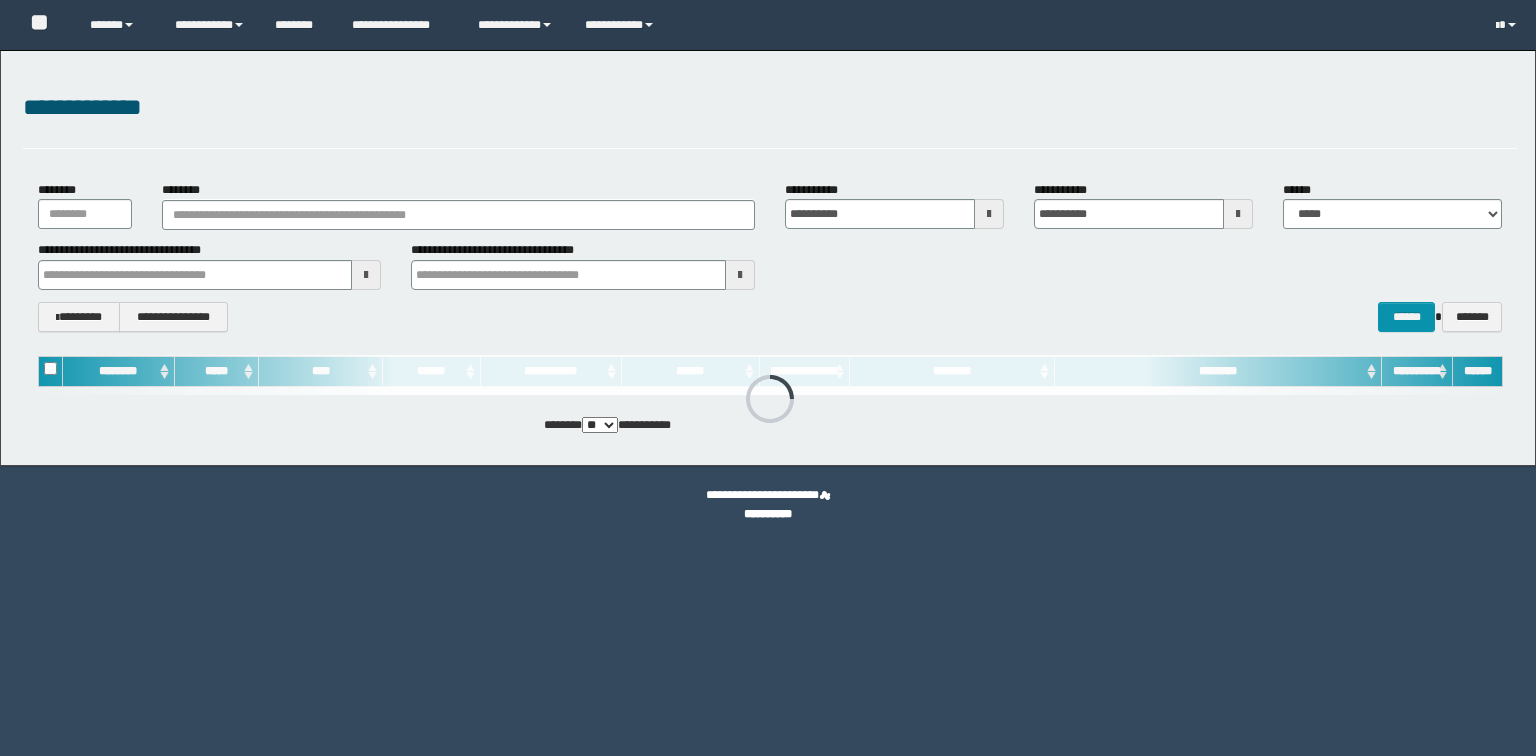 scroll, scrollTop: 0, scrollLeft: 0, axis: both 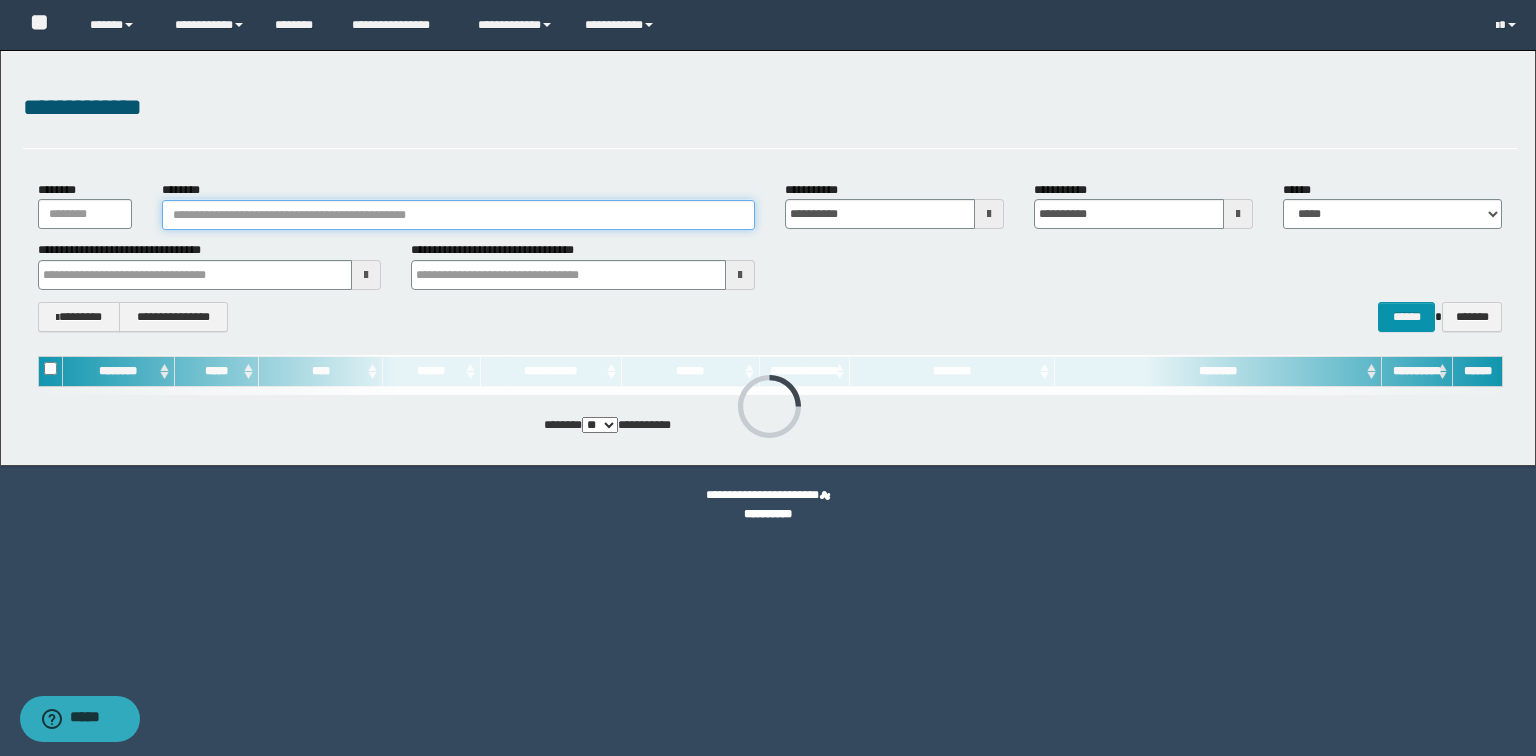 click on "********" at bounding box center (458, 215) 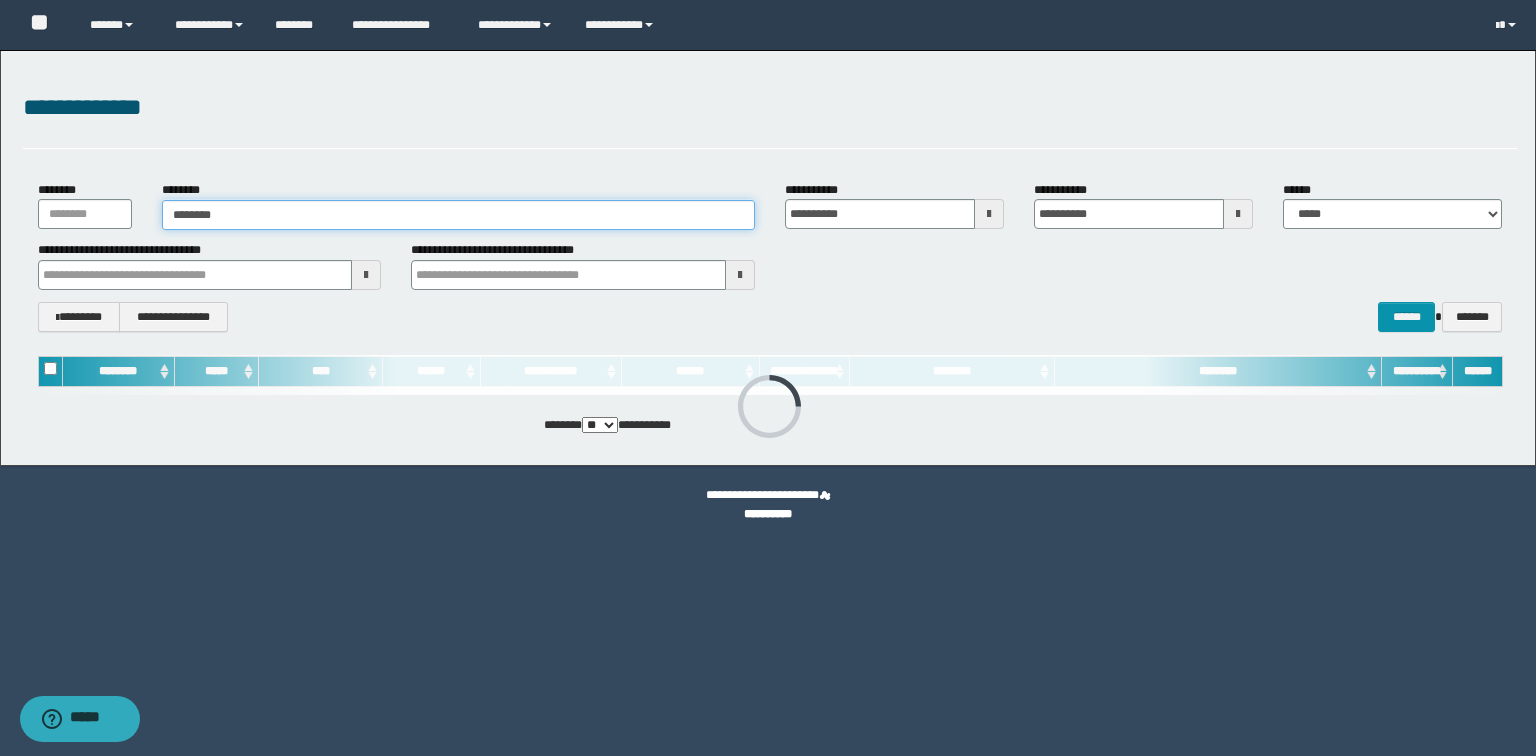 type on "********" 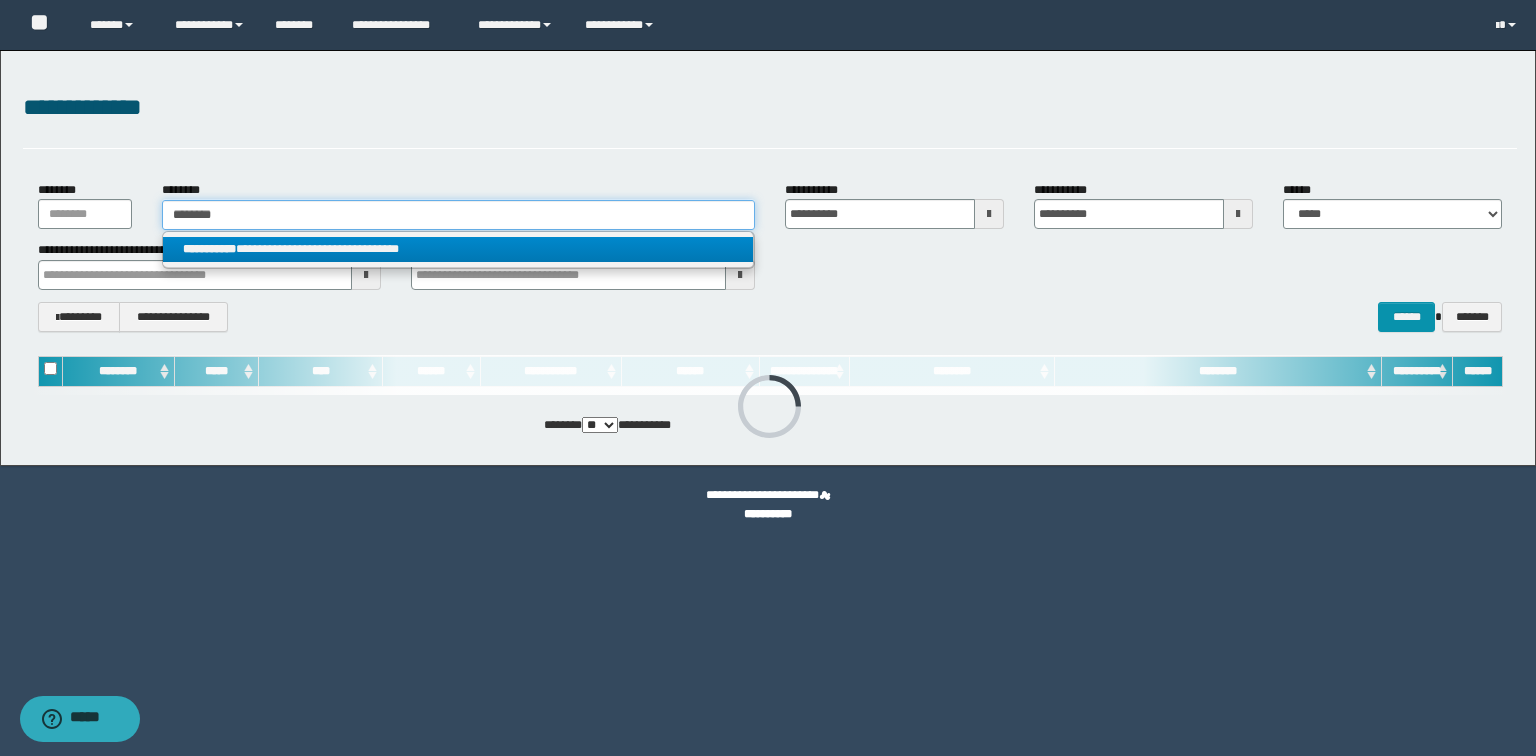 type on "********" 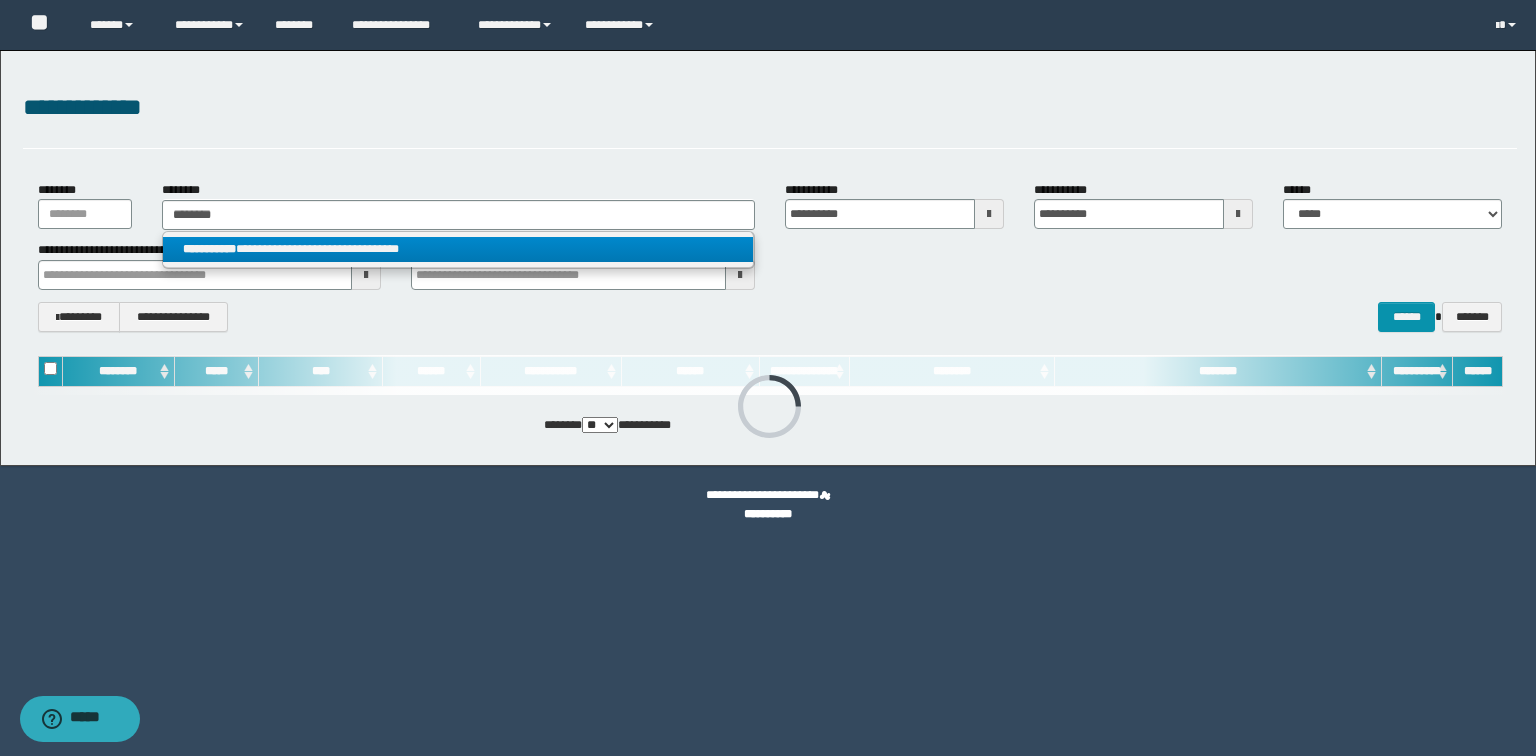 click on "**********" at bounding box center [458, 249] 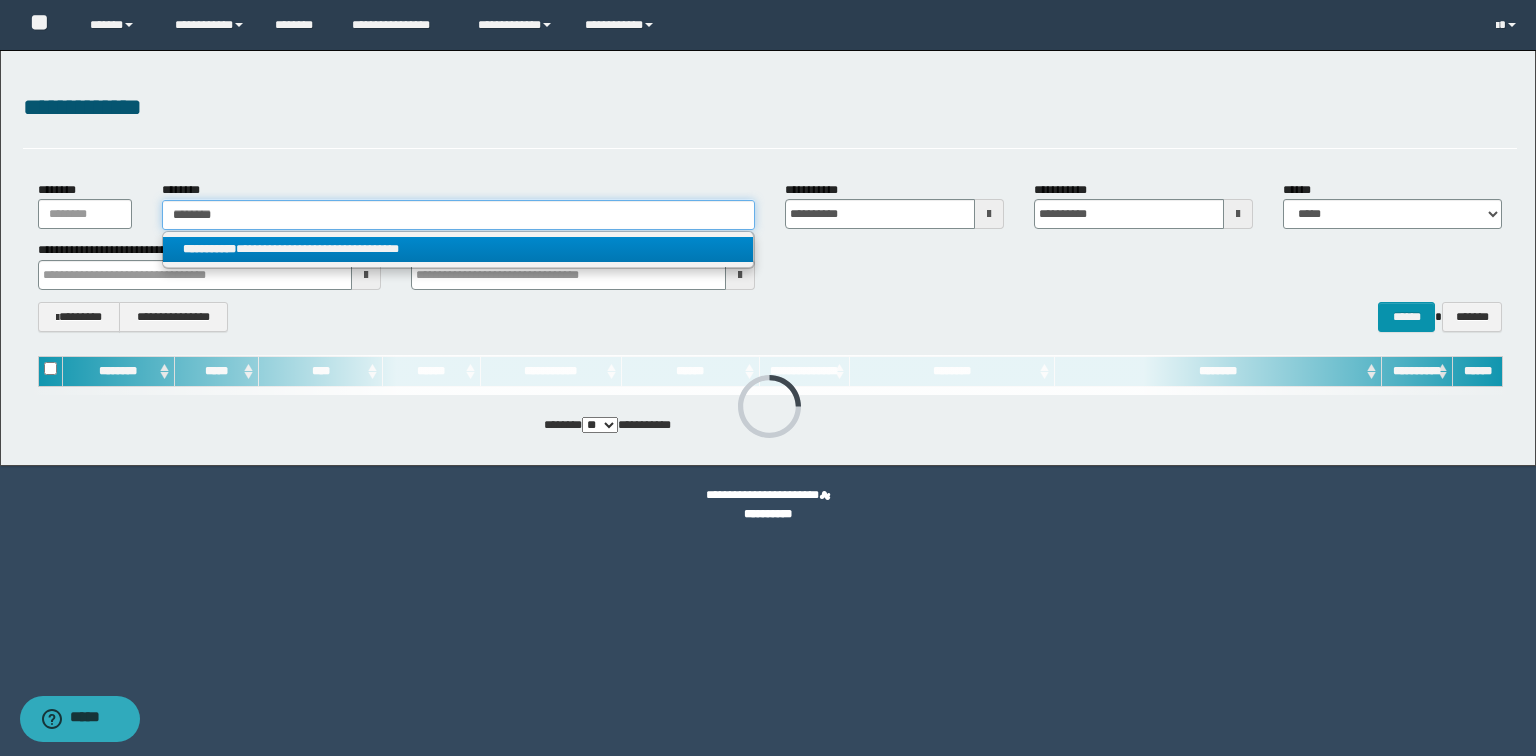 type 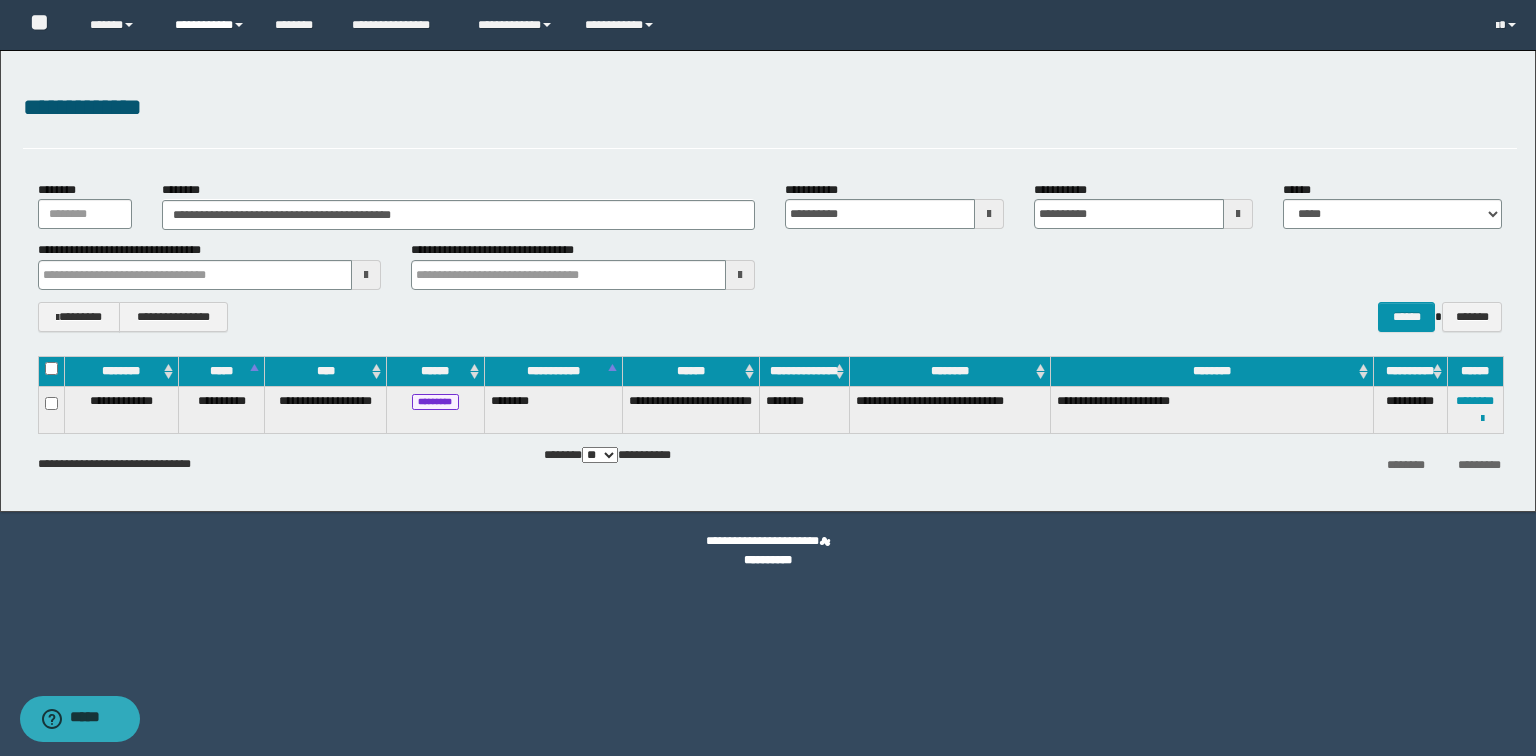 click on "**********" at bounding box center (210, 25) 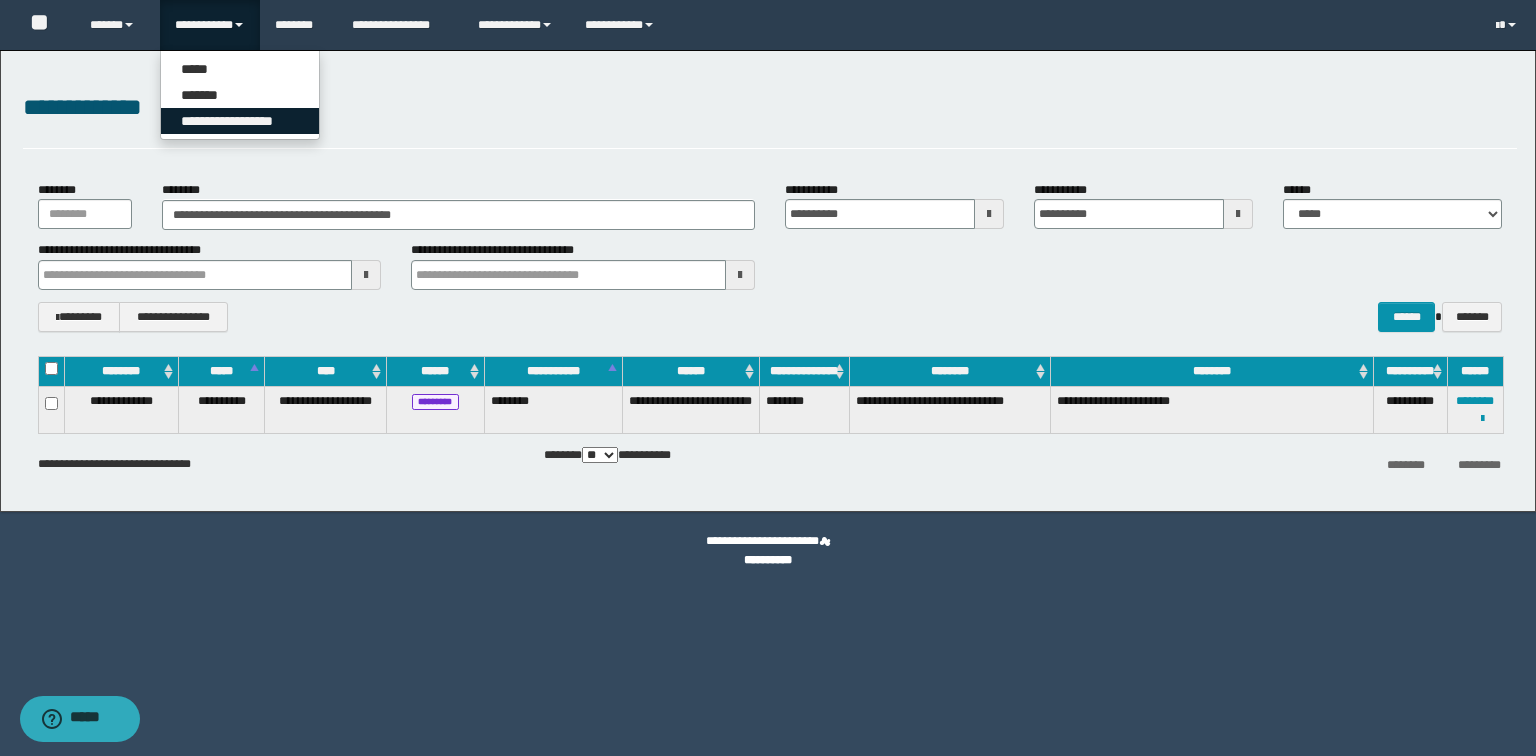 click on "**********" at bounding box center [240, 121] 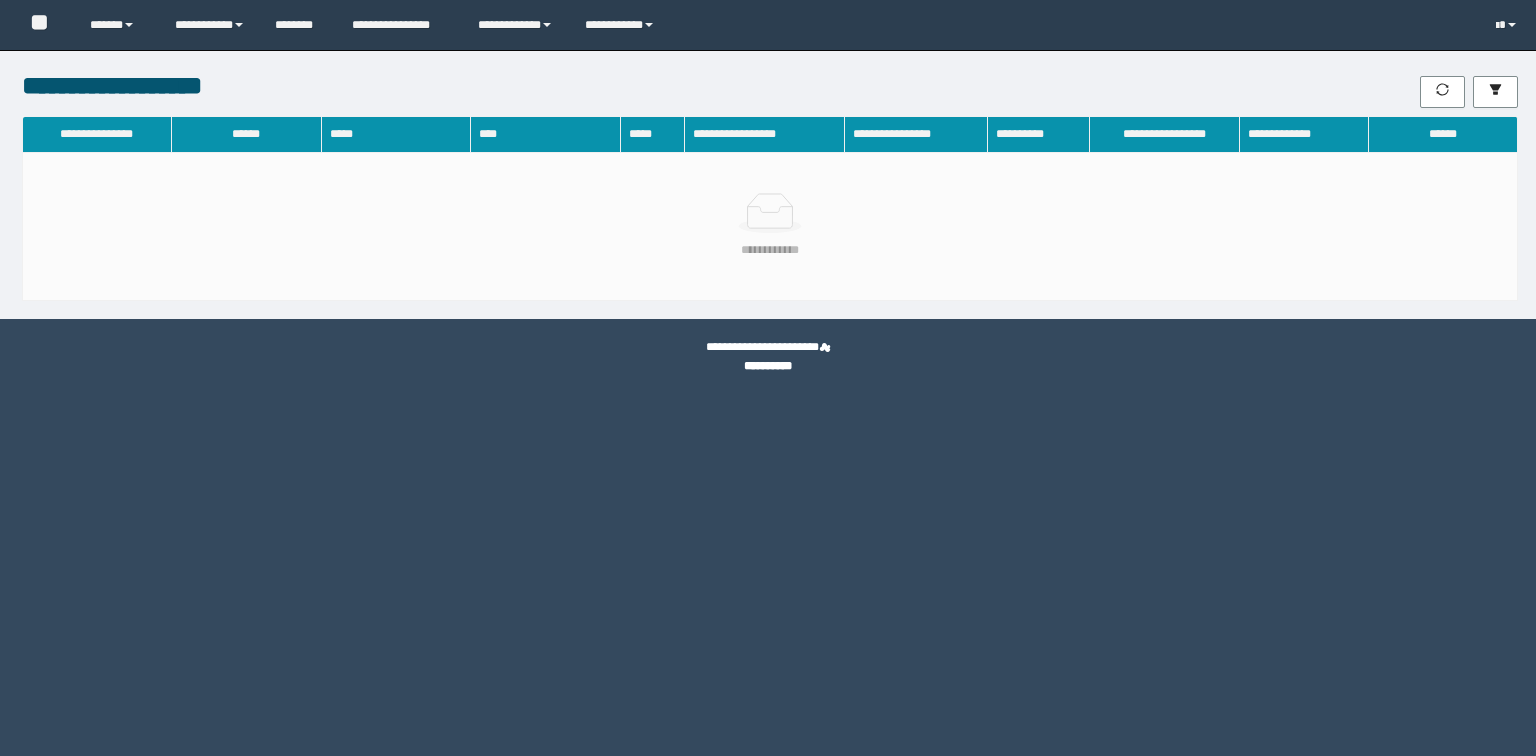 scroll, scrollTop: 0, scrollLeft: 0, axis: both 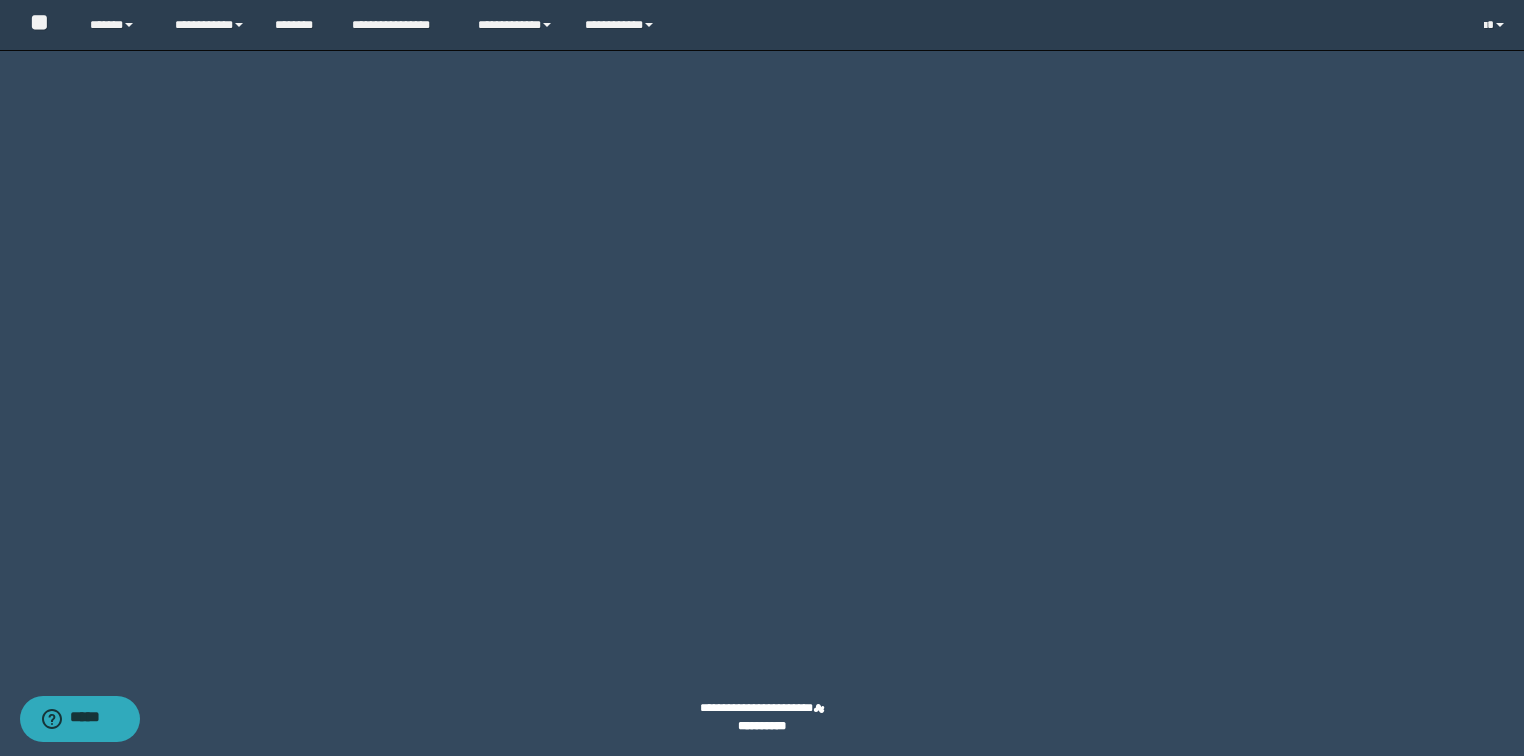 click on "********" at bounding box center (1431, -2460) 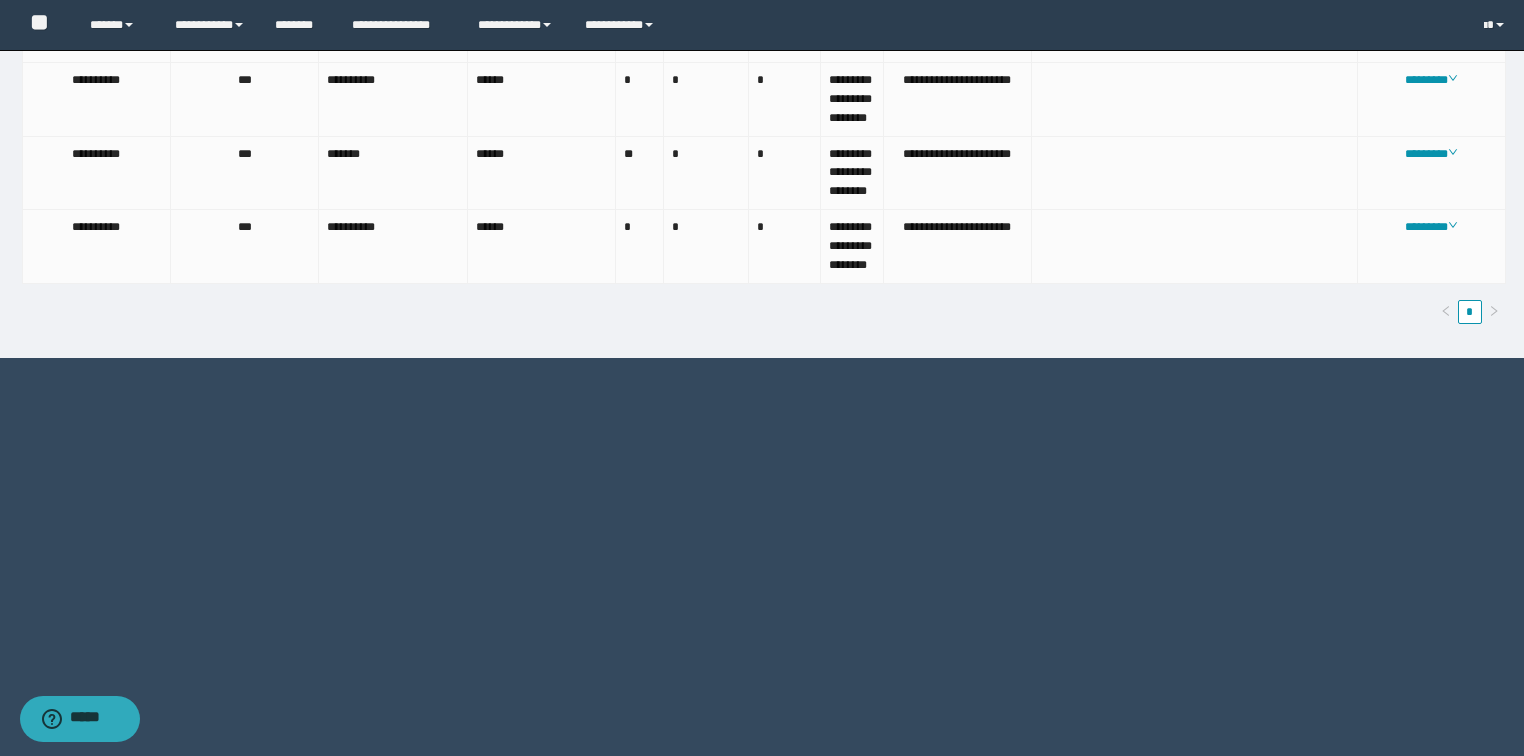scroll, scrollTop: 12572, scrollLeft: 0, axis: vertical 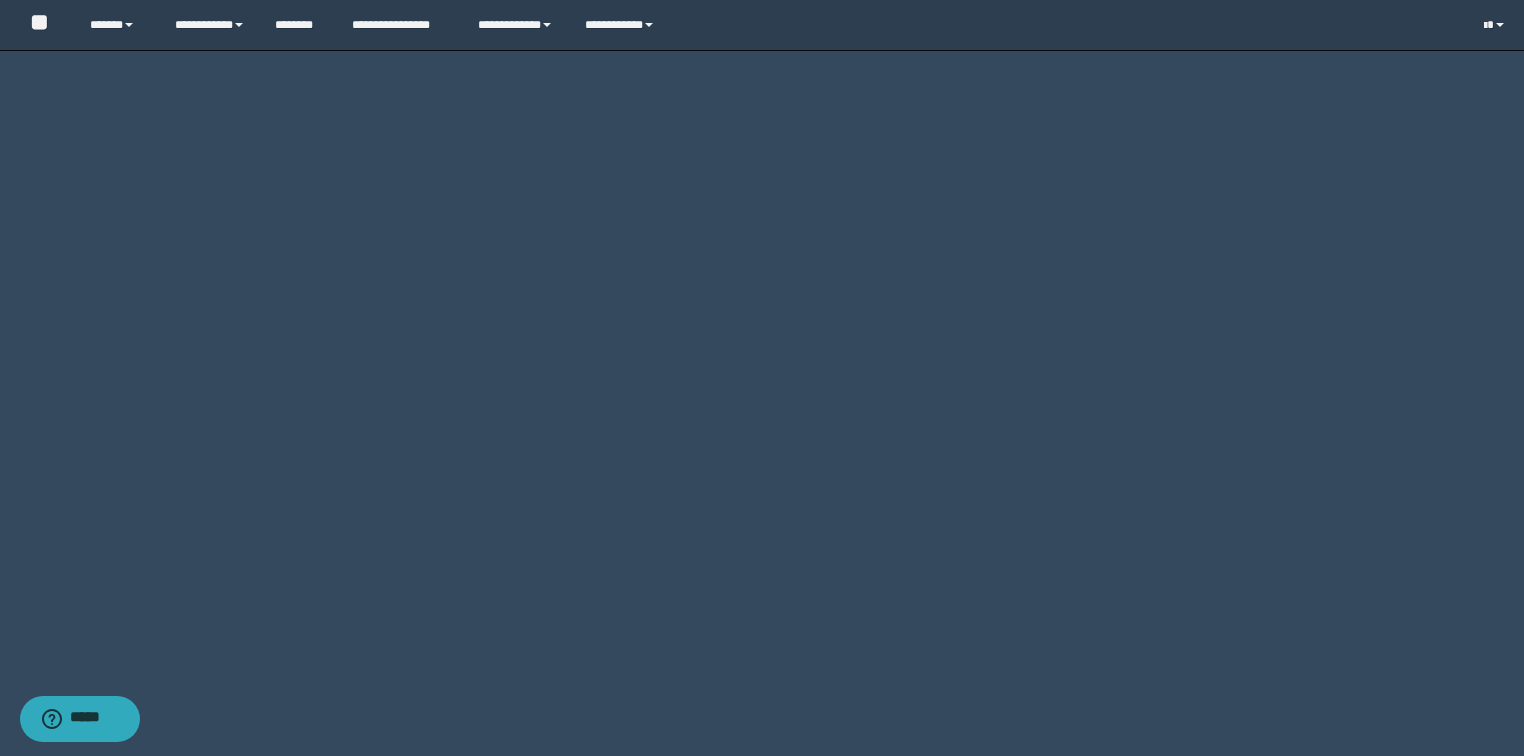 drag, startPoint x: 1041, startPoint y: 244, endPoint x: 1332, endPoint y: 257, distance: 291.29022 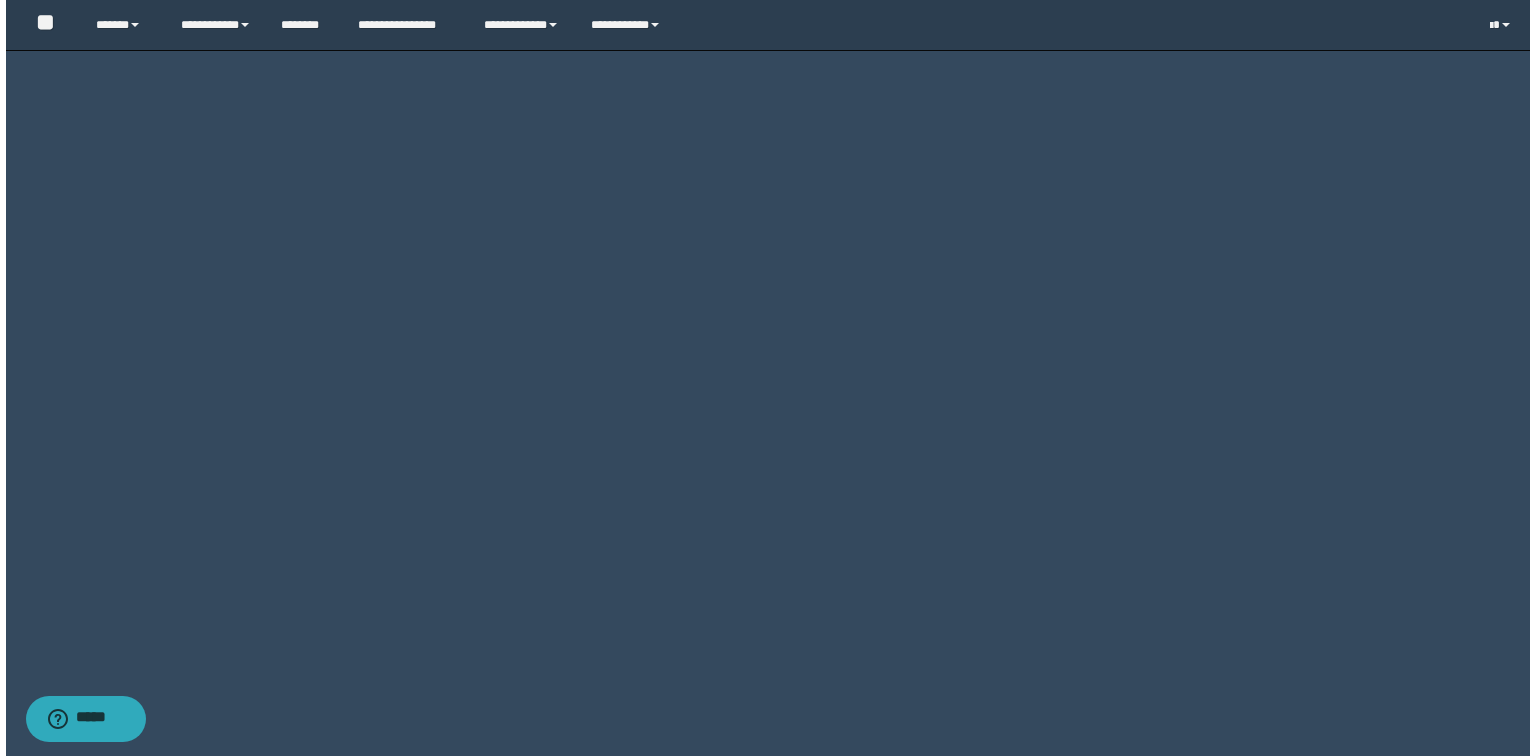 scroll, scrollTop: 13878, scrollLeft: 0, axis: vertical 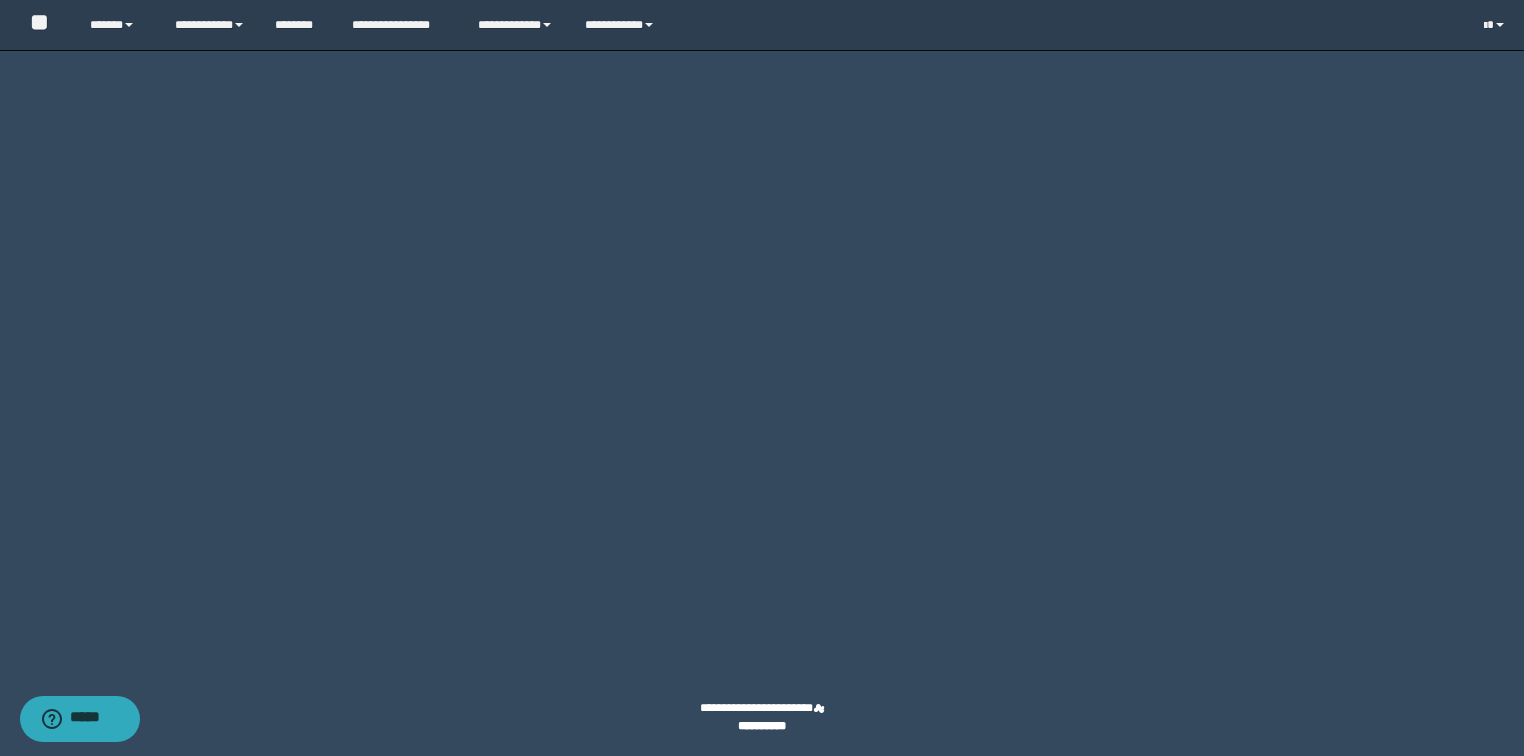 click on "********" at bounding box center (1431, -2460) 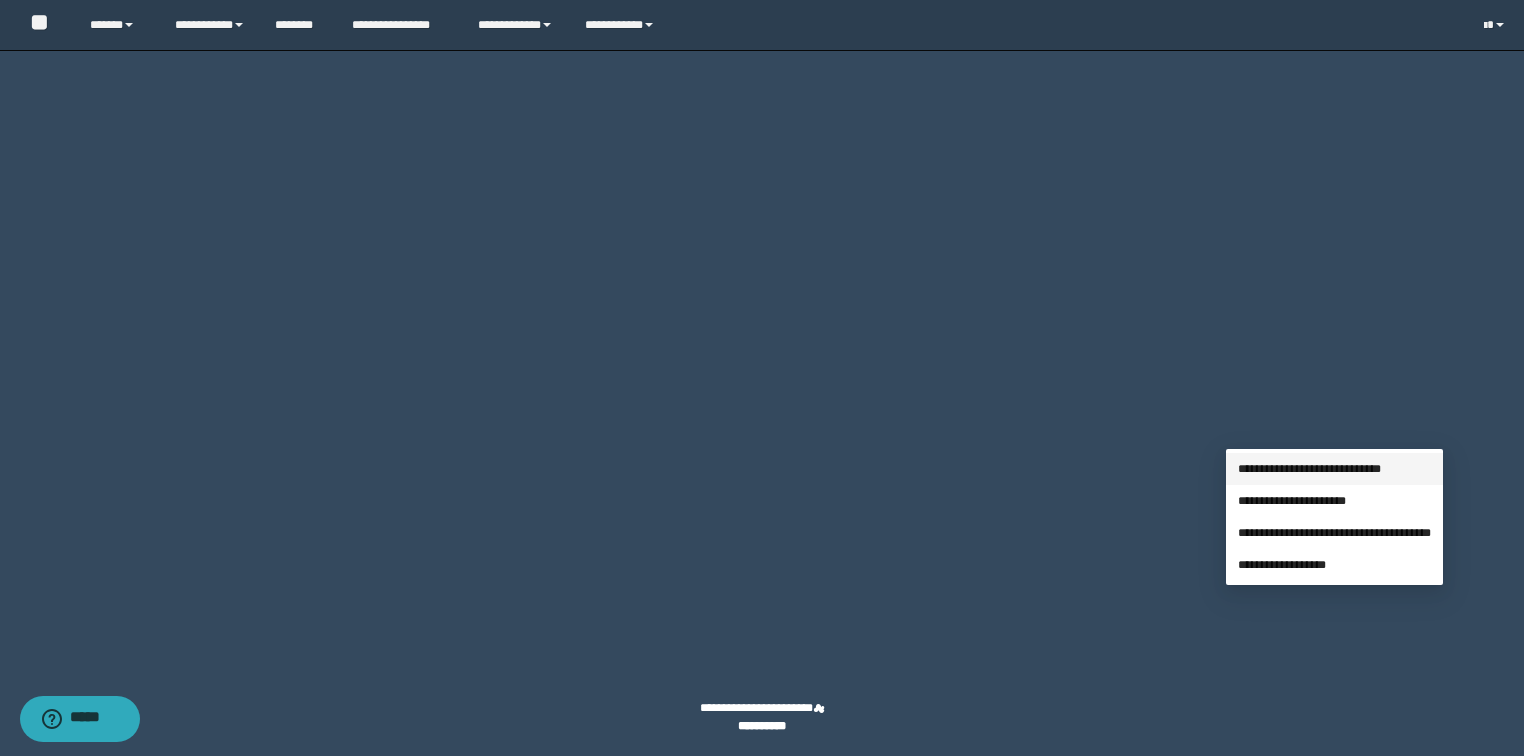click on "**********" at bounding box center (1309, 469) 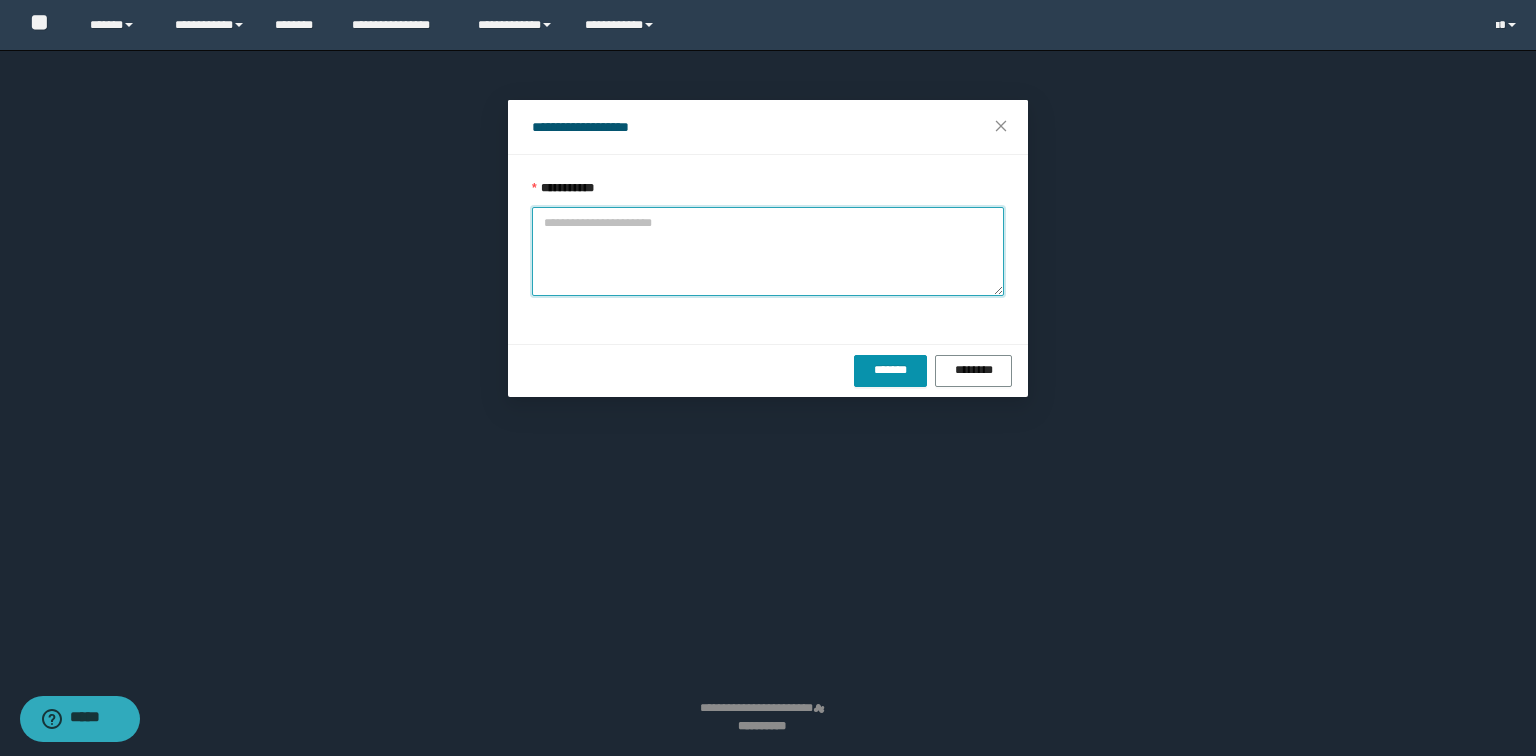 click on "**********" at bounding box center [768, 251] 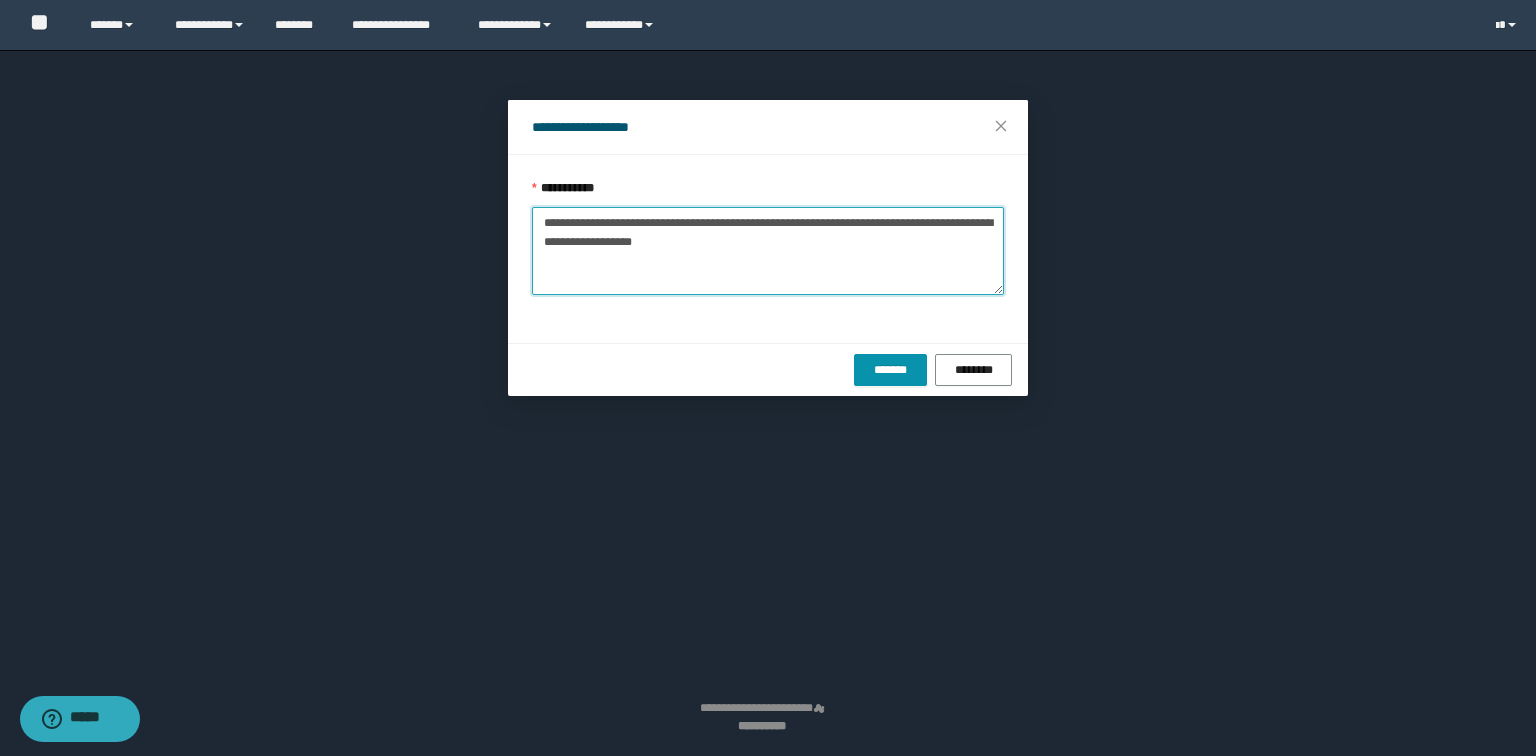 paste on "**********" 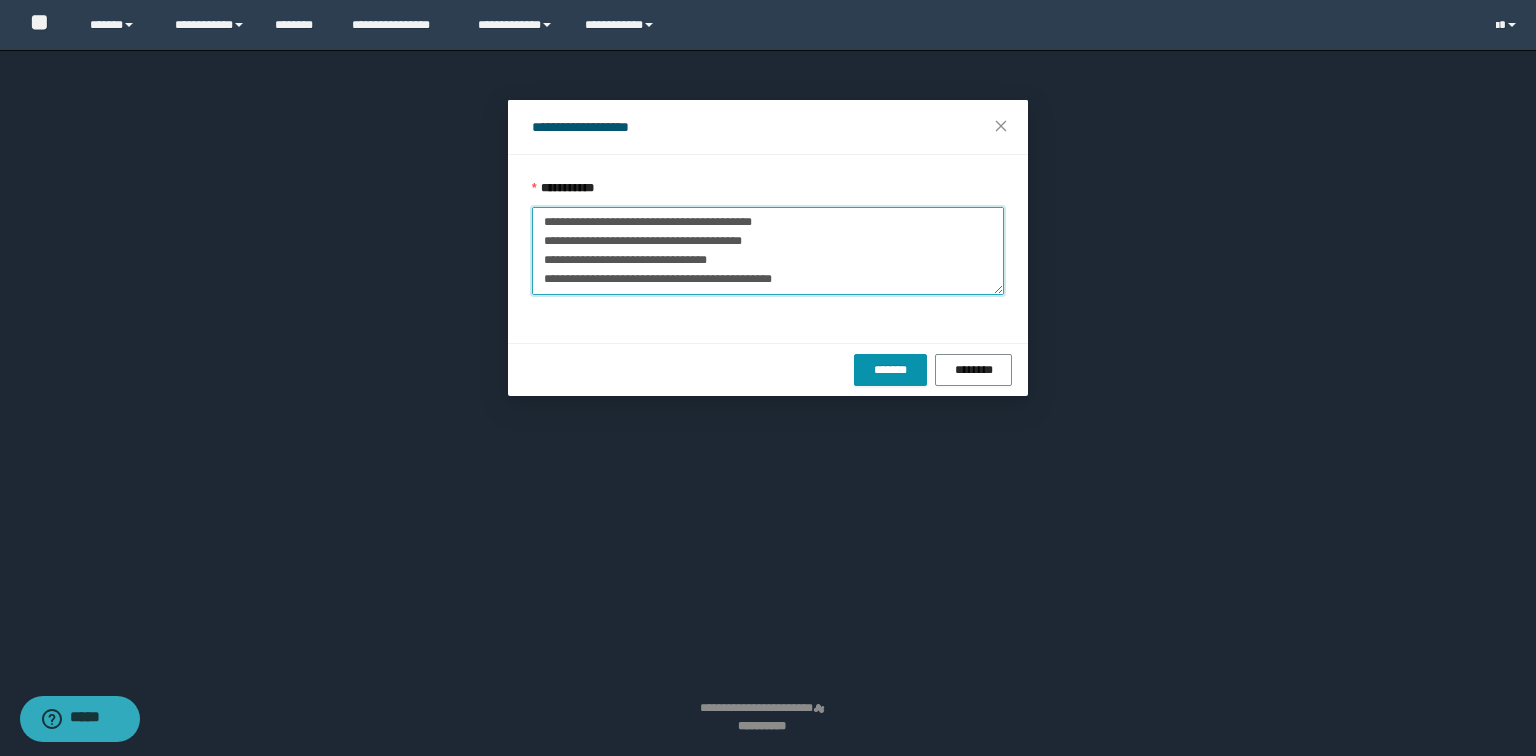 scroll, scrollTop: 0, scrollLeft: 0, axis: both 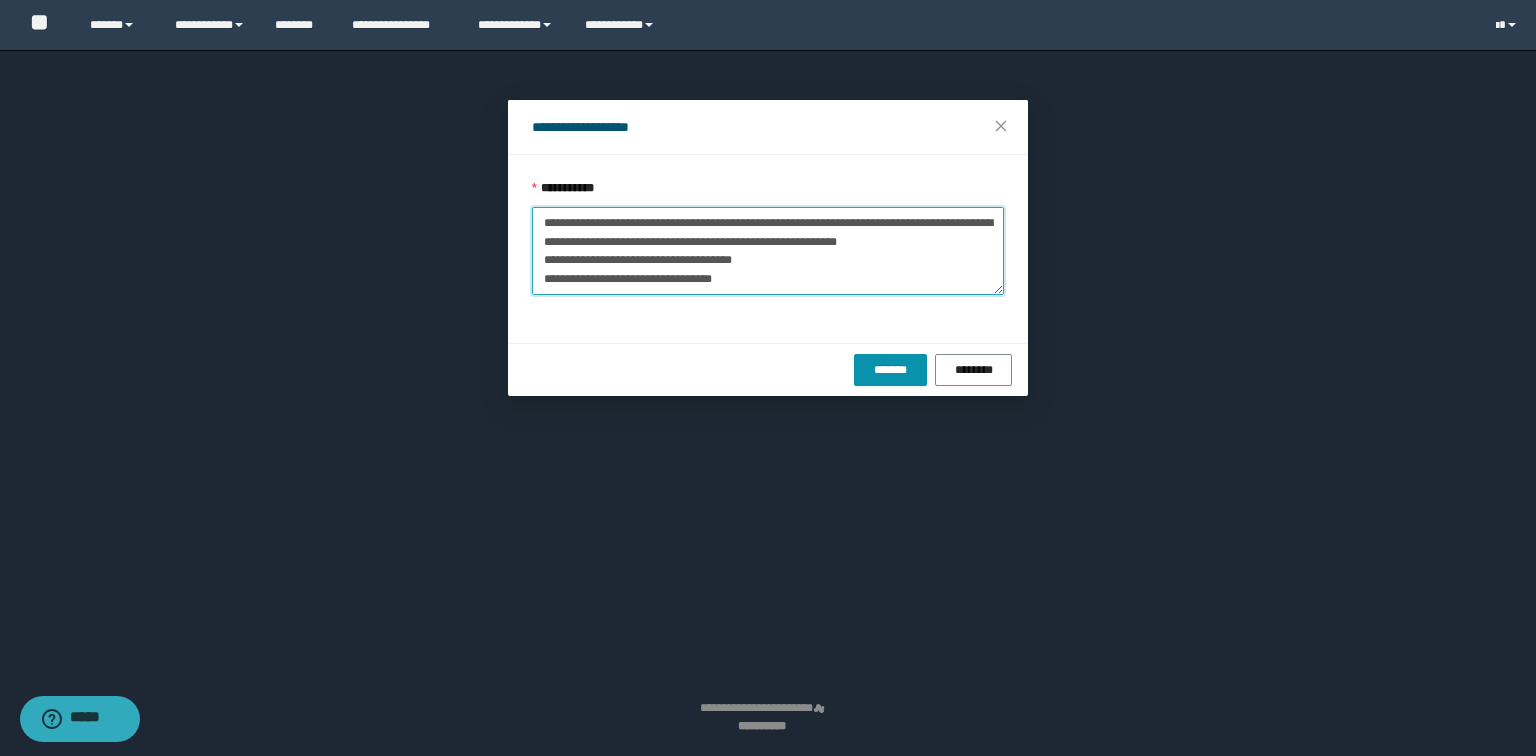 click on "**********" at bounding box center [768, 251] 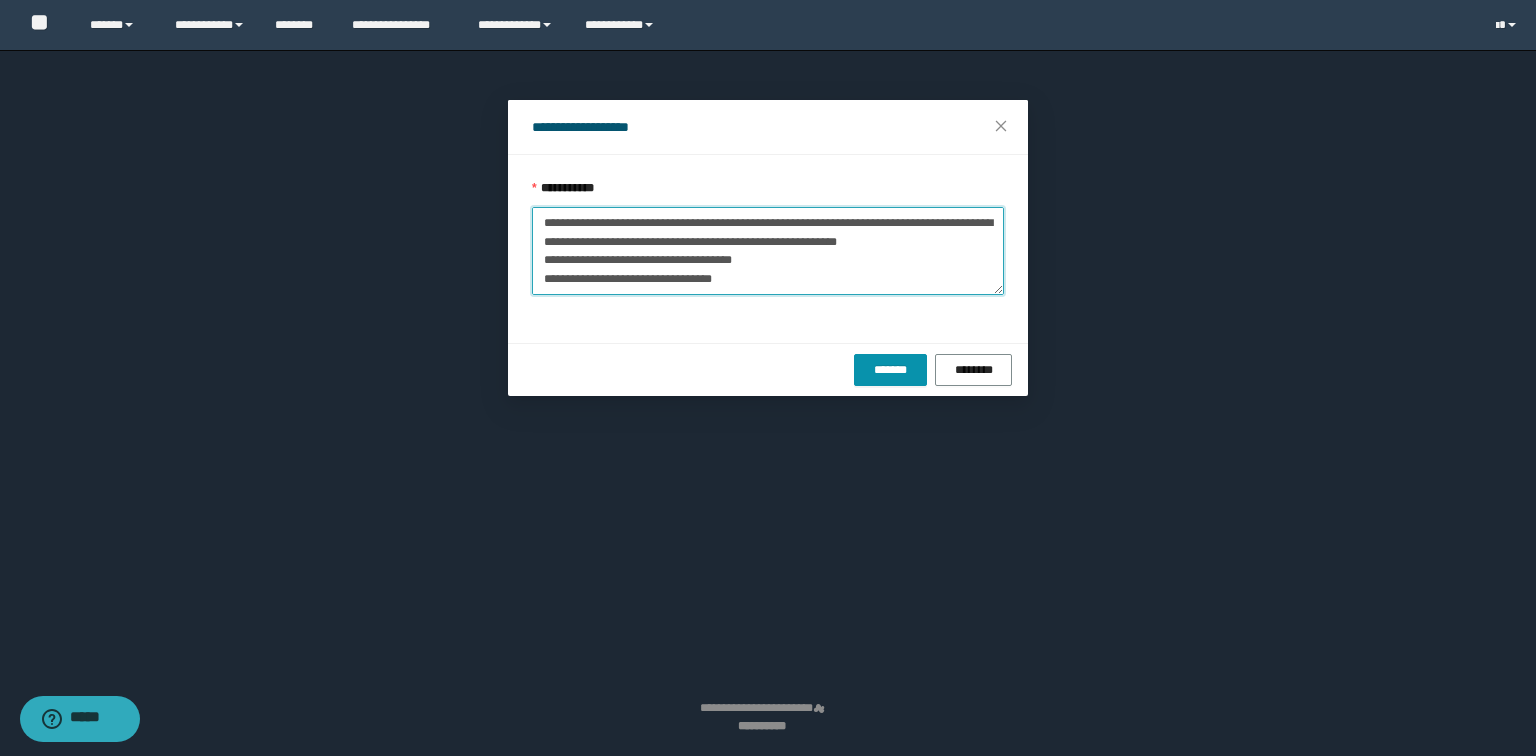 click on "**********" at bounding box center (768, 251) 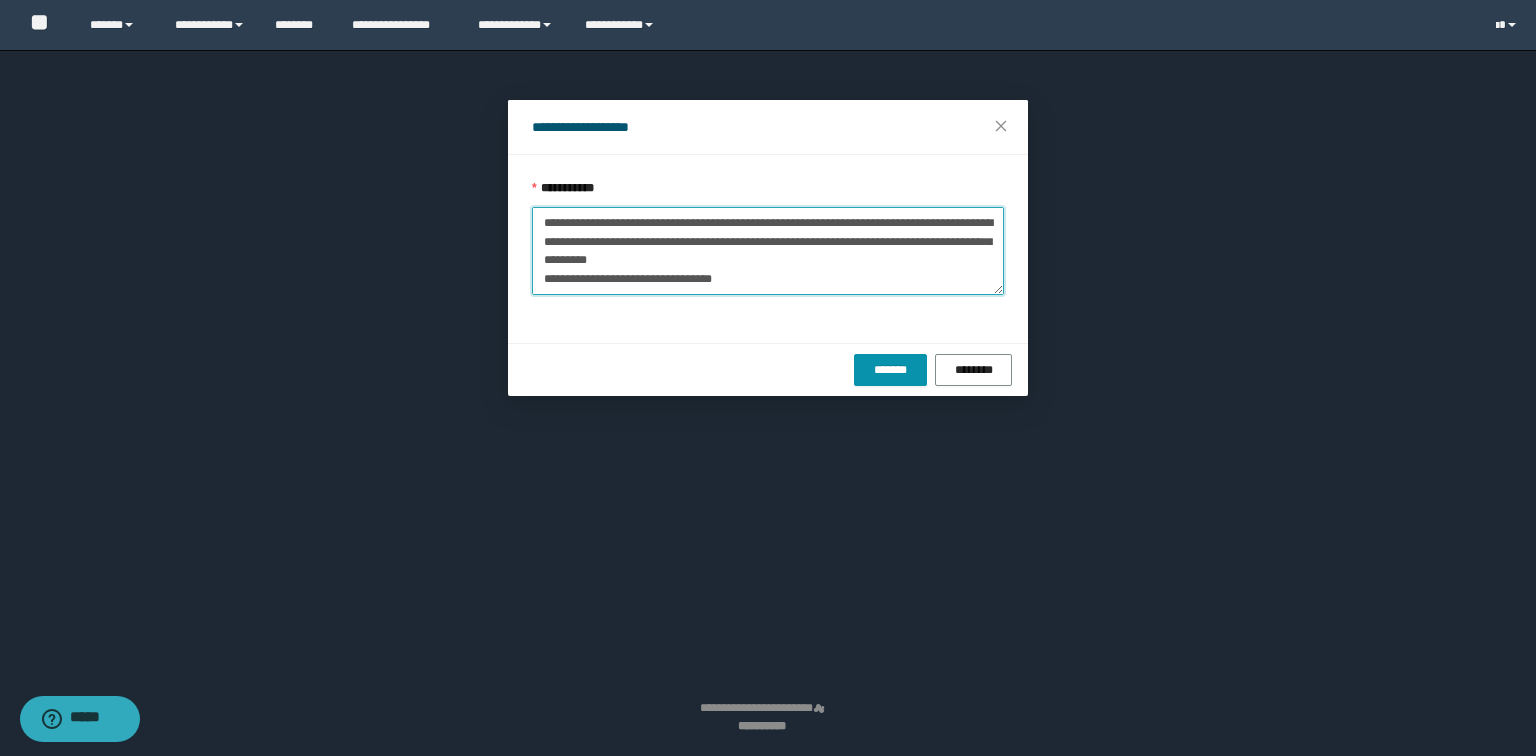 click on "**********" at bounding box center (768, 251) 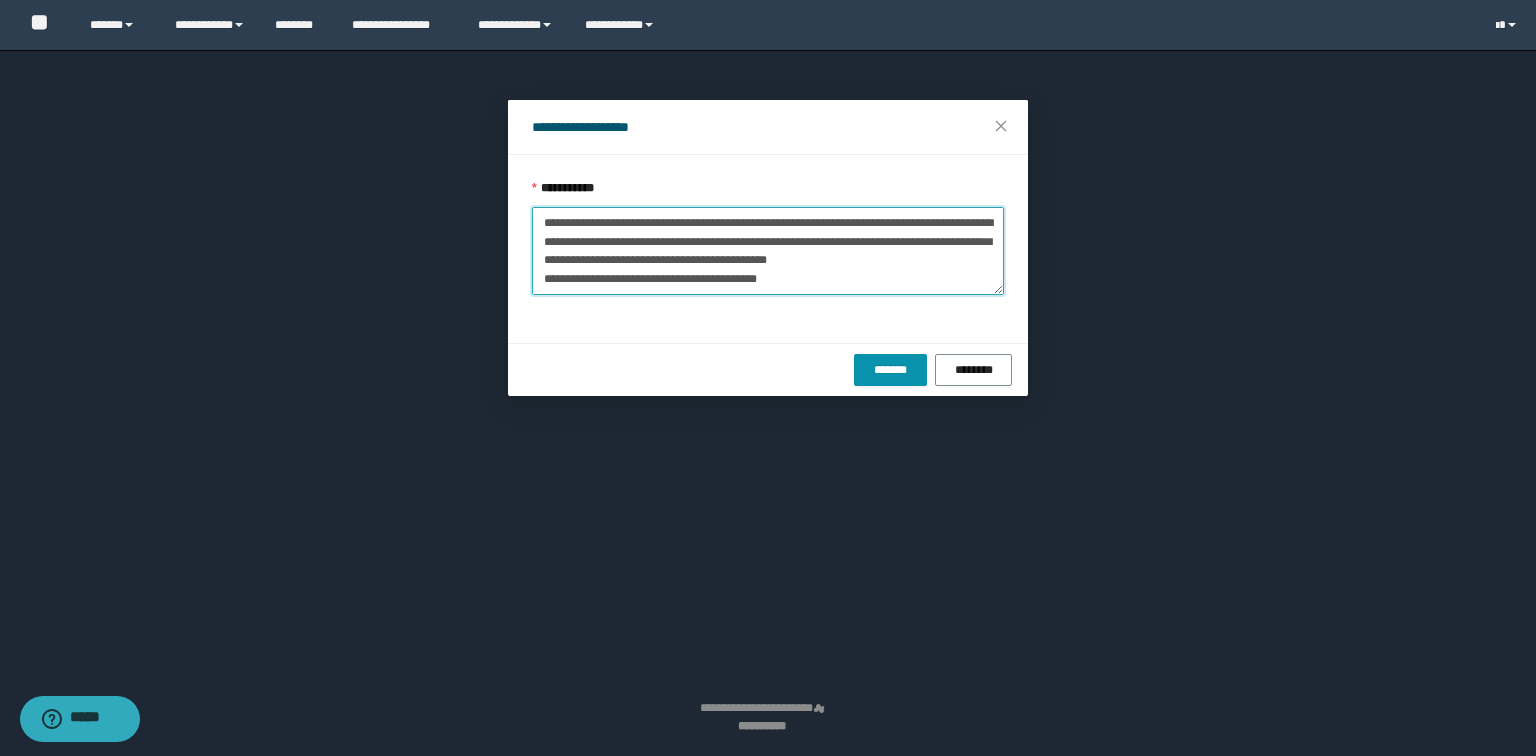 click on "**********" at bounding box center [768, 251] 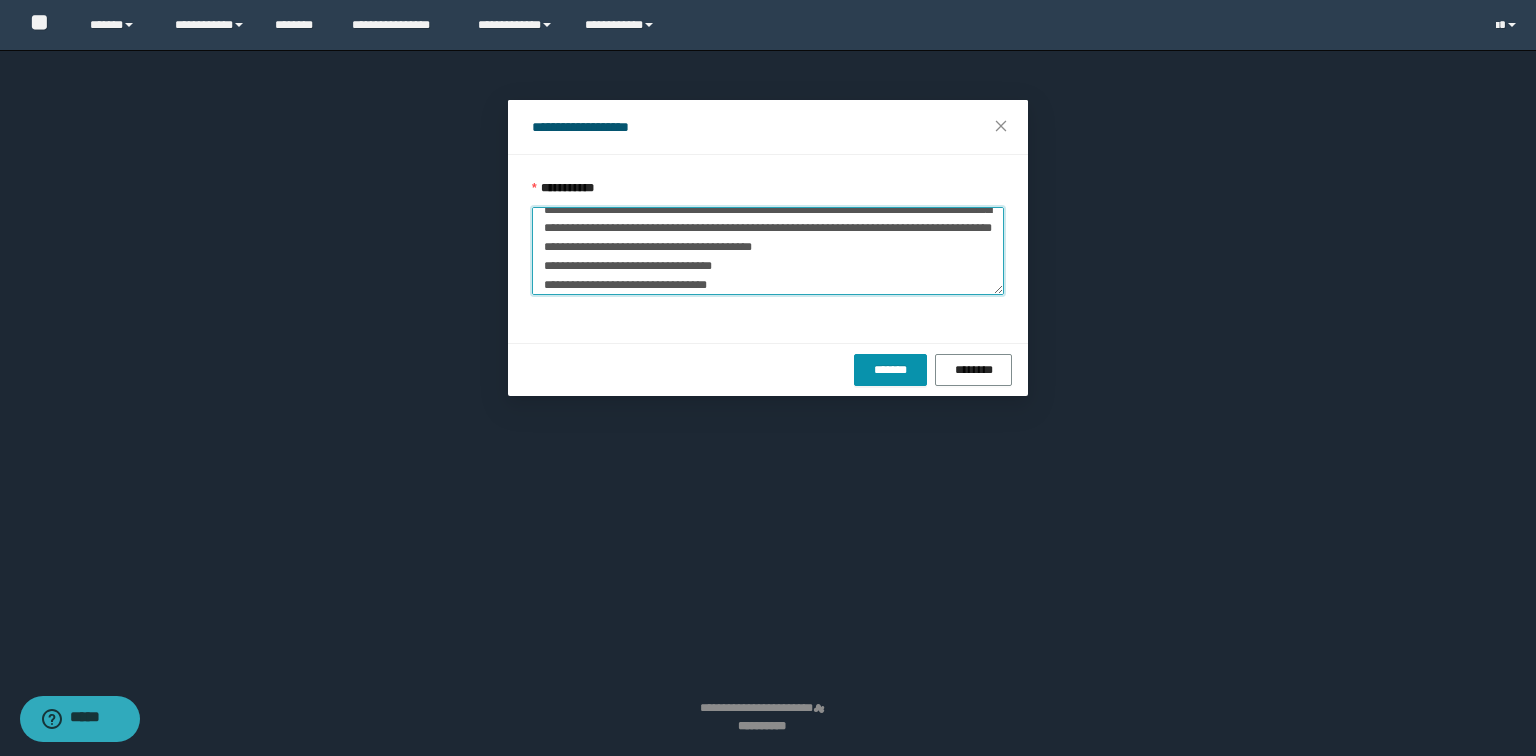 scroll, scrollTop: 64, scrollLeft: 0, axis: vertical 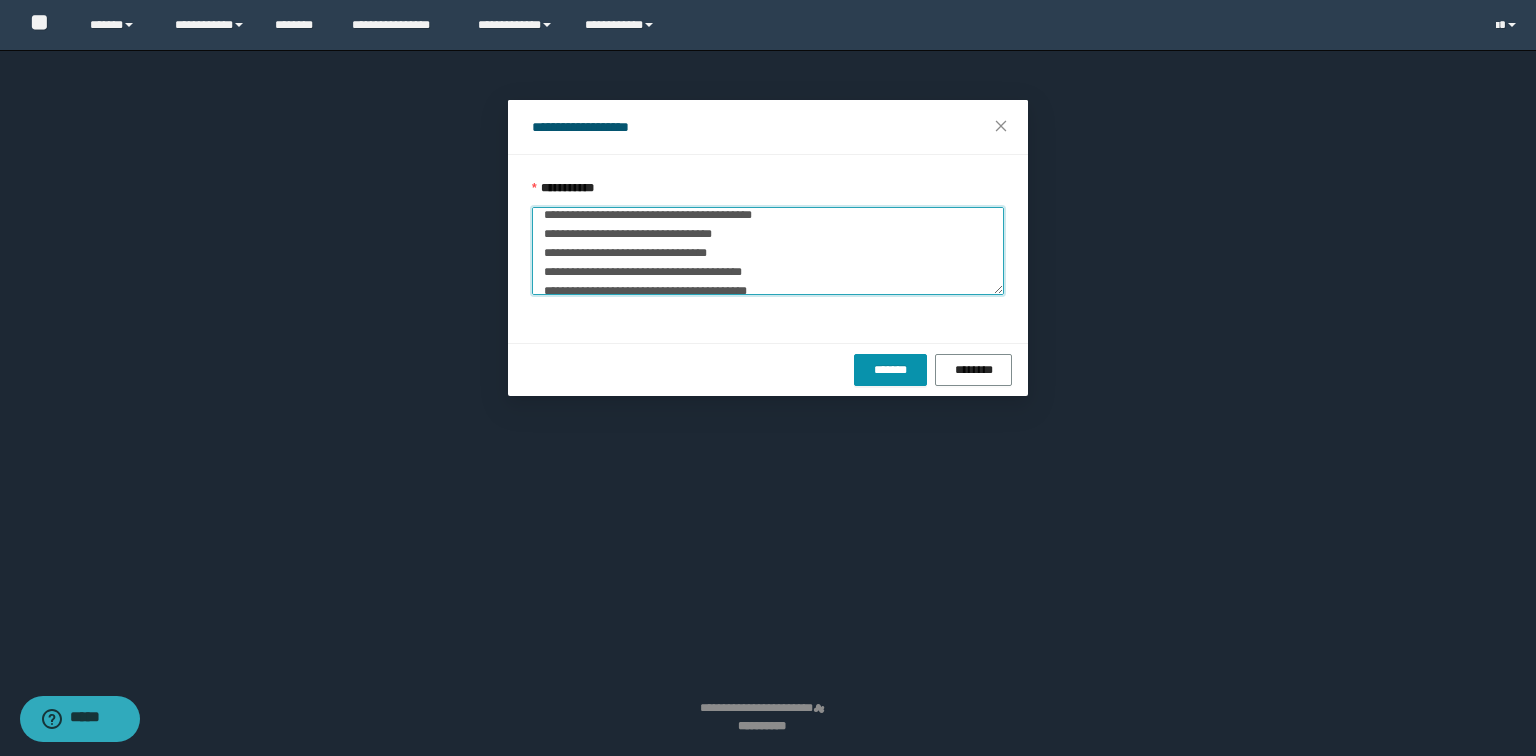 click on "**********" at bounding box center (768, 251) 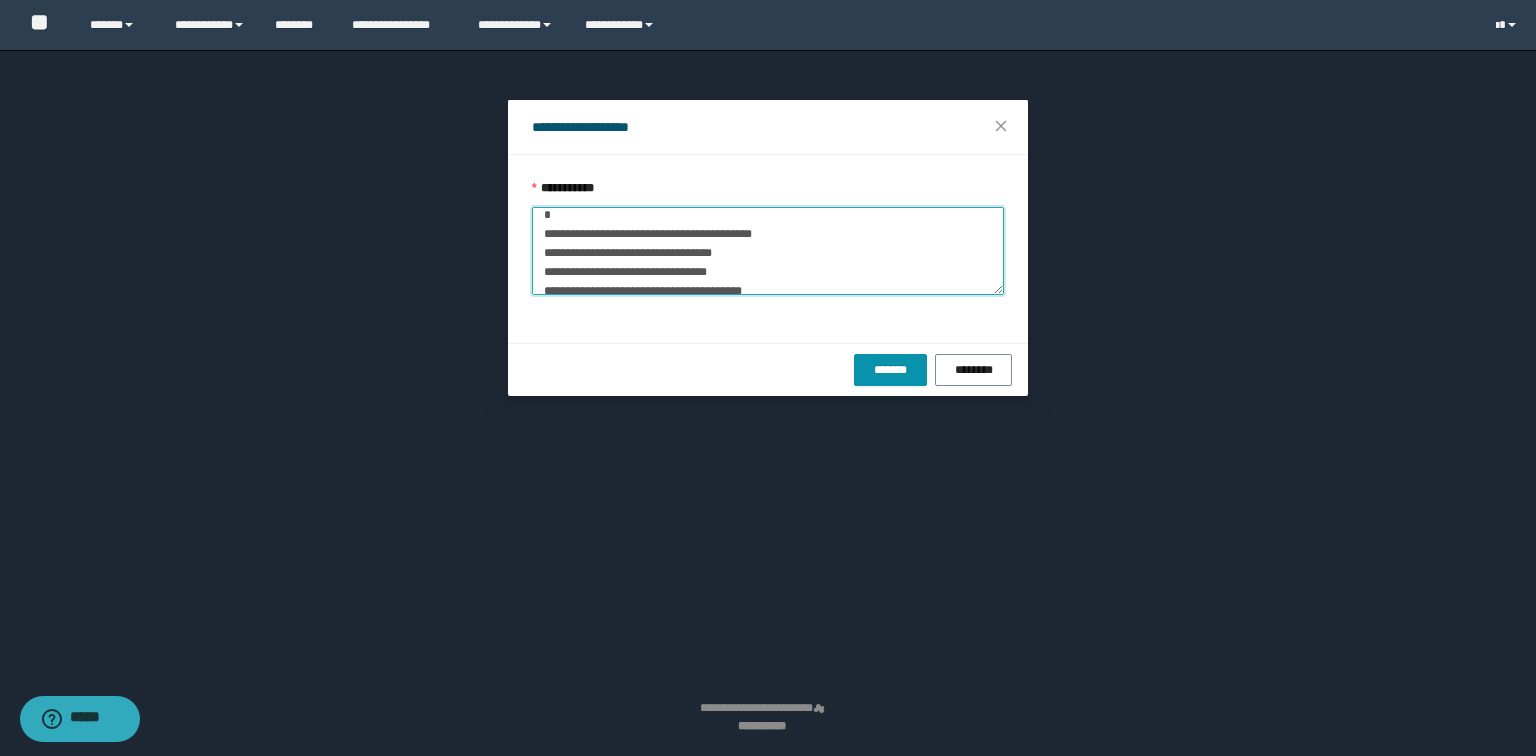 scroll, scrollTop: 63, scrollLeft: 0, axis: vertical 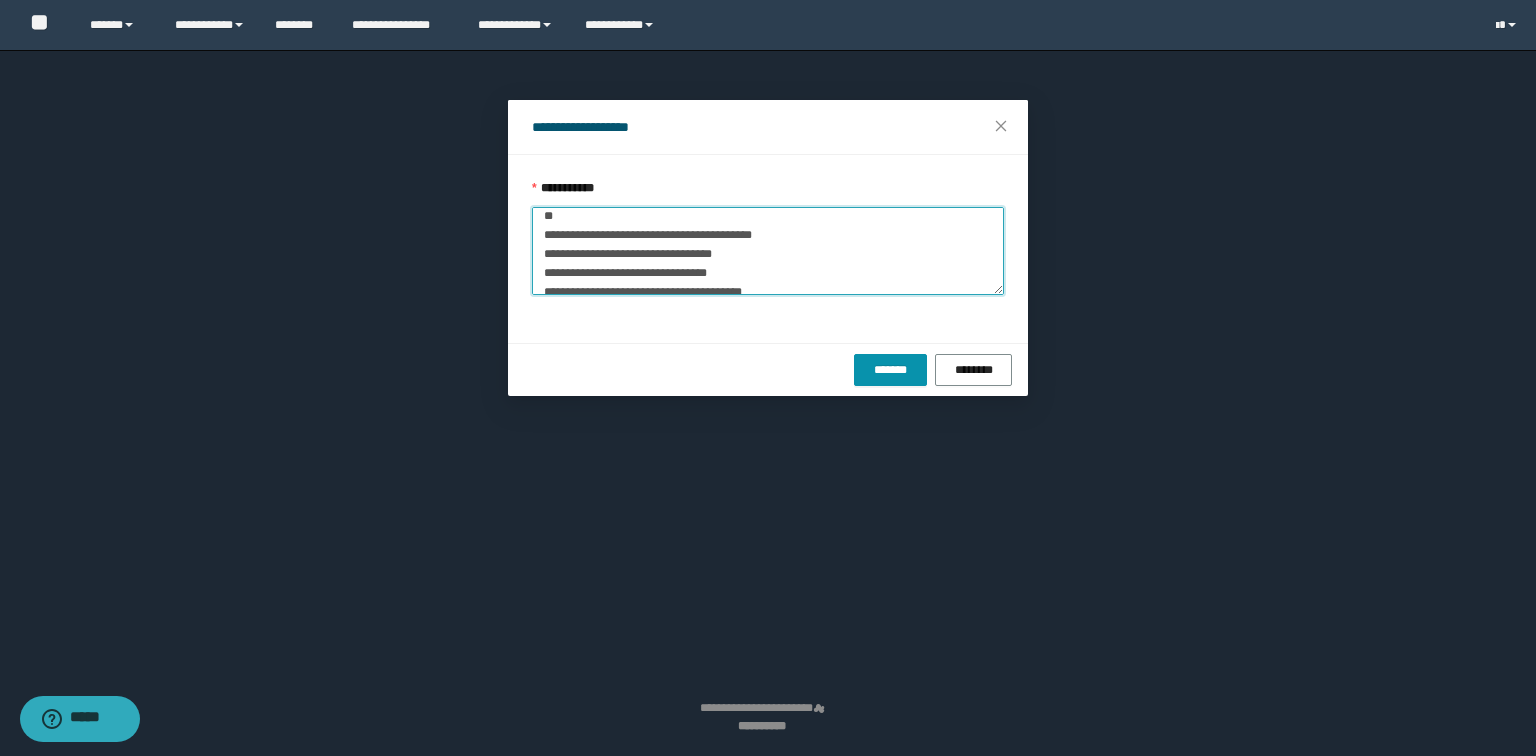 click on "**********" at bounding box center [768, 251] 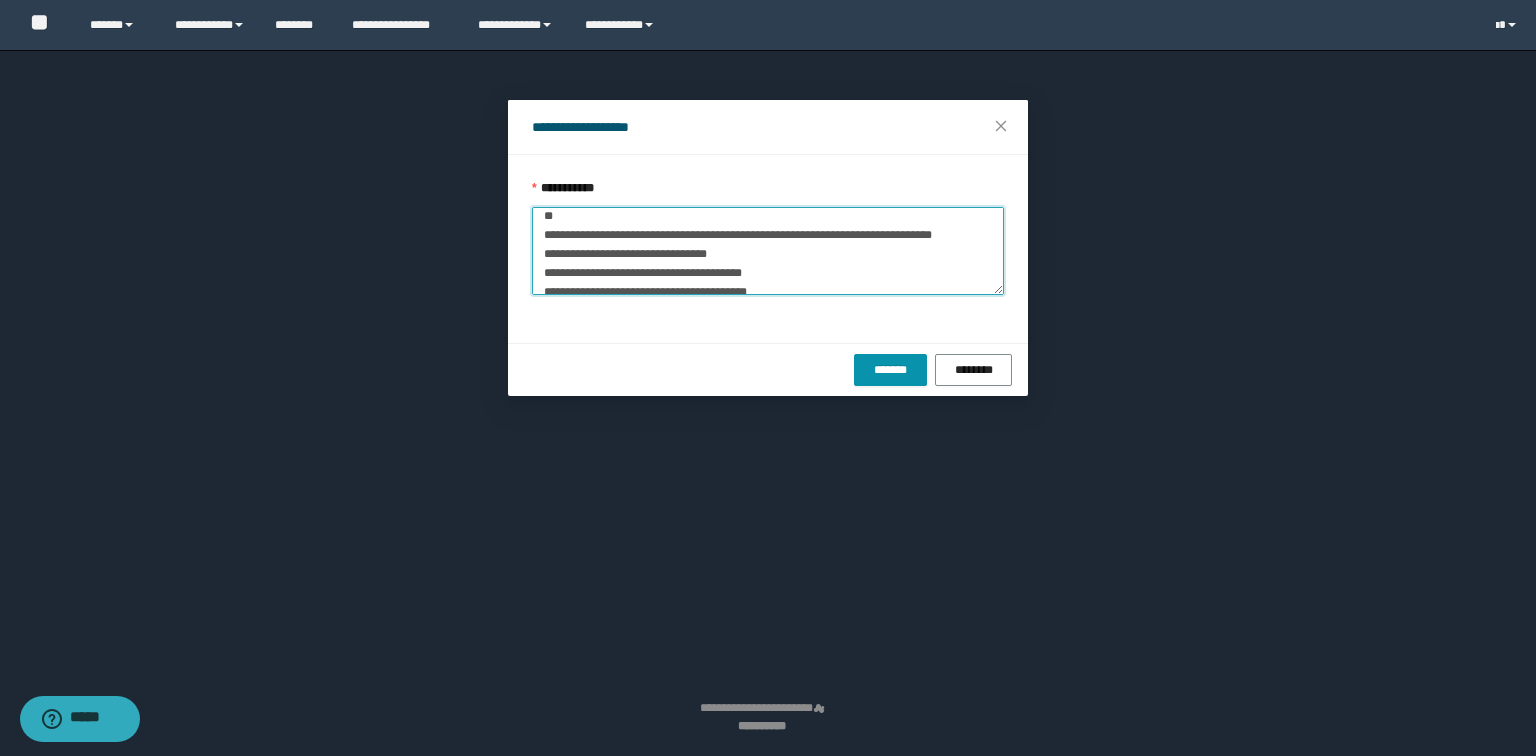 click on "**********" at bounding box center [768, 251] 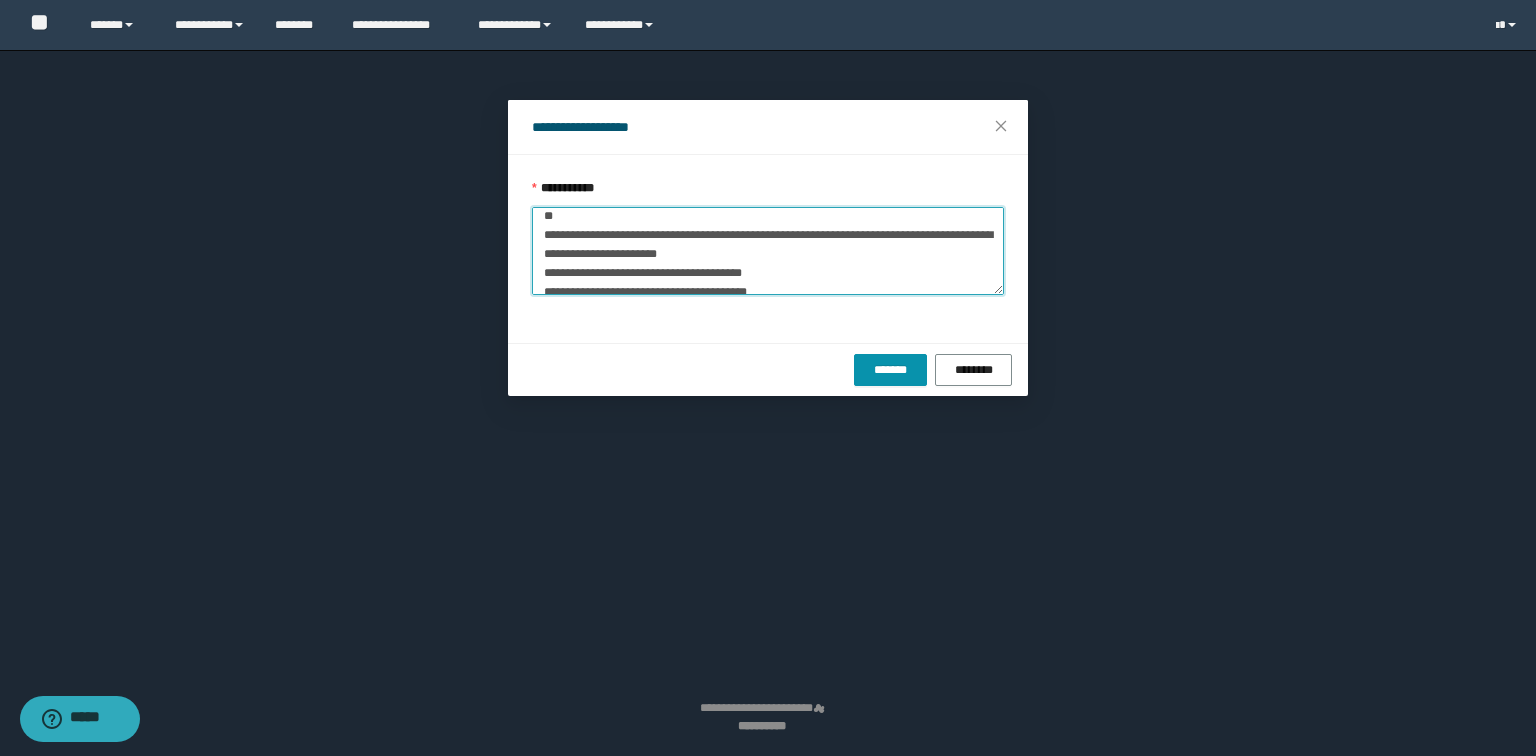 click on "**********" at bounding box center (768, 251) 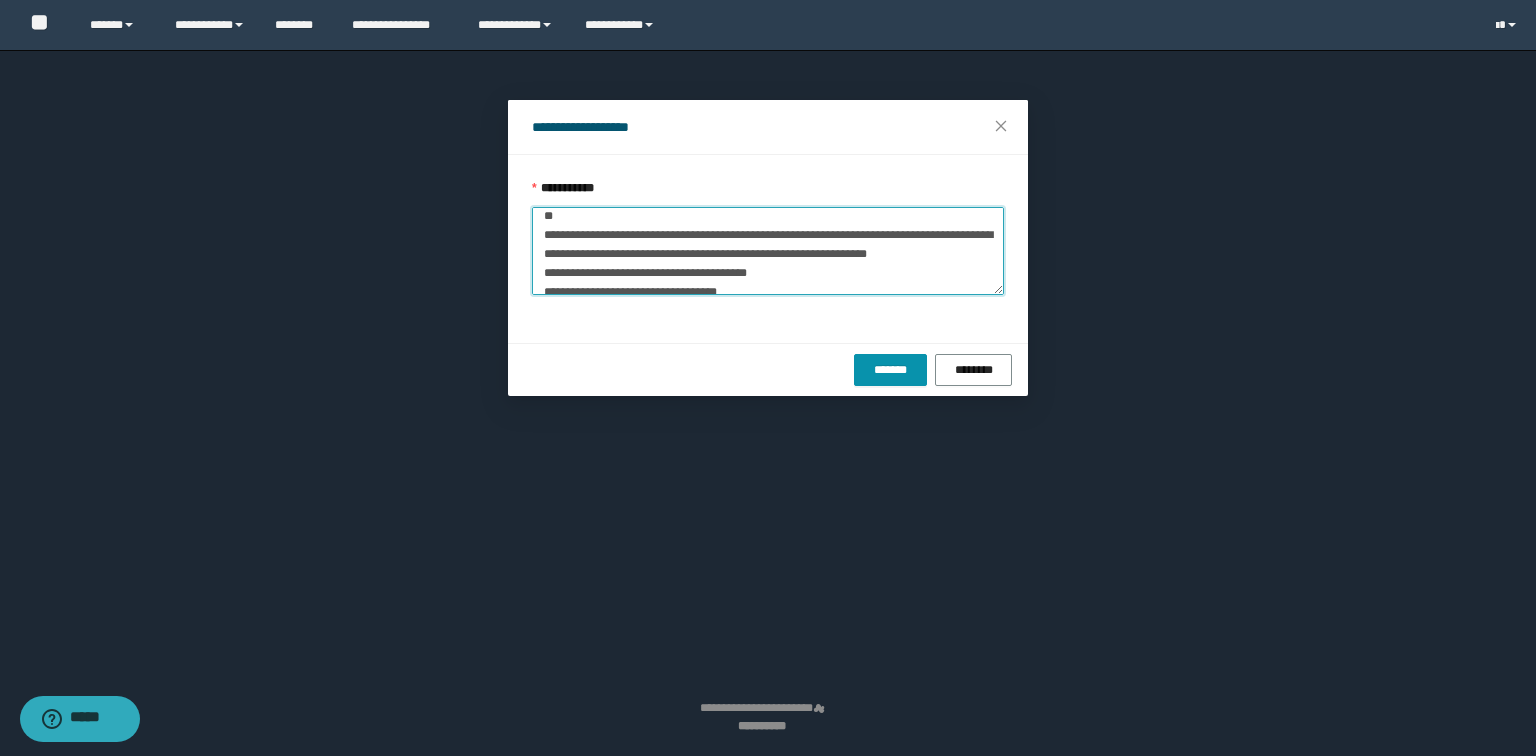 click on "**********" at bounding box center [768, 251] 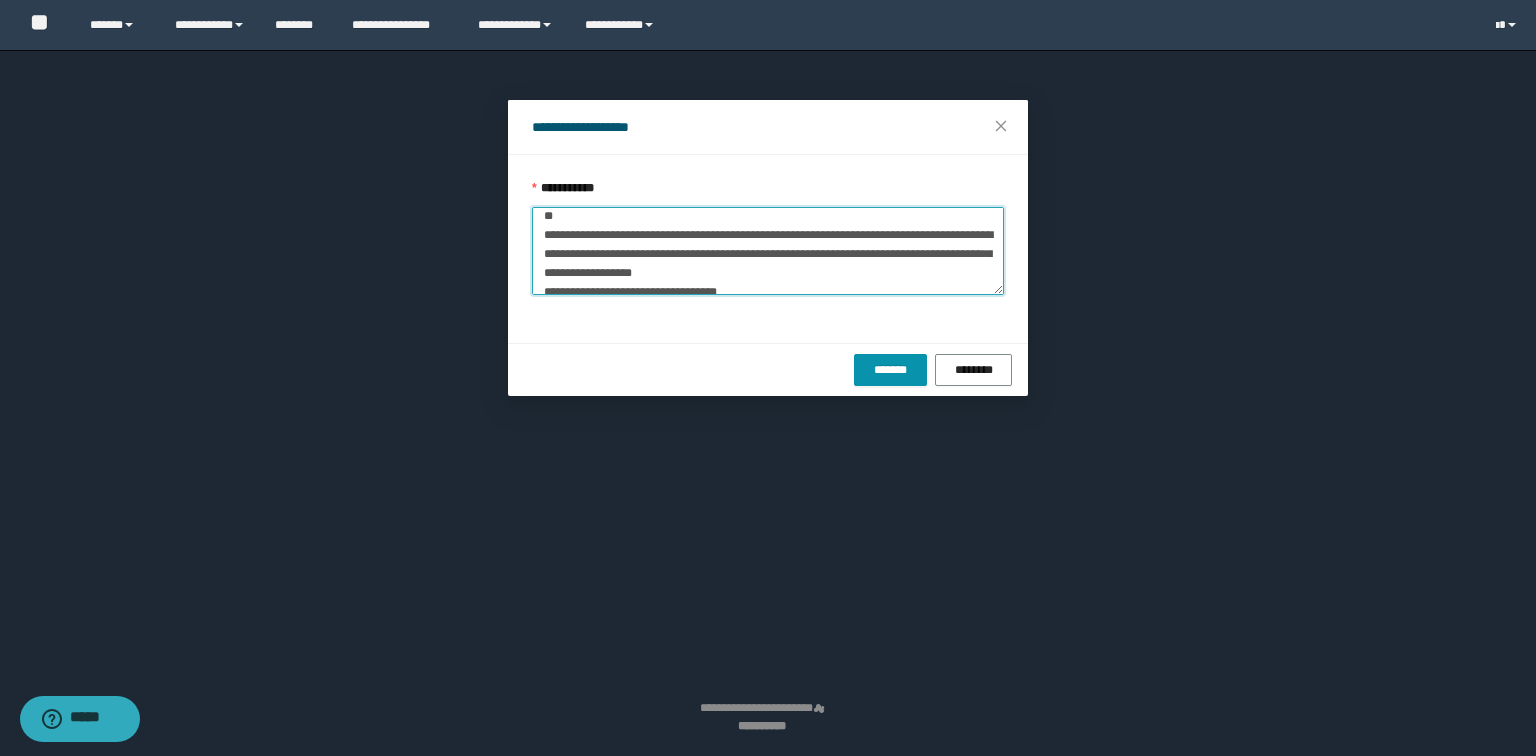 click on "**********" at bounding box center [768, 251] 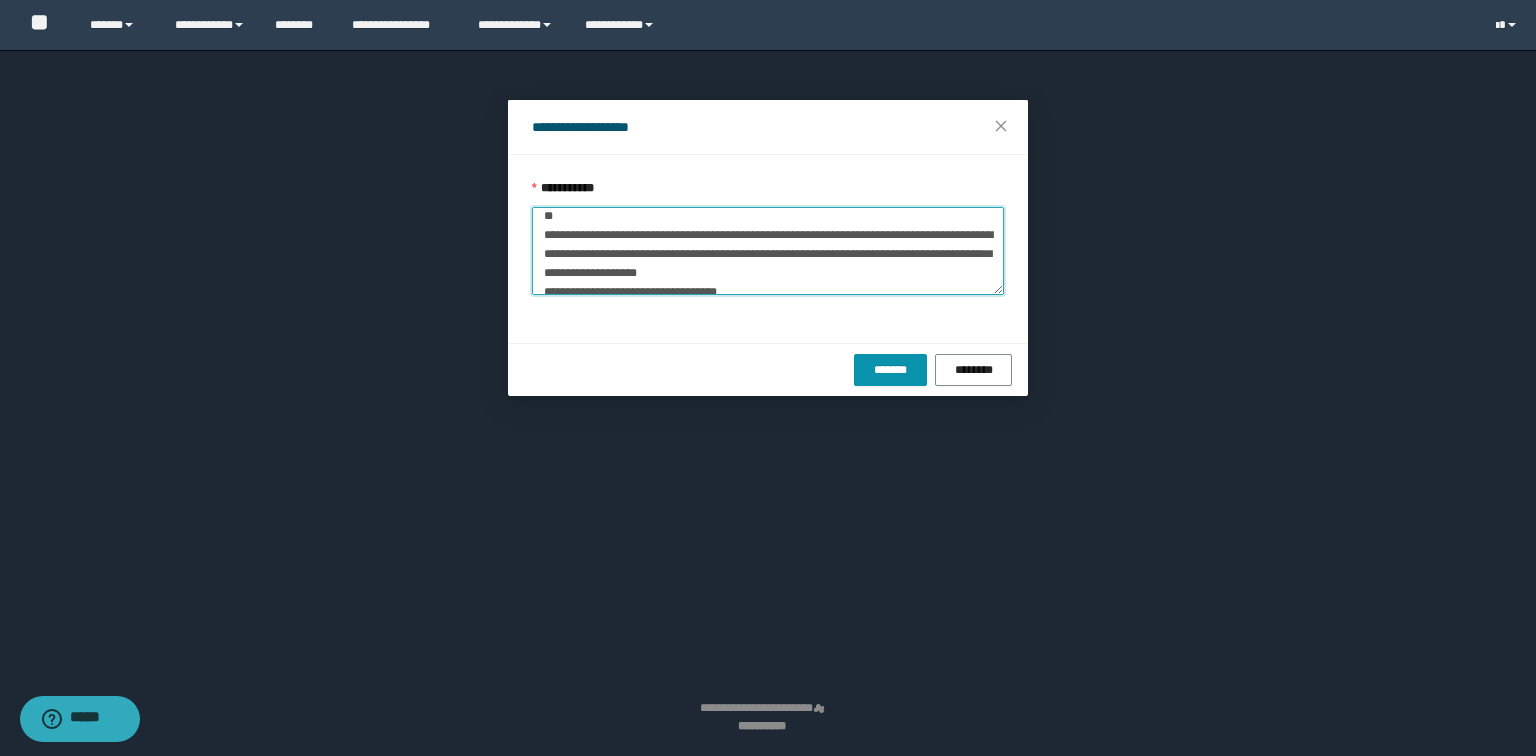 scroll, scrollTop: 68, scrollLeft: 0, axis: vertical 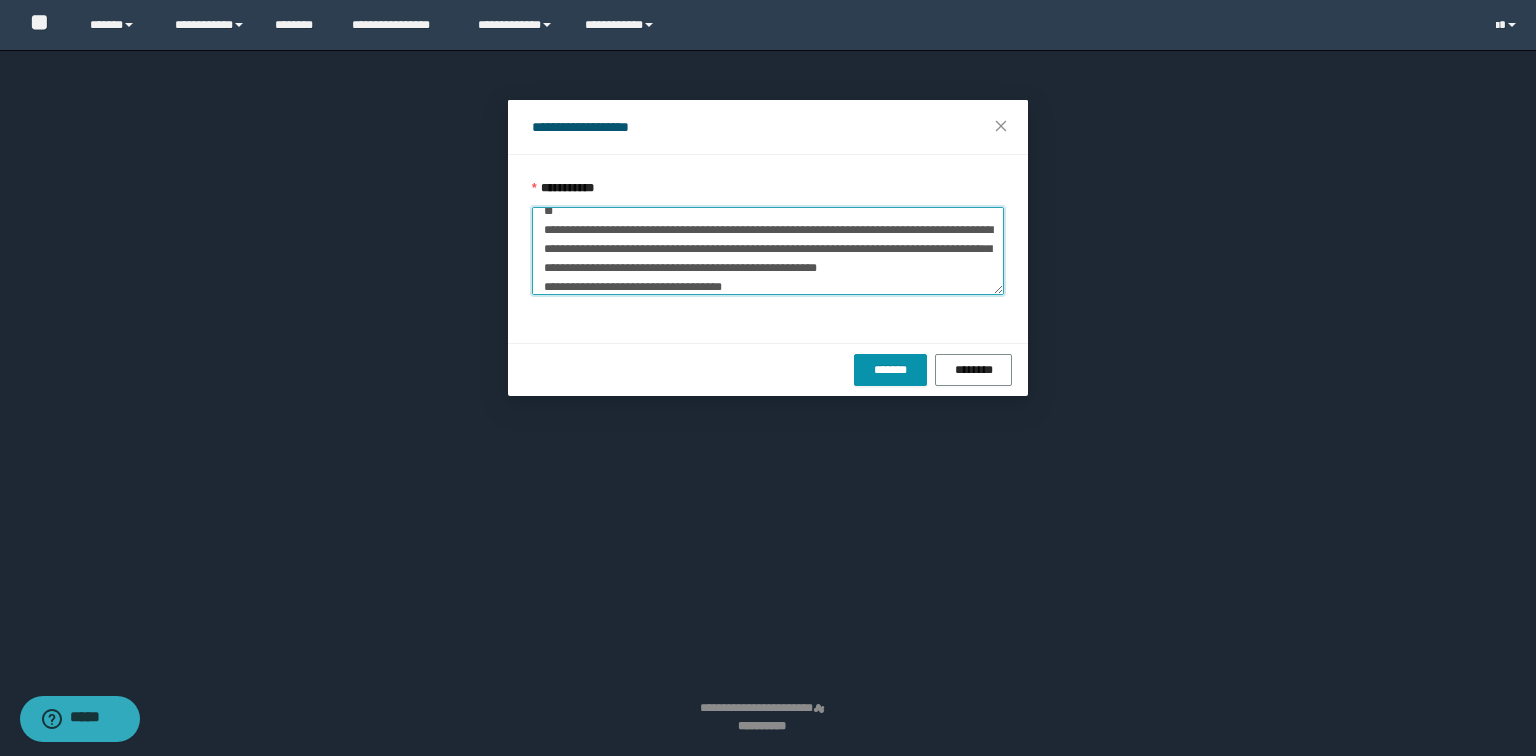 click on "**********" at bounding box center [768, 251] 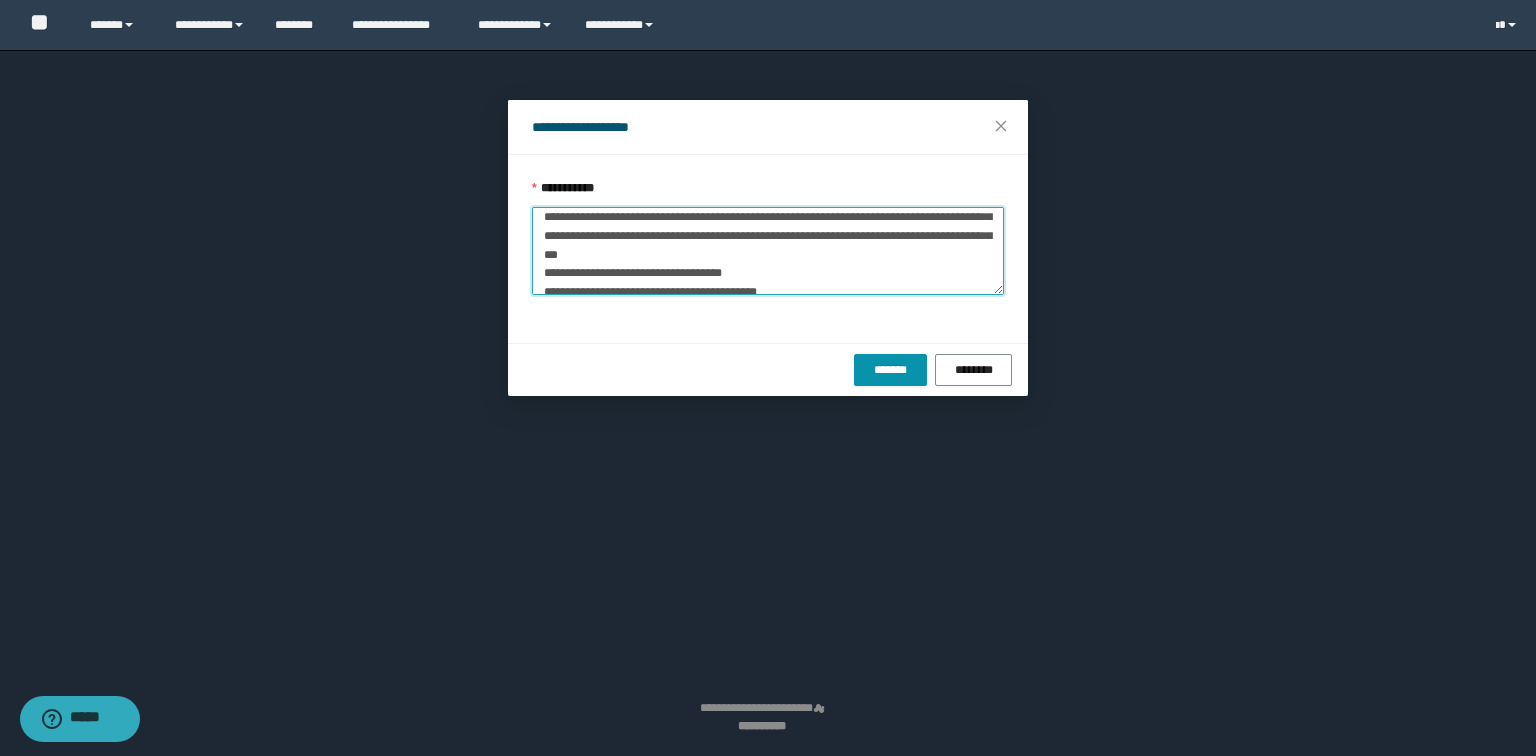 scroll, scrollTop: 132, scrollLeft: 0, axis: vertical 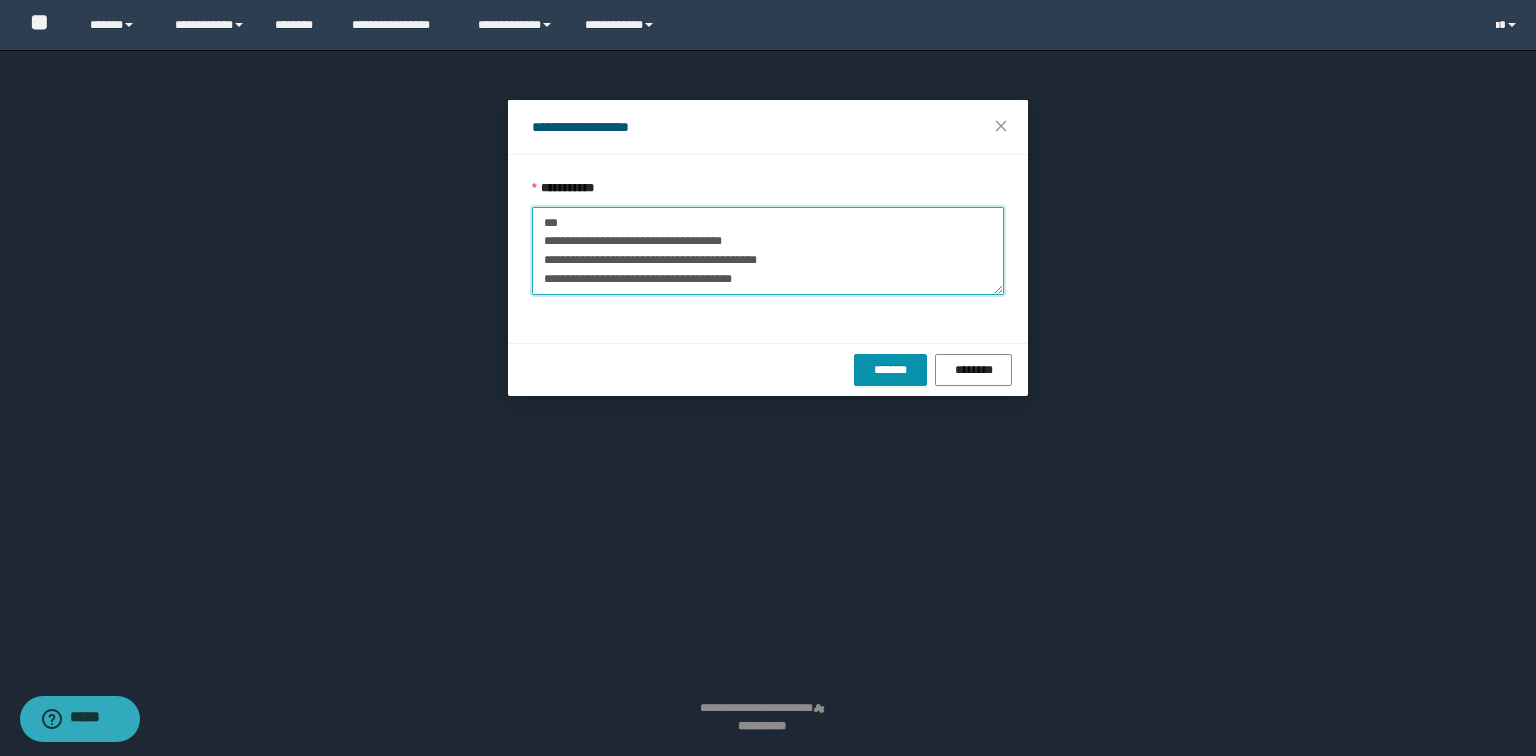 click on "**********" at bounding box center (768, 251) 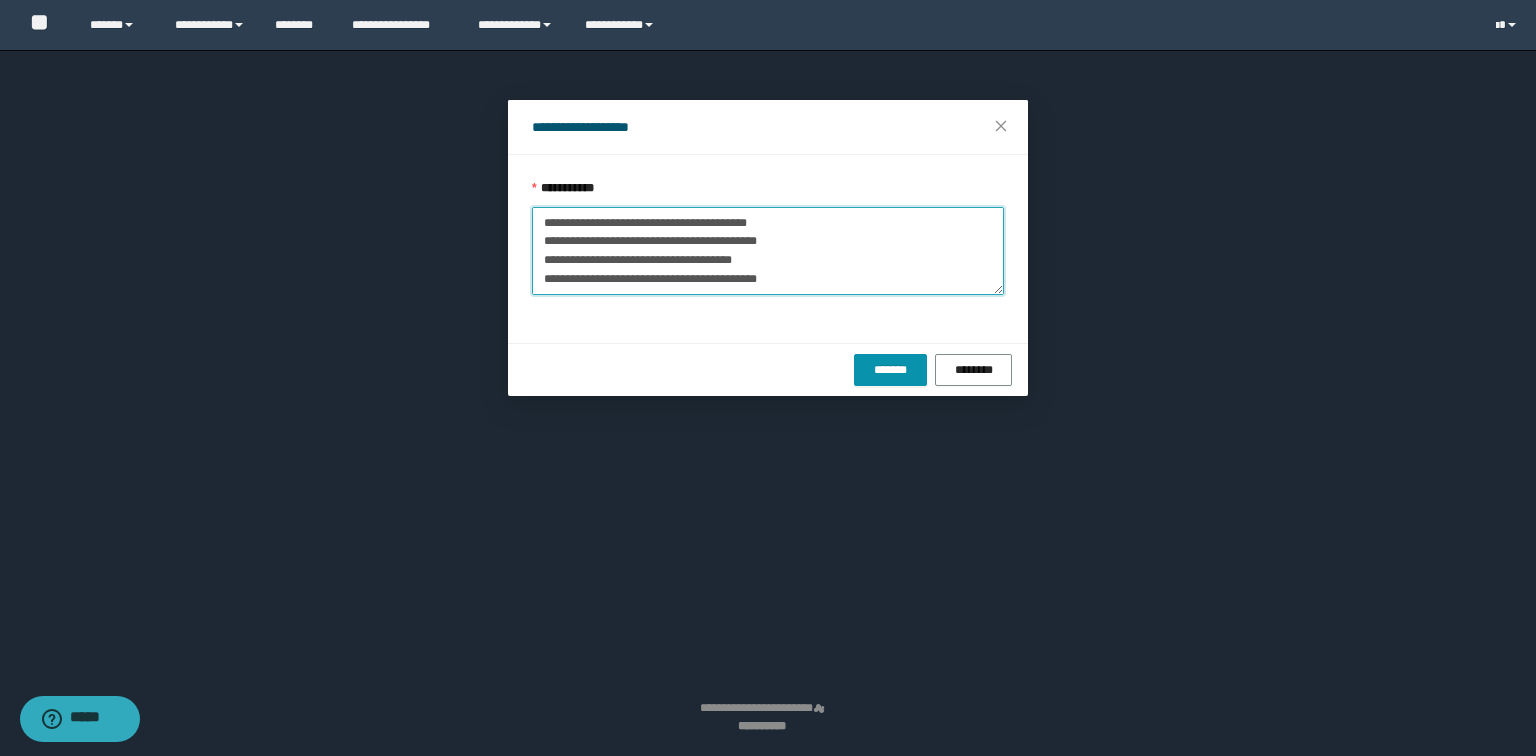 scroll, scrollTop: 113, scrollLeft: 0, axis: vertical 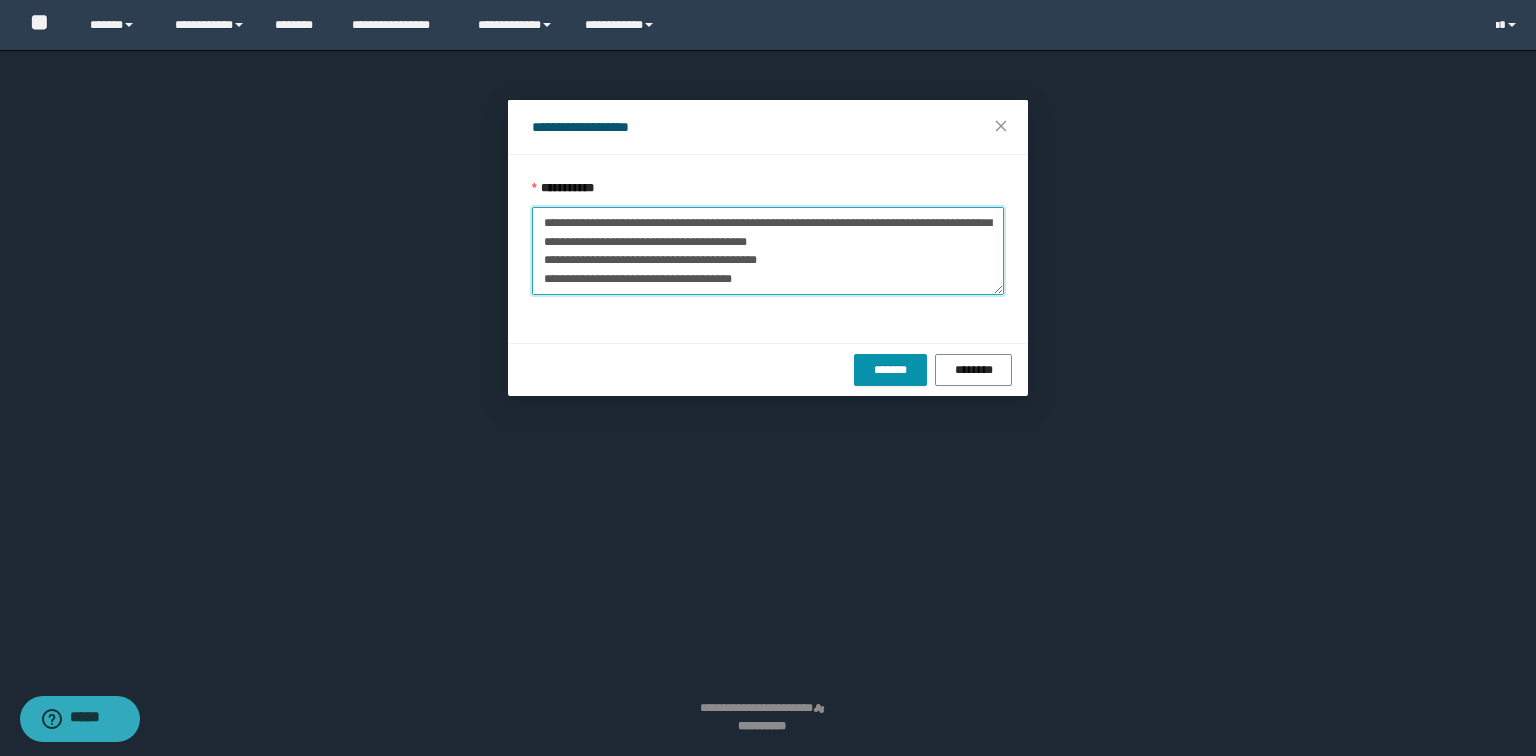 click on "**********" at bounding box center (768, 251) 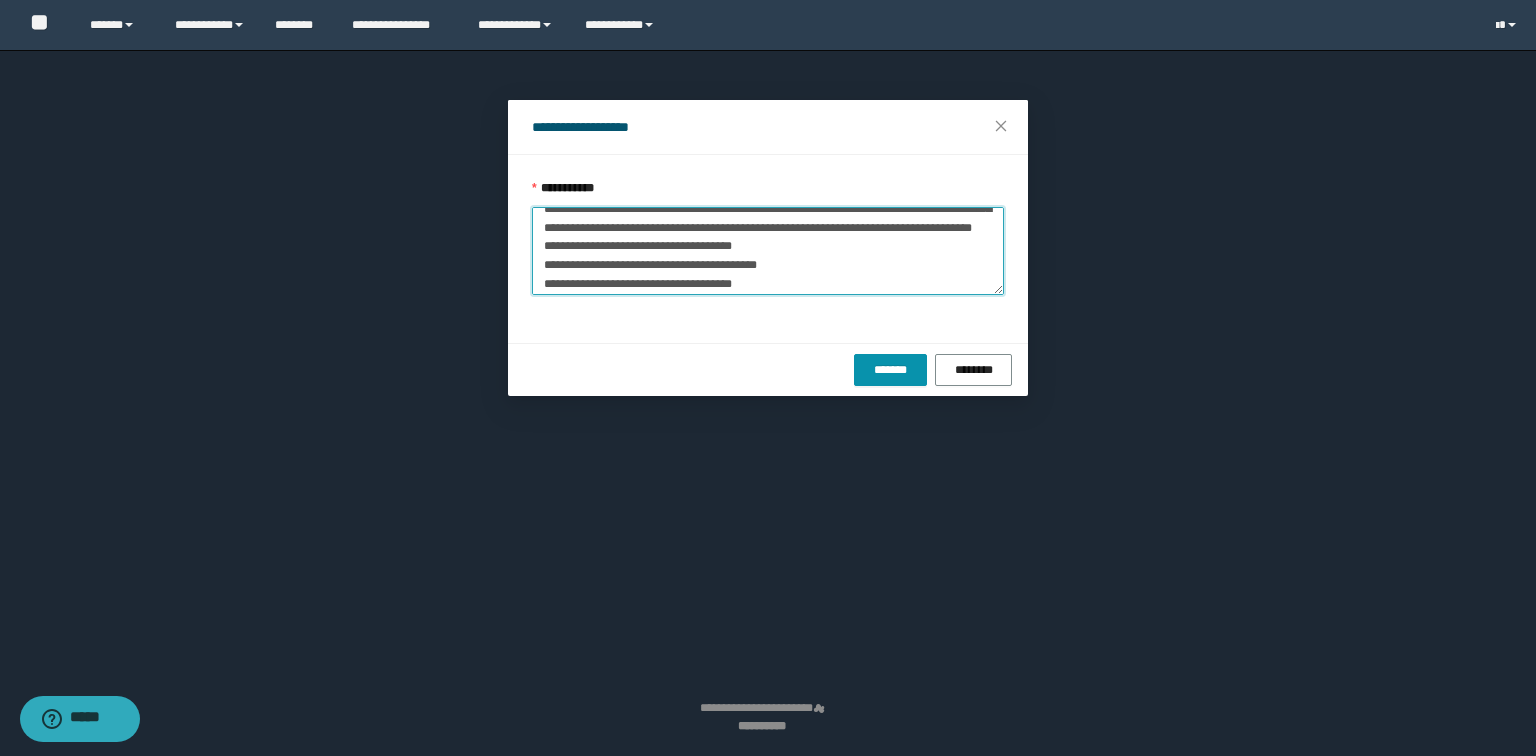 scroll, scrollTop: 159, scrollLeft: 0, axis: vertical 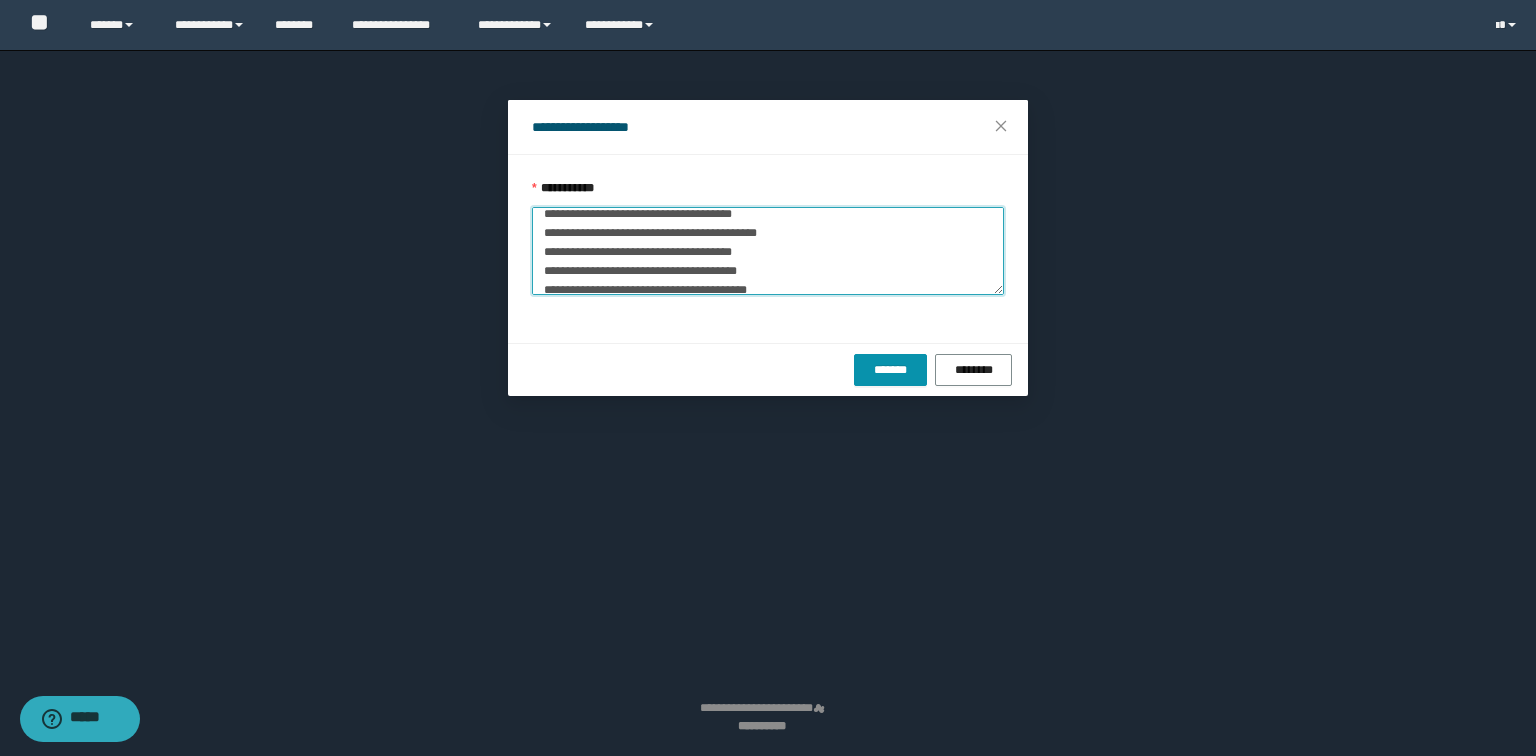 click on "**********" at bounding box center (768, 251) 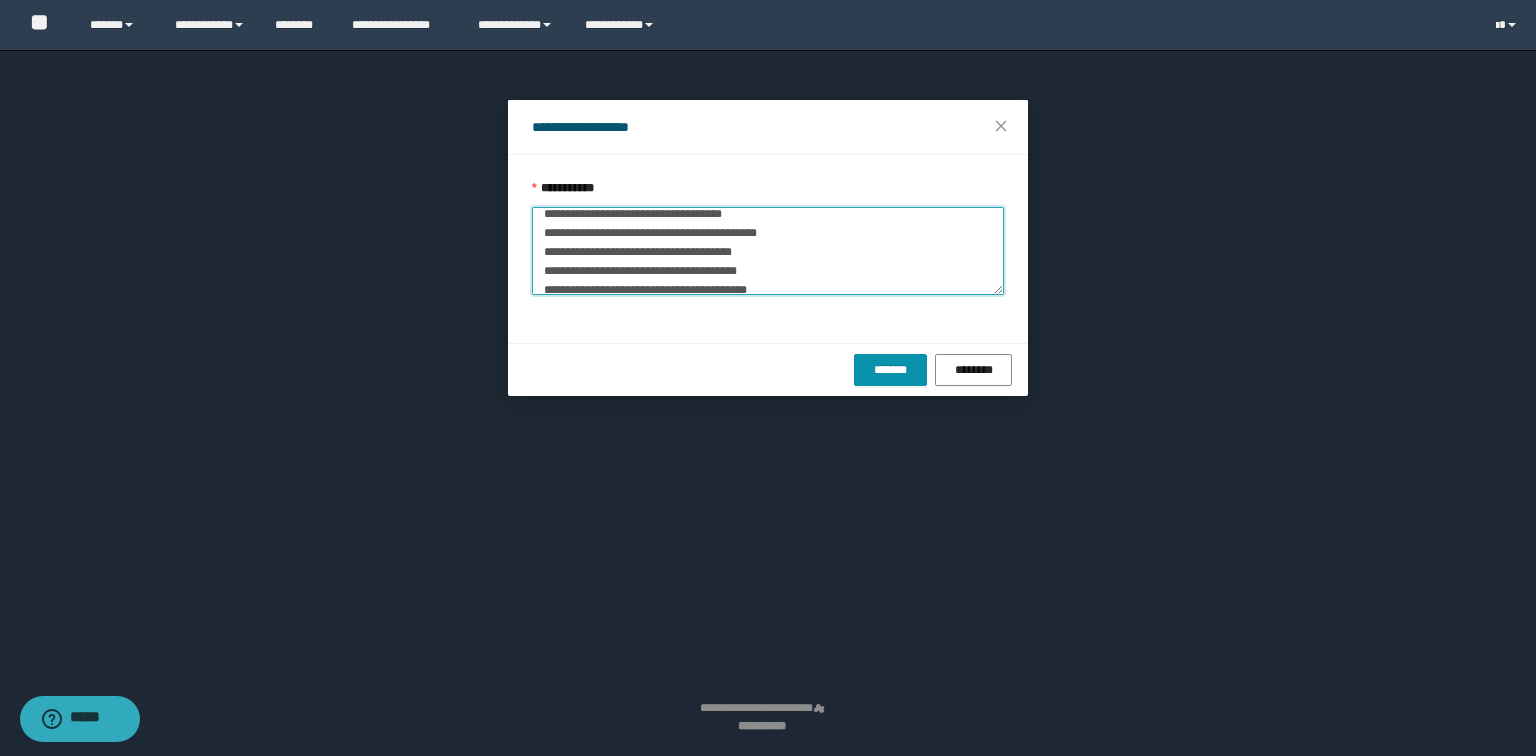 scroll, scrollTop: 140, scrollLeft: 0, axis: vertical 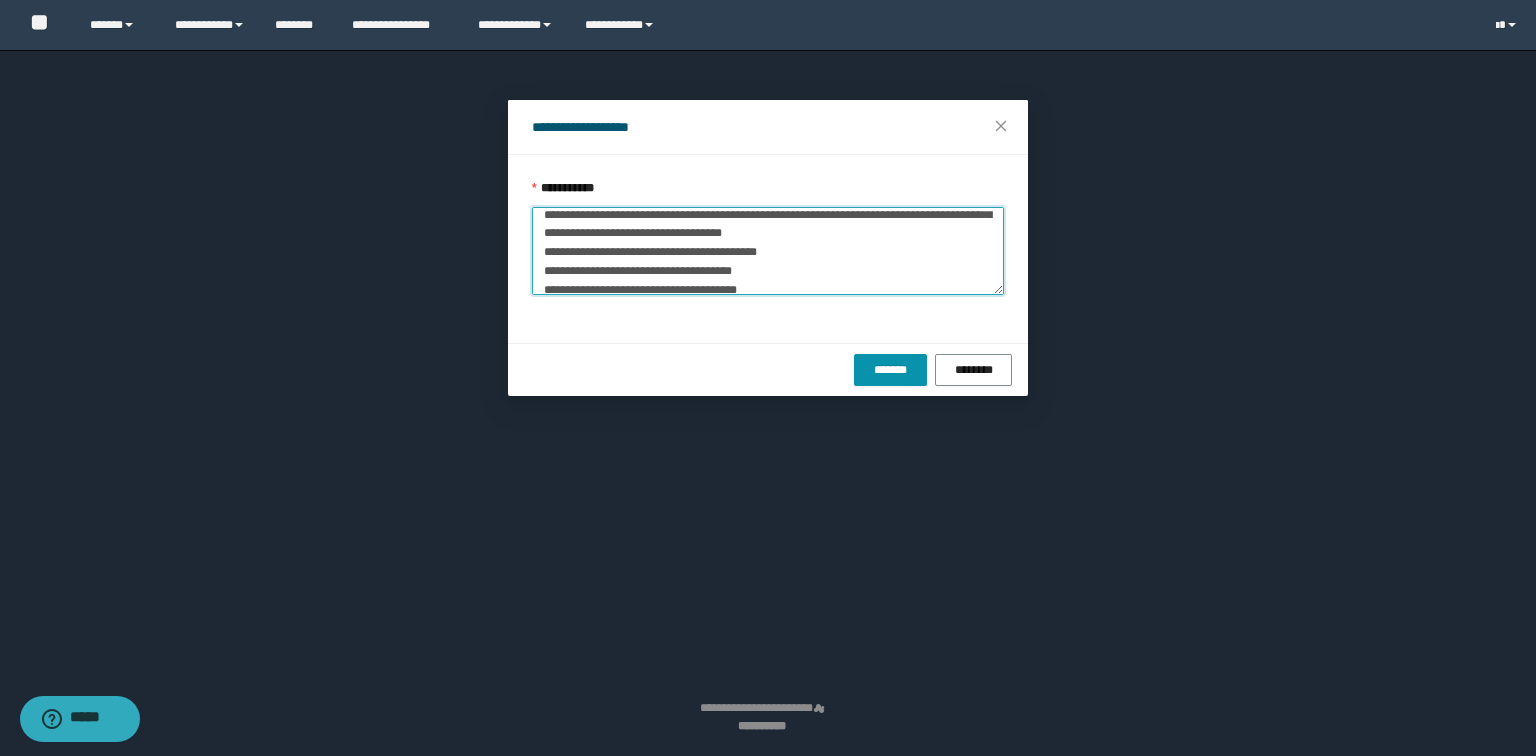 click on "**********" at bounding box center [768, 251] 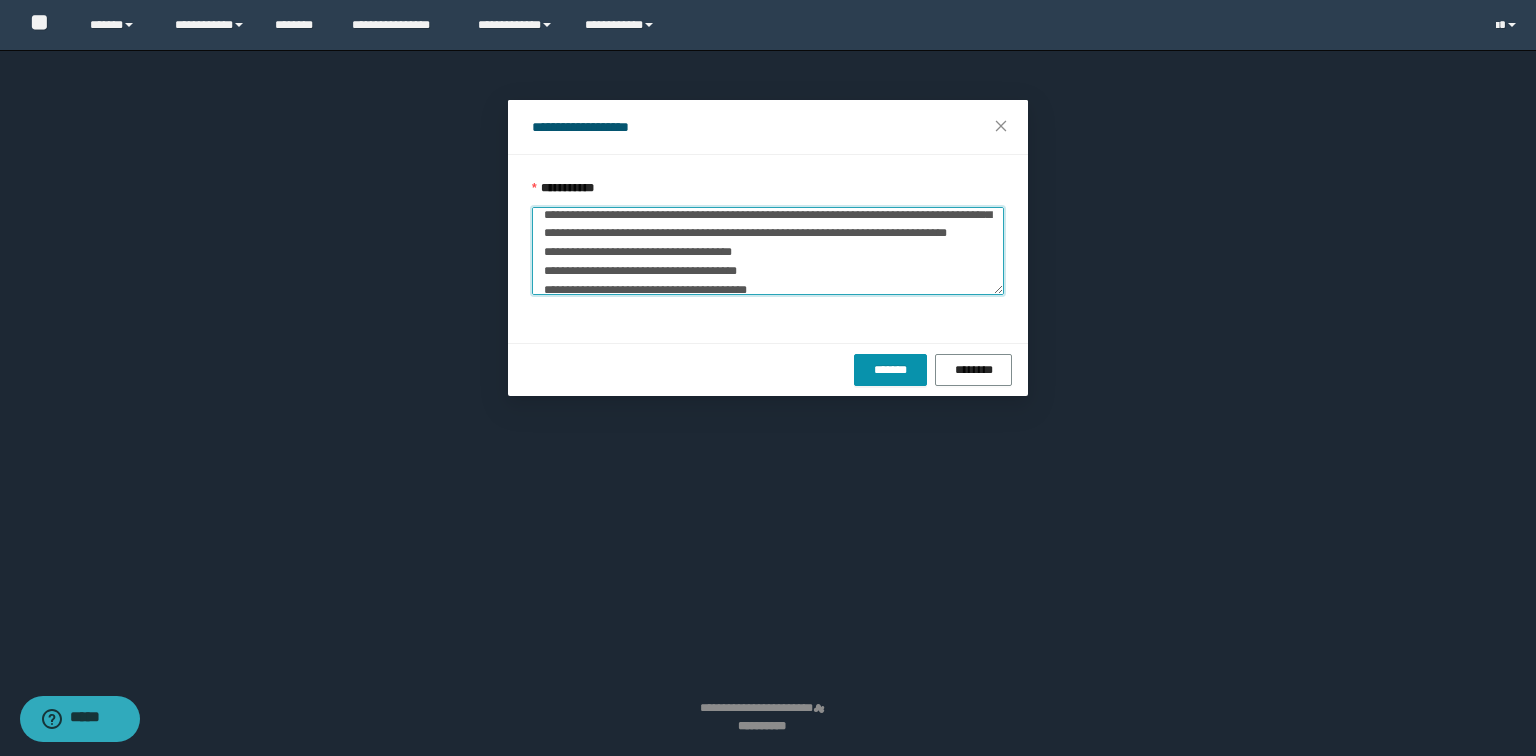 scroll, scrollTop: 124, scrollLeft: 0, axis: vertical 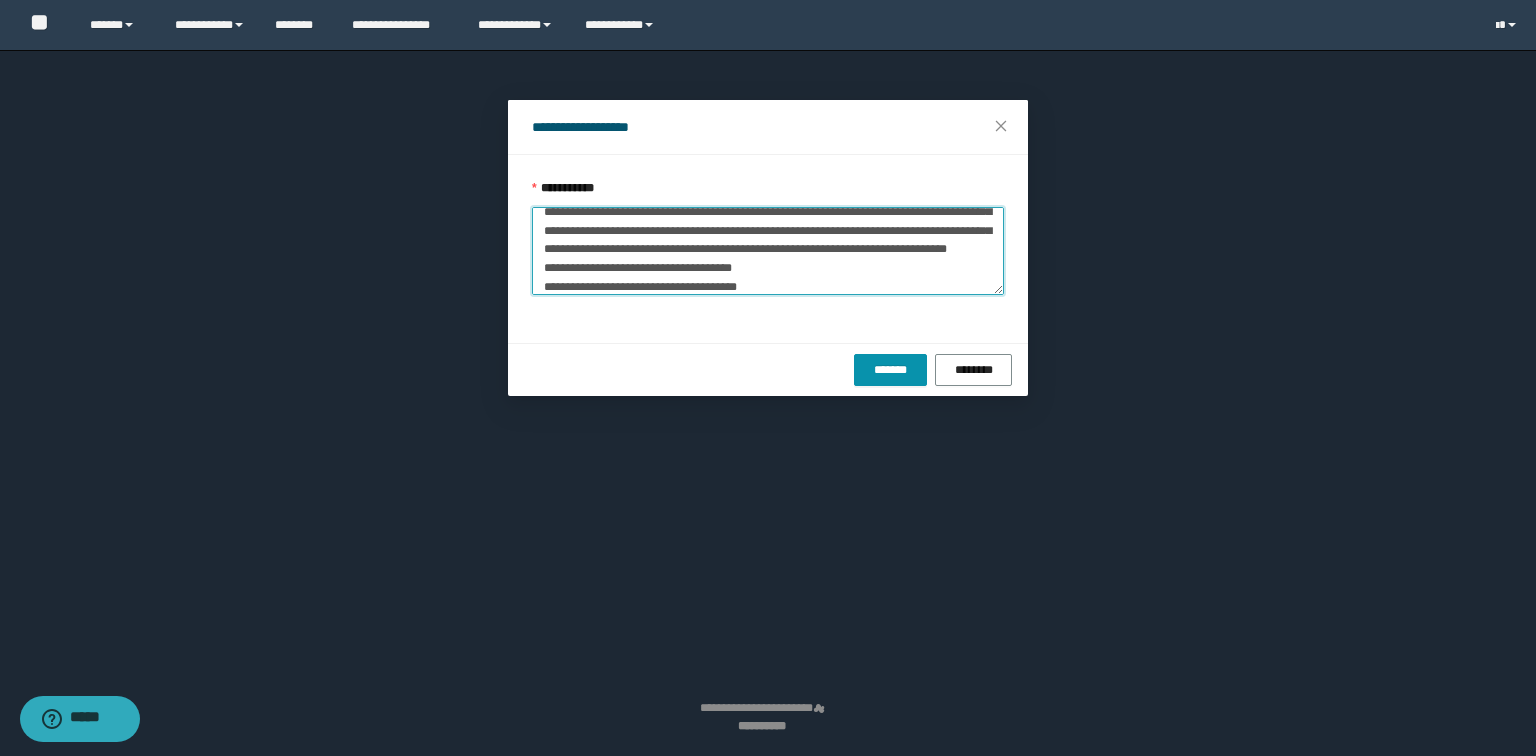 click on "**********" at bounding box center [768, 251] 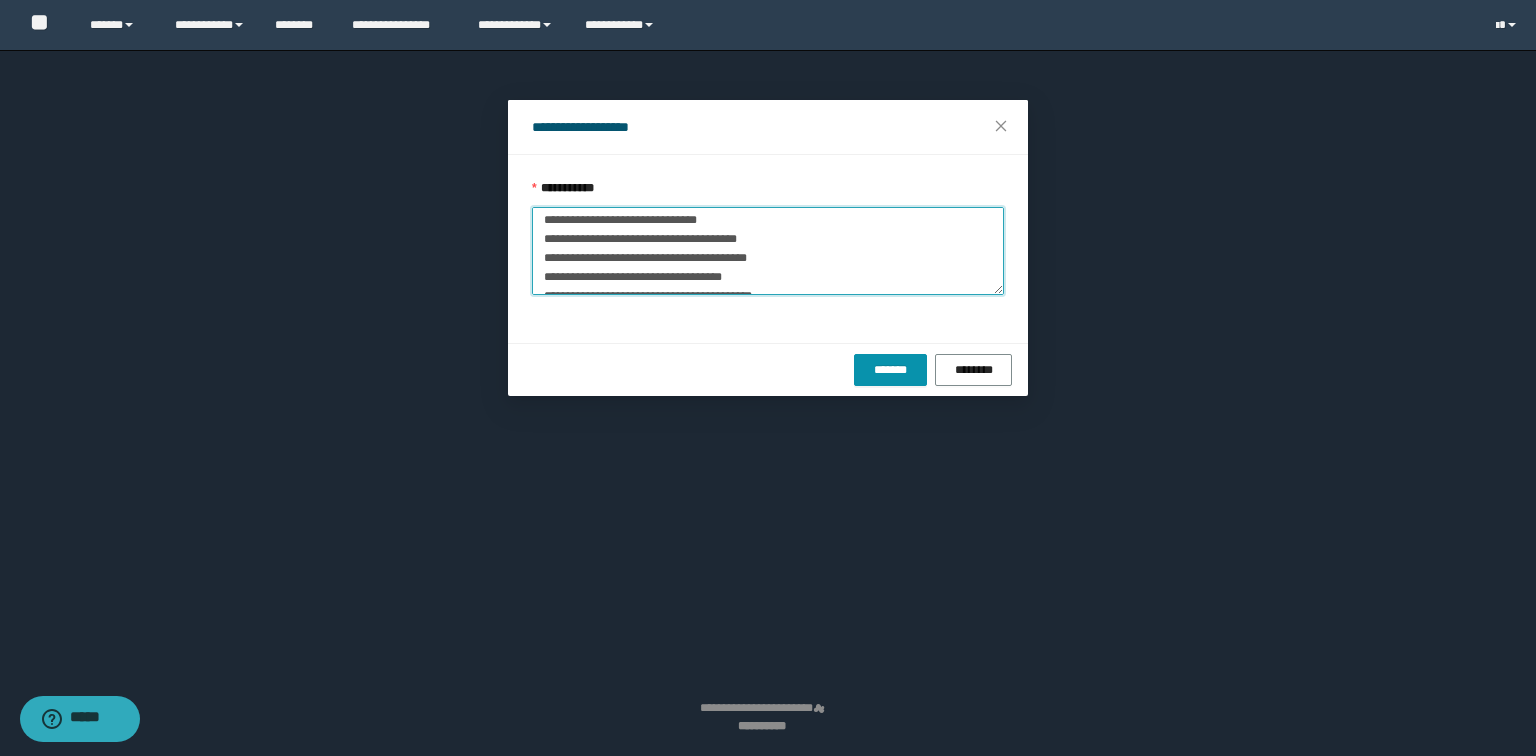 scroll, scrollTop: 188, scrollLeft: 0, axis: vertical 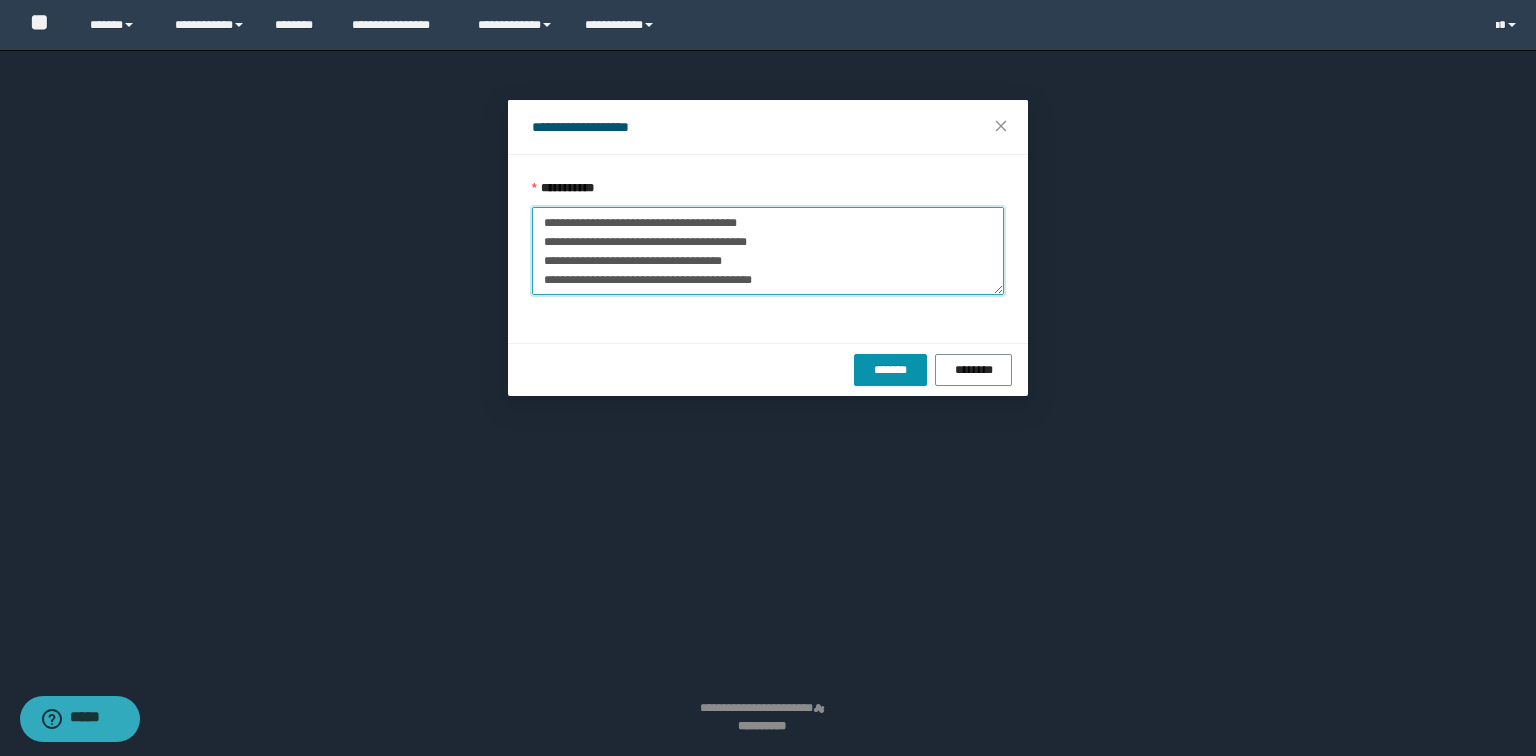 click on "**********" at bounding box center [768, 251] 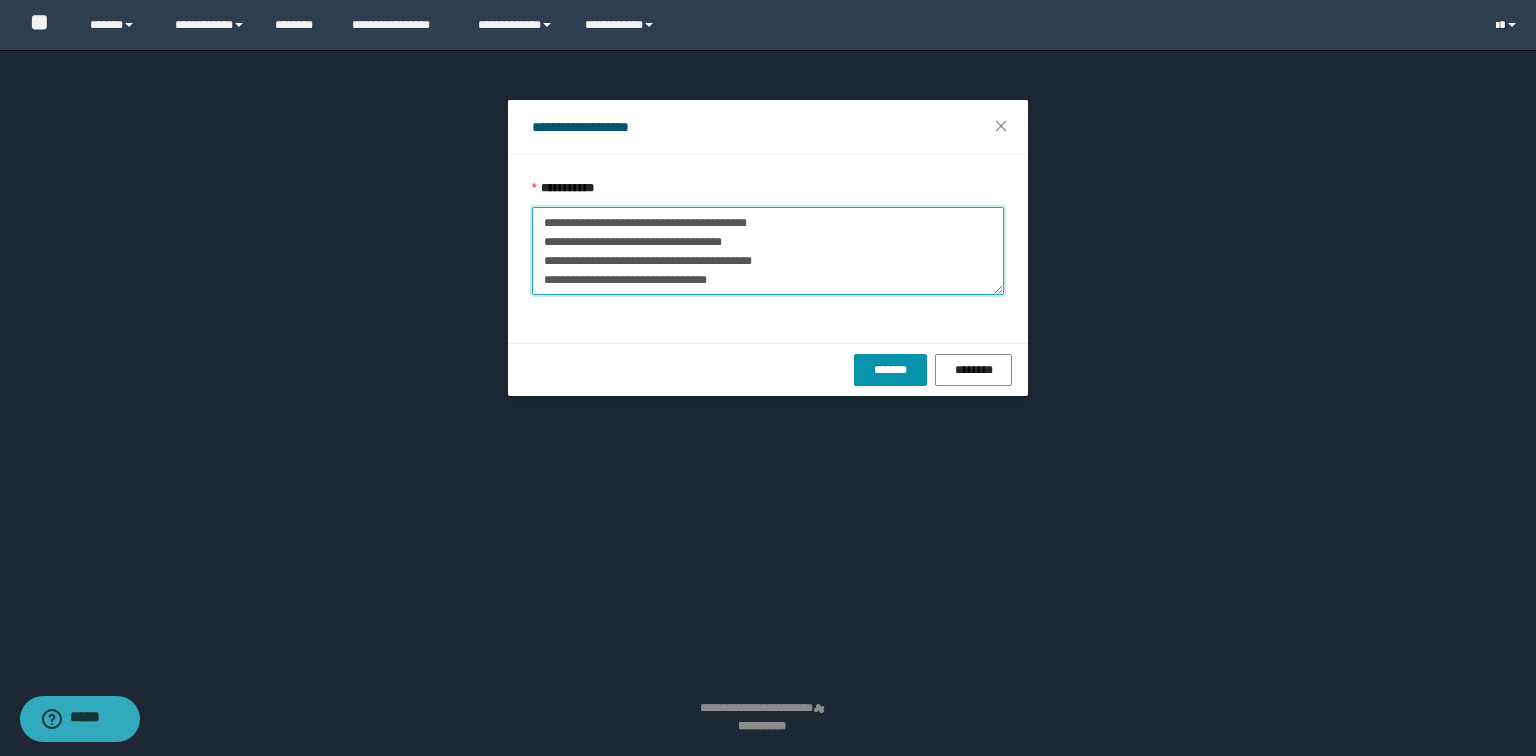 scroll, scrollTop: 168, scrollLeft: 0, axis: vertical 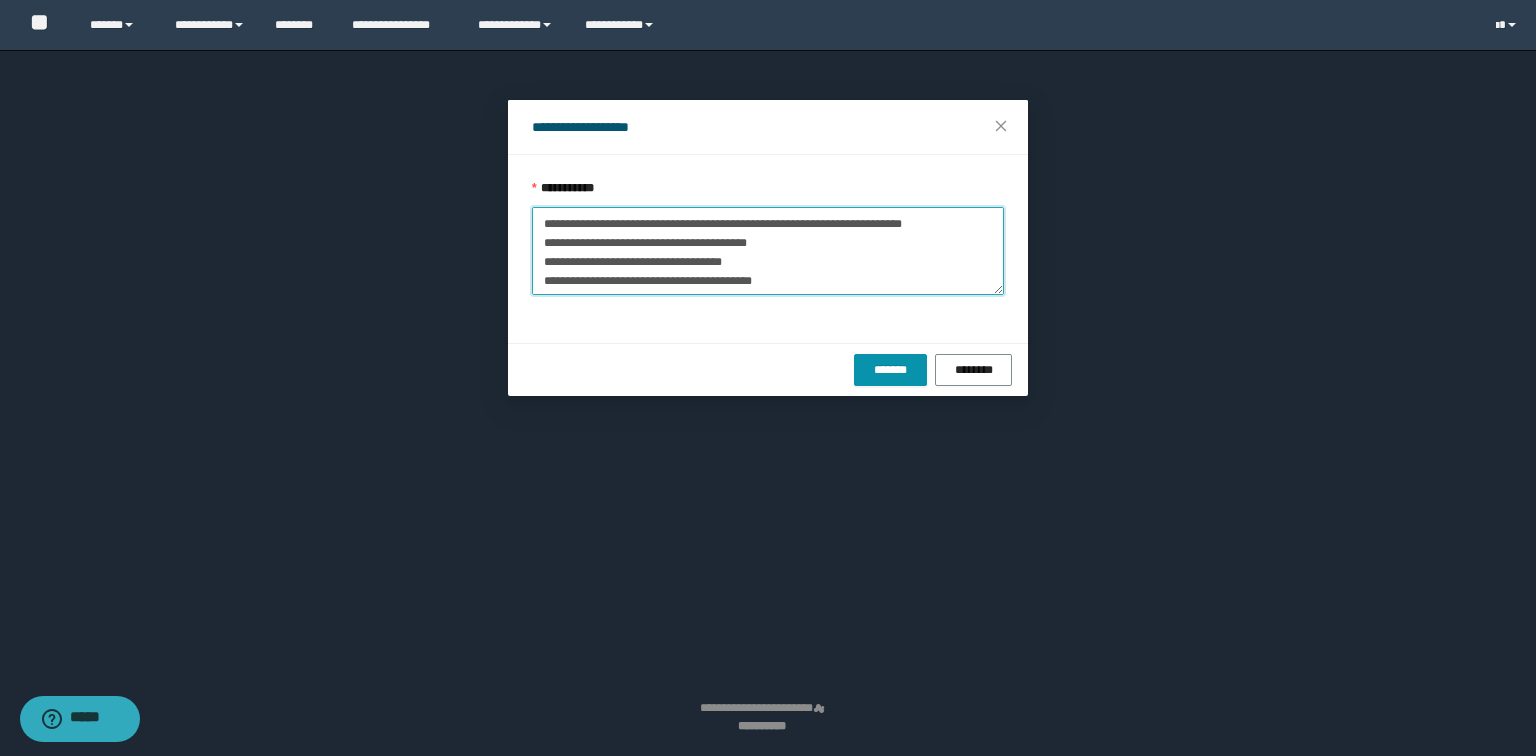 click on "**********" at bounding box center (768, 251) 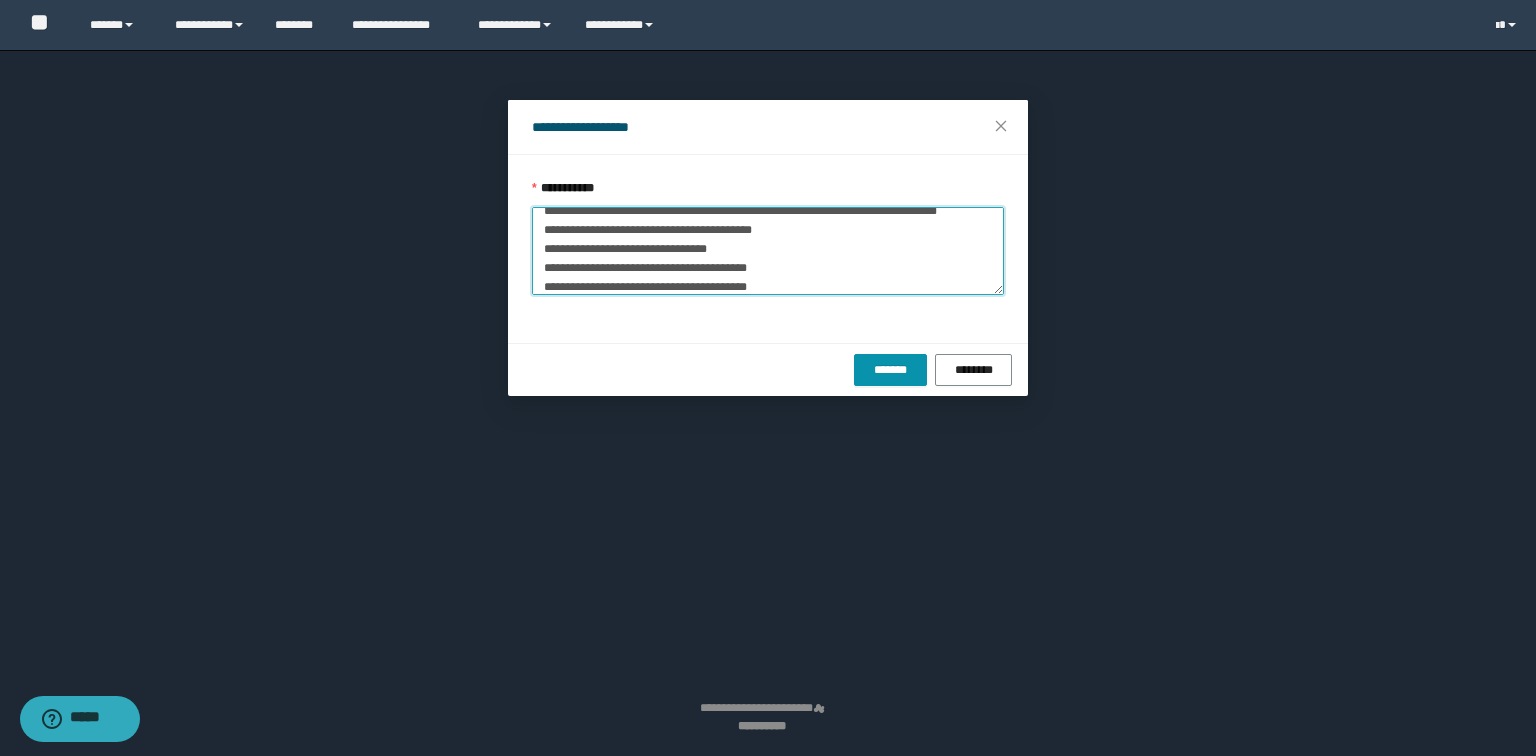 scroll, scrollTop: 232, scrollLeft: 0, axis: vertical 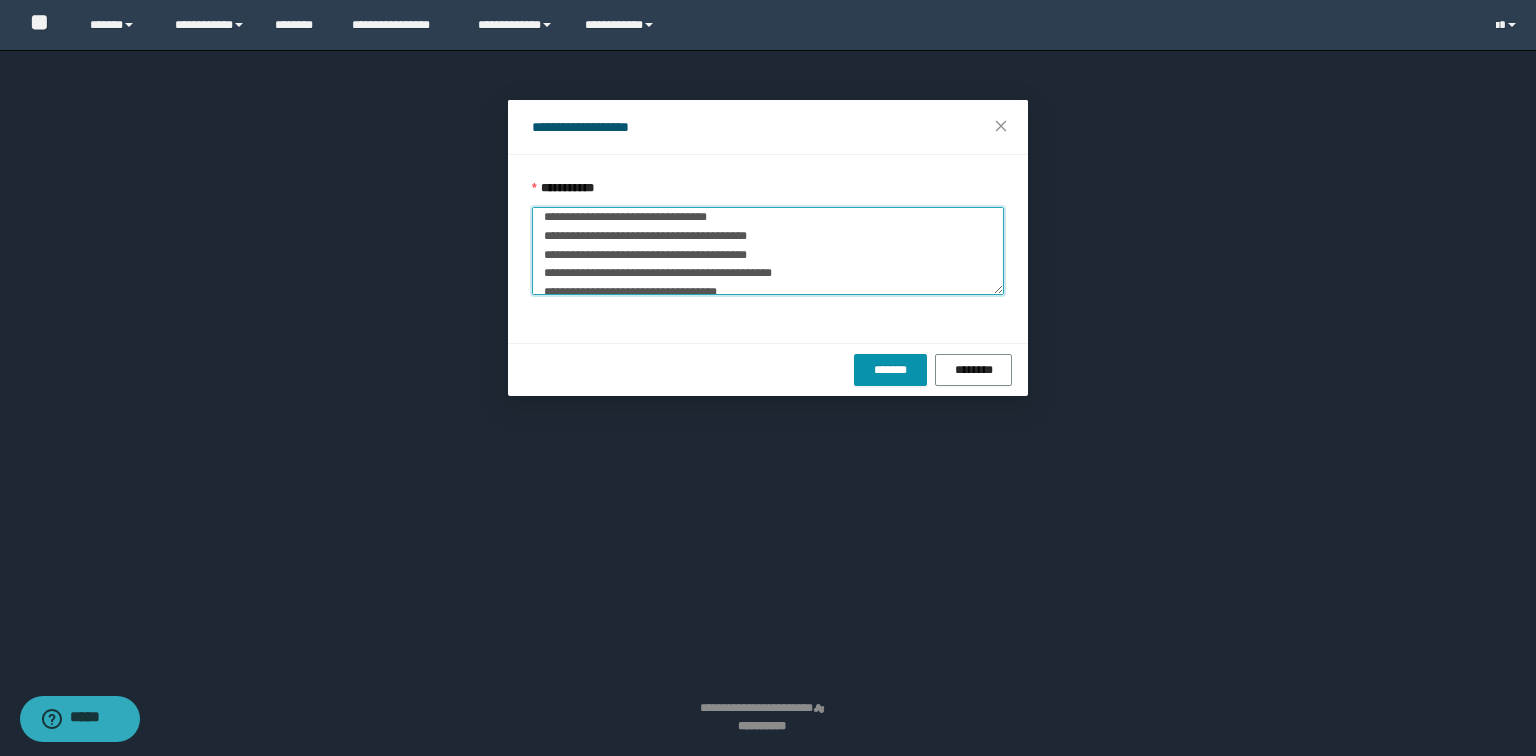 click on "**********" at bounding box center (768, 251) 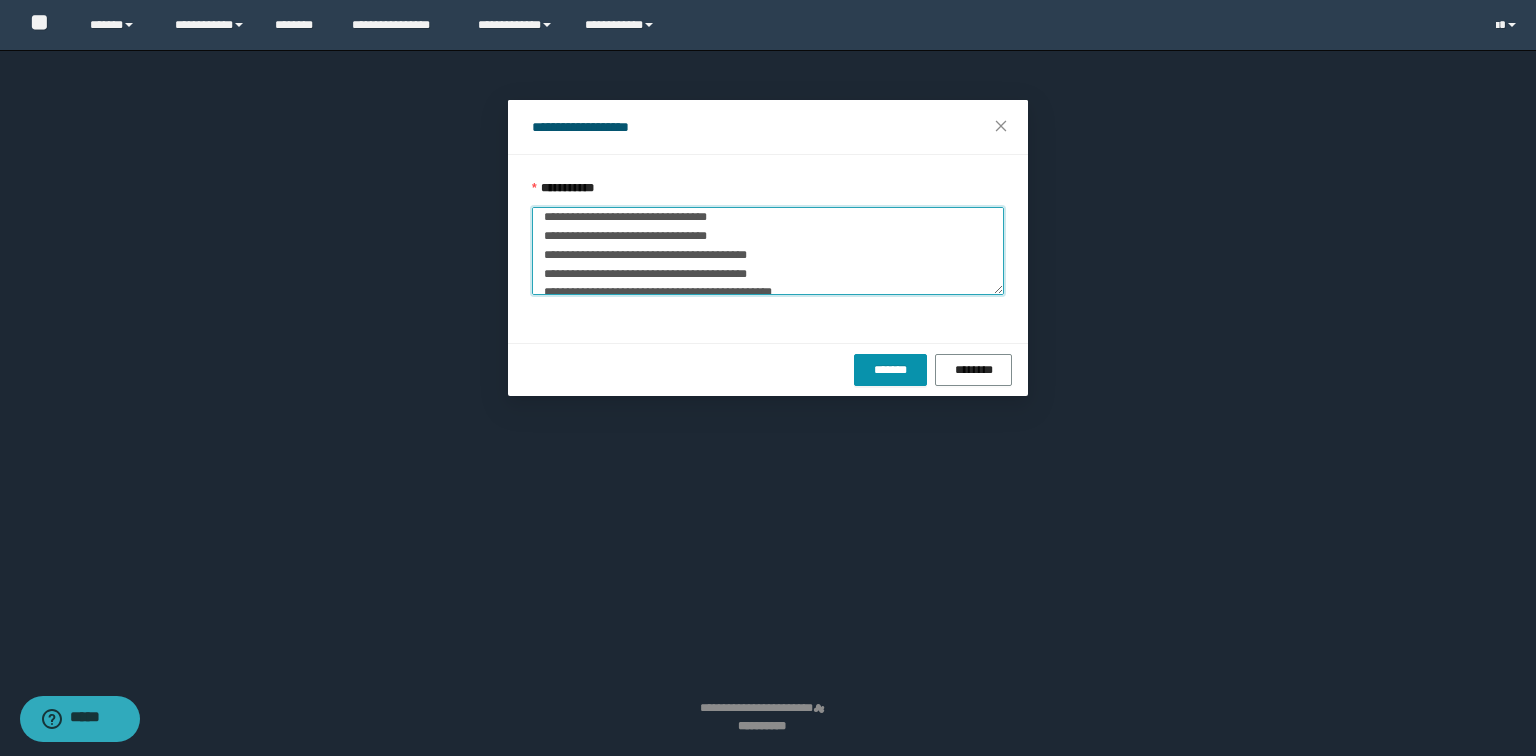 click on "**********" at bounding box center [768, 251] 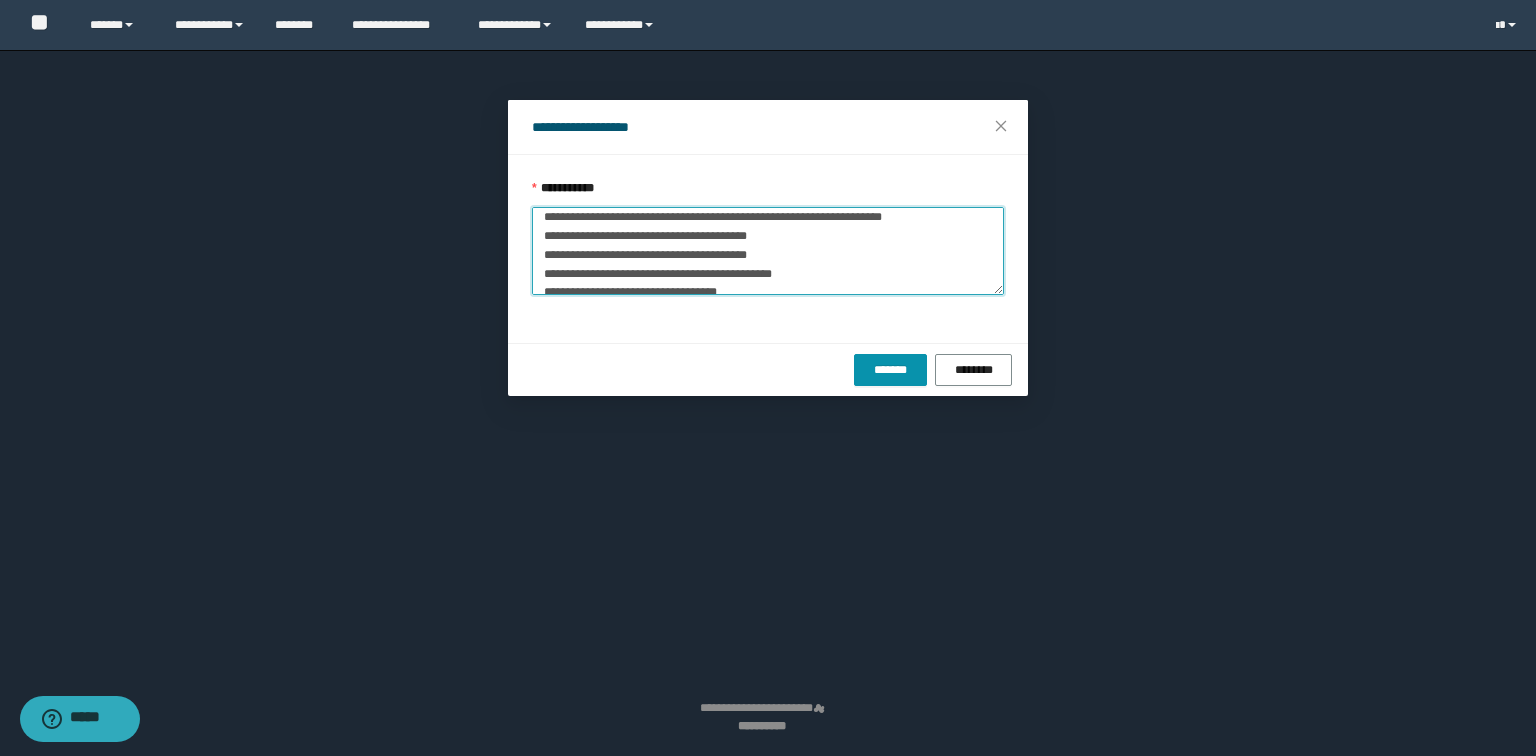 click on "**********" at bounding box center [768, 251] 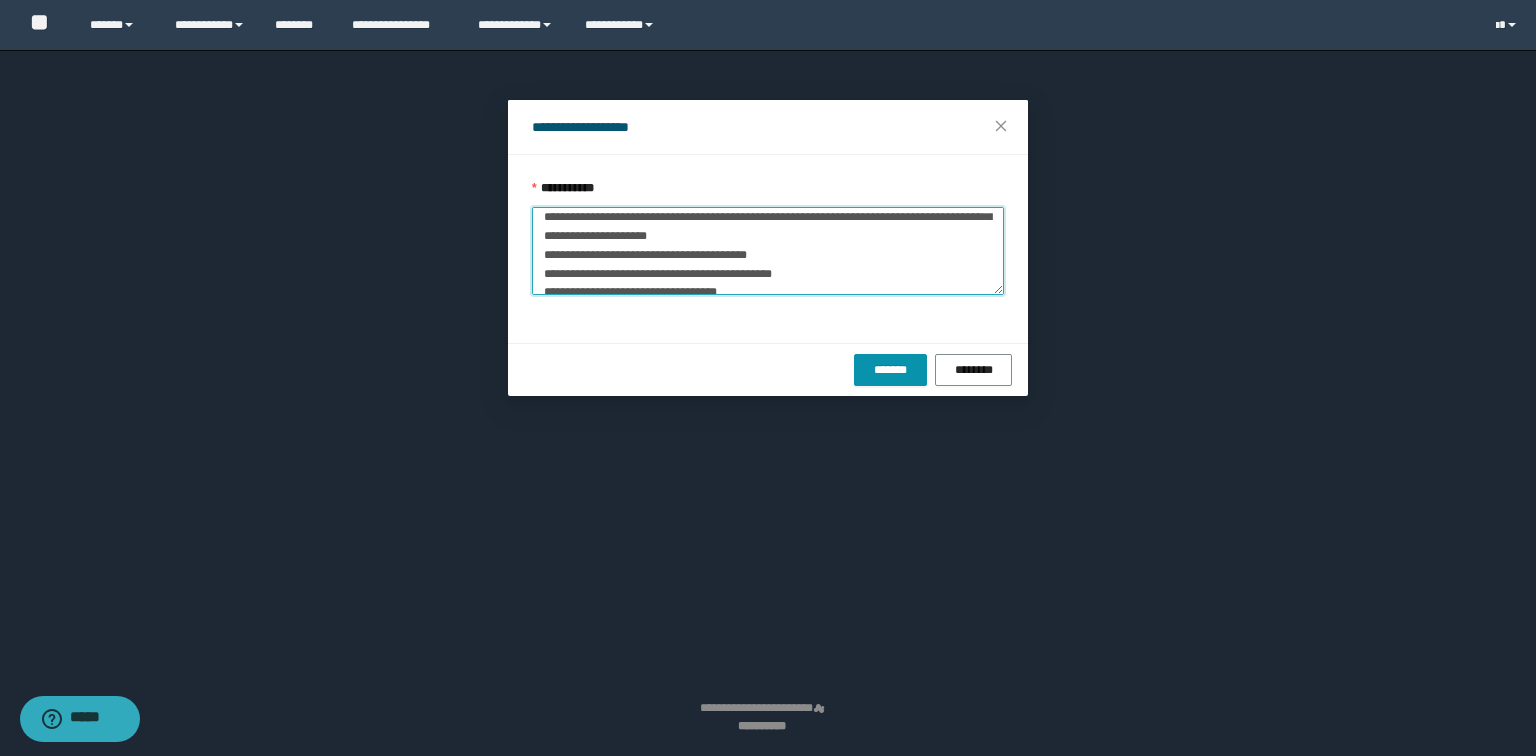 click on "**********" at bounding box center (768, 251) 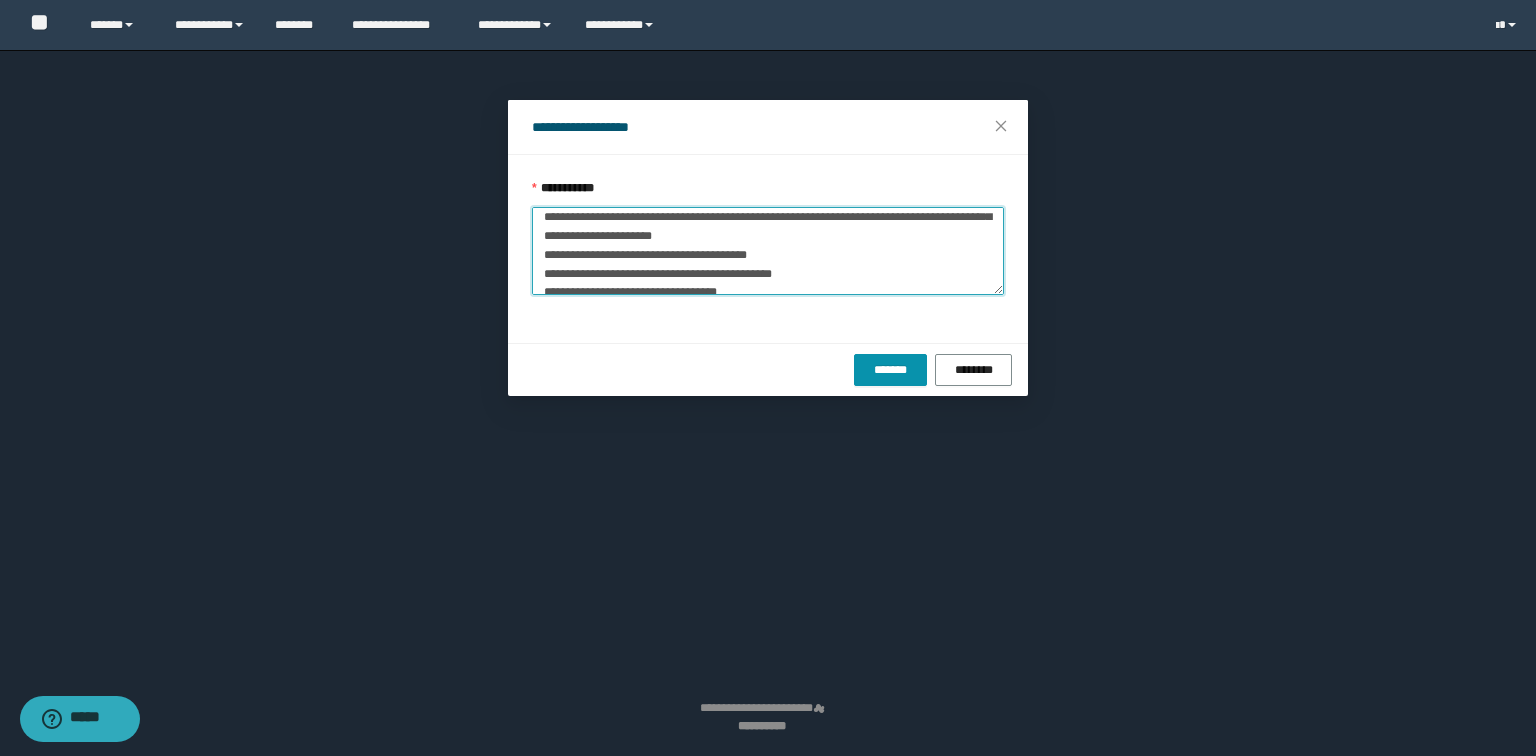 scroll, scrollTop: 218, scrollLeft: 0, axis: vertical 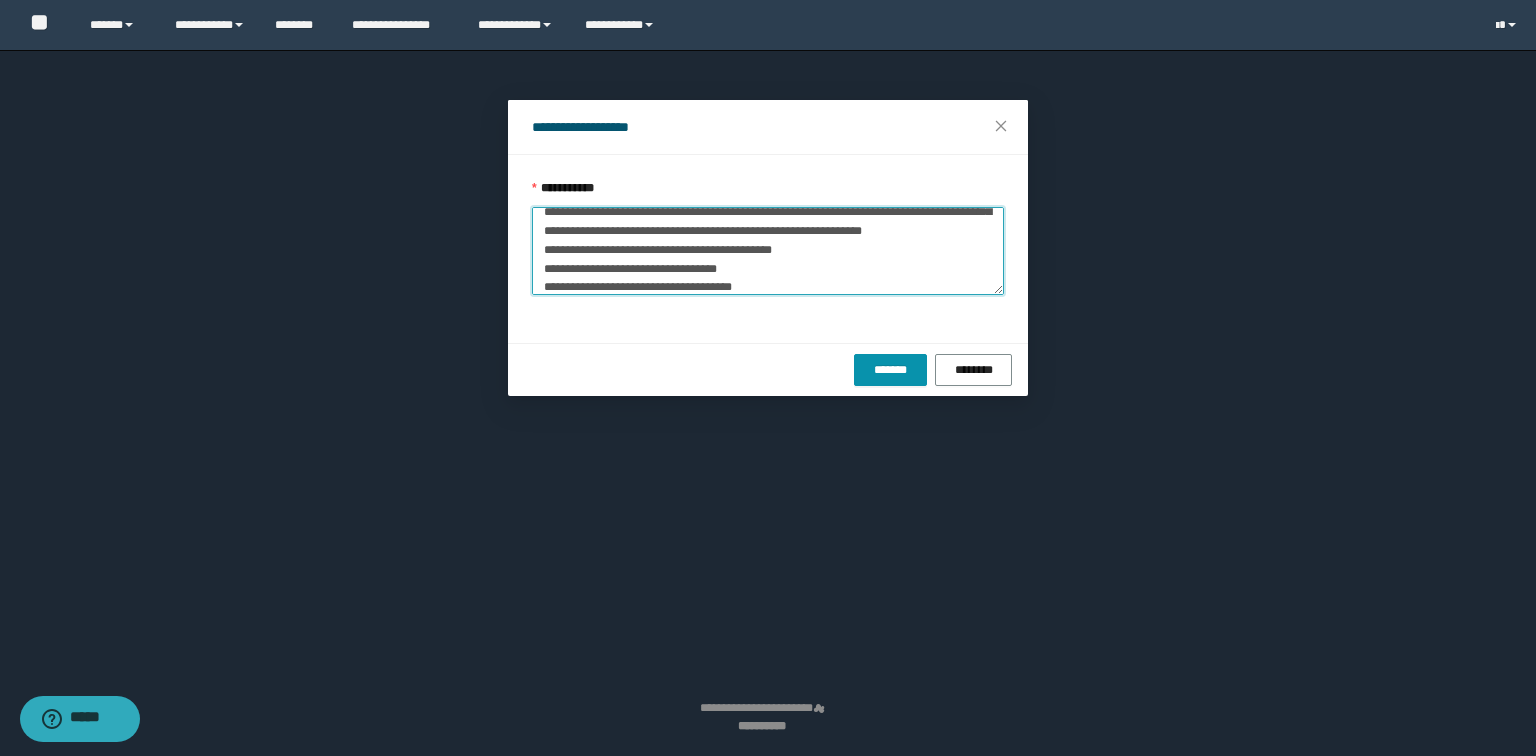 click on "**********" at bounding box center (768, 251) 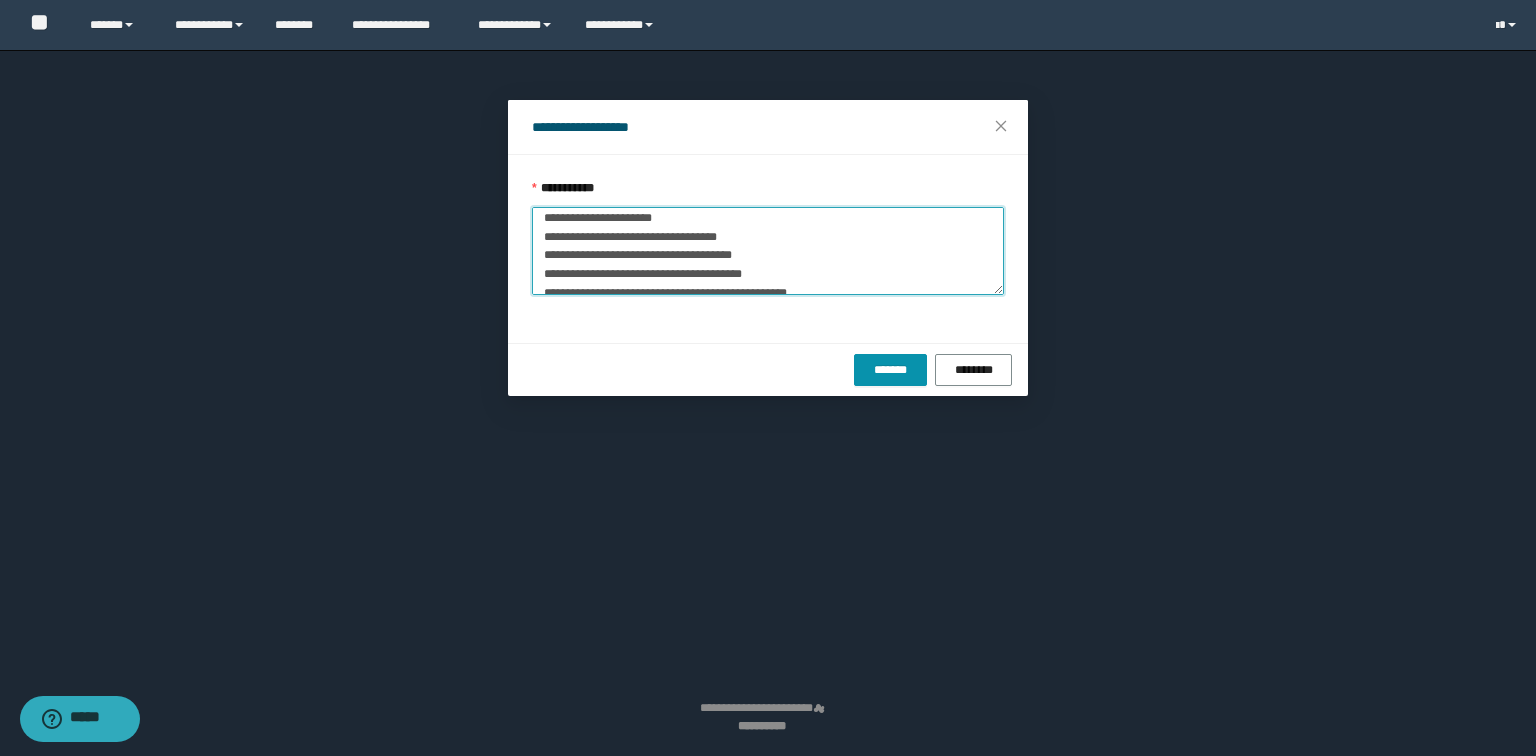 scroll, scrollTop: 282, scrollLeft: 0, axis: vertical 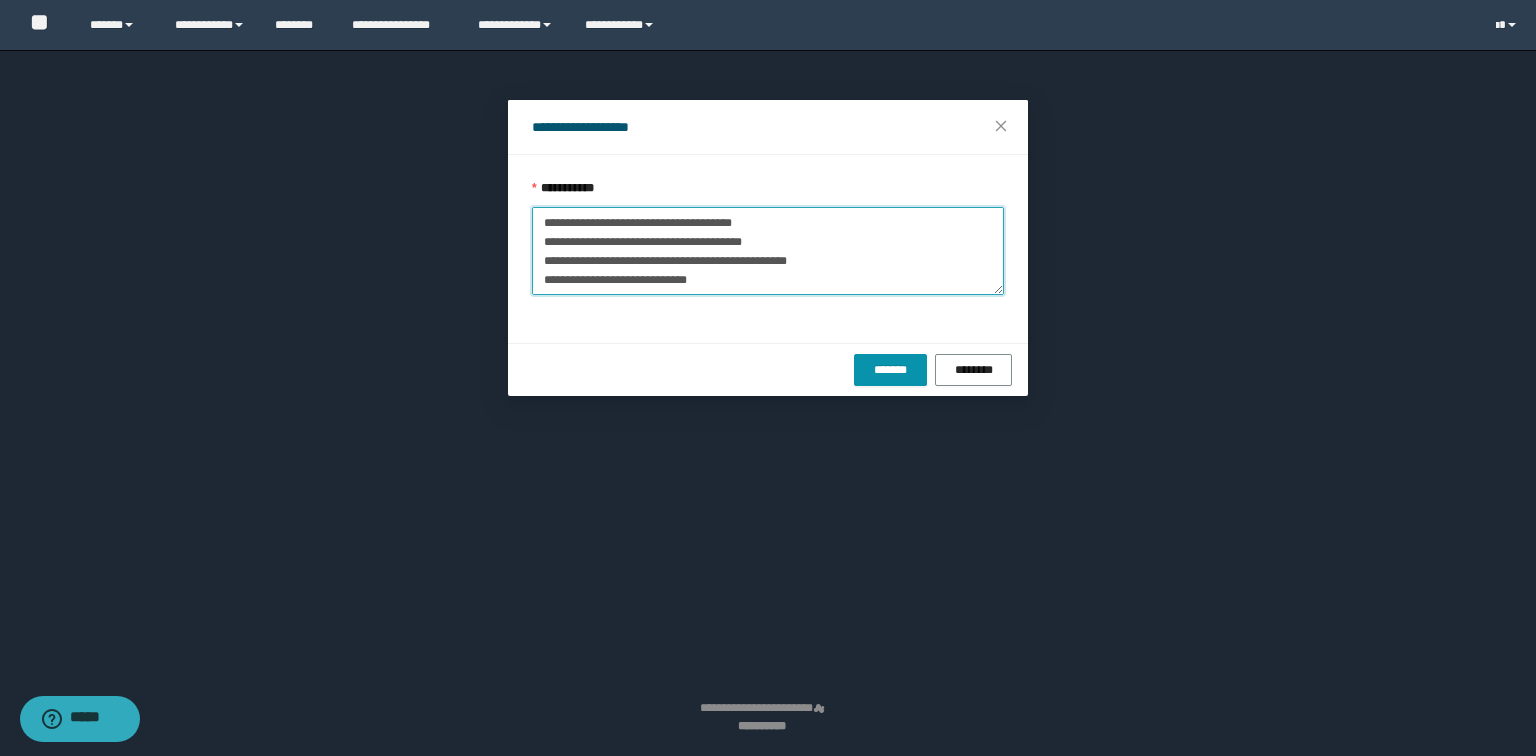 click on "**********" at bounding box center [768, 251] 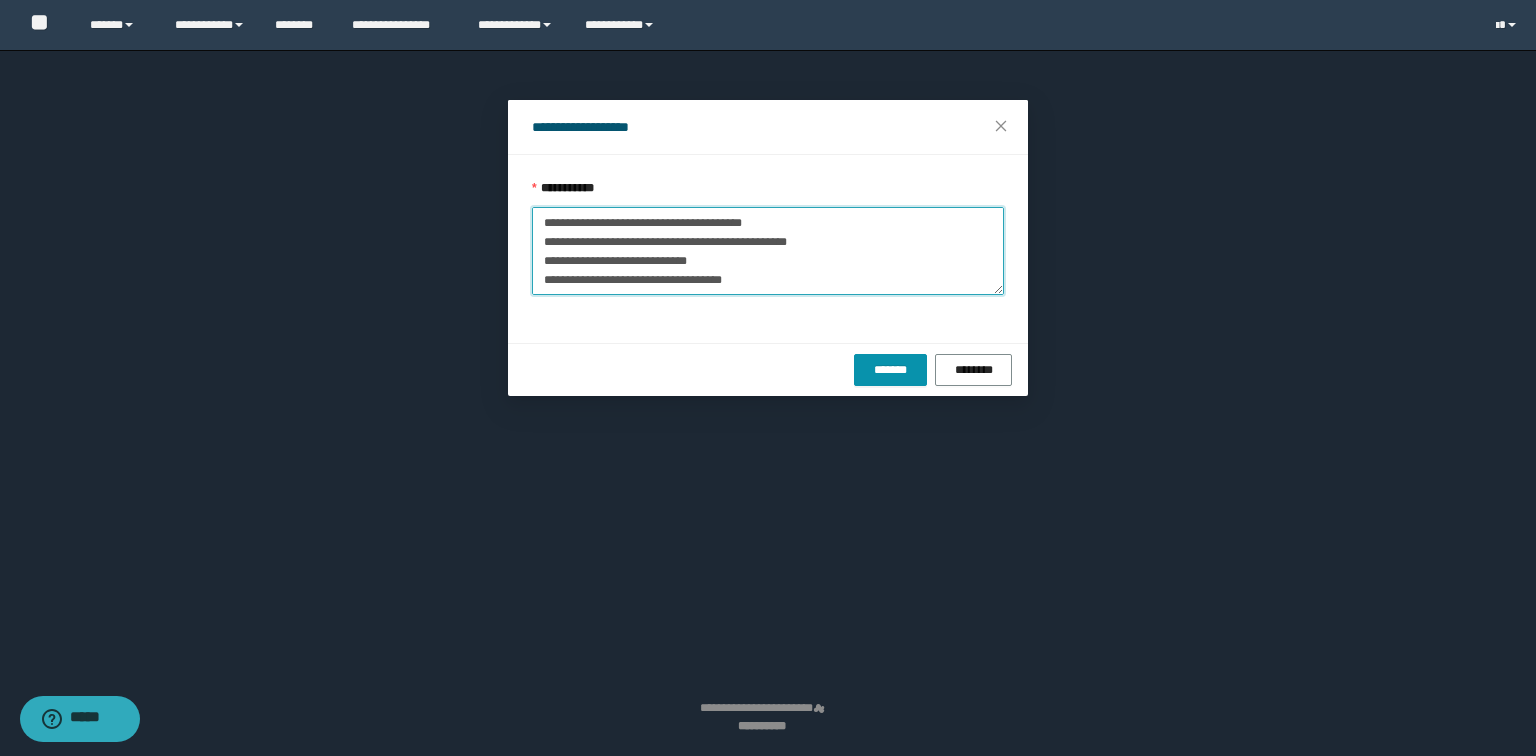 scroll, scrollTop: 263, scrollLeft: 0, axis: vertical 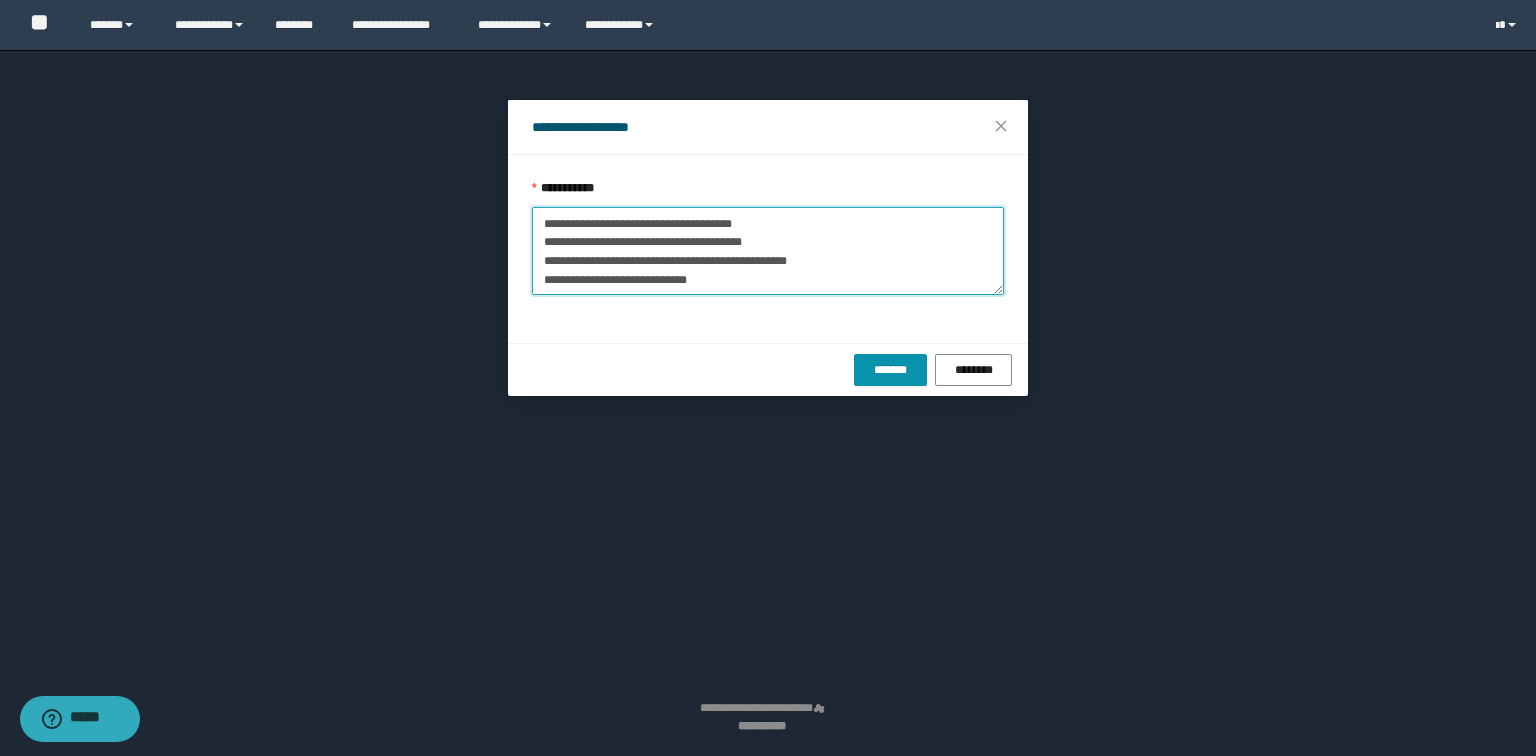 click on "**********" at bounding box center (768, 251) 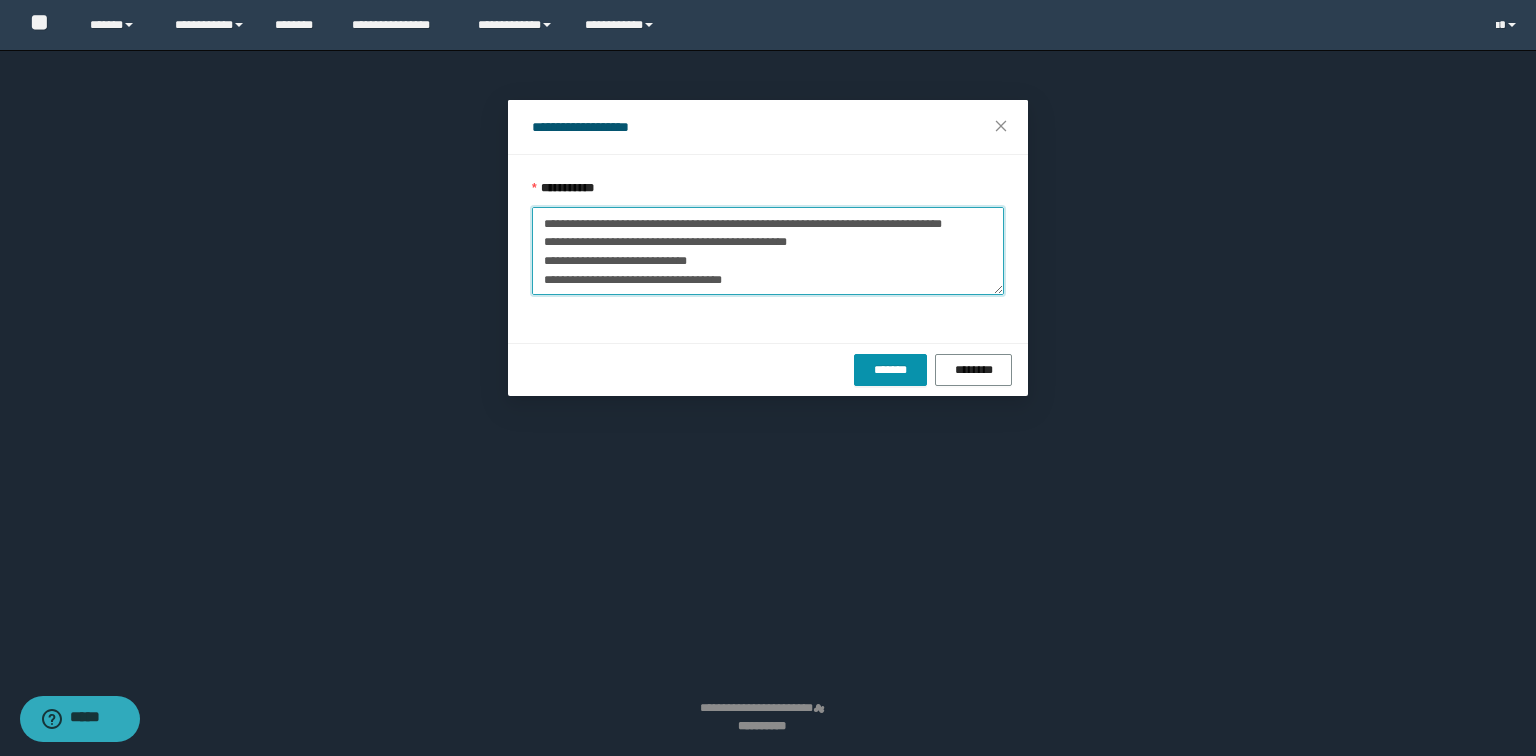 scroll, scrollTop: 295, scrollLeft: 0, axis: vertical 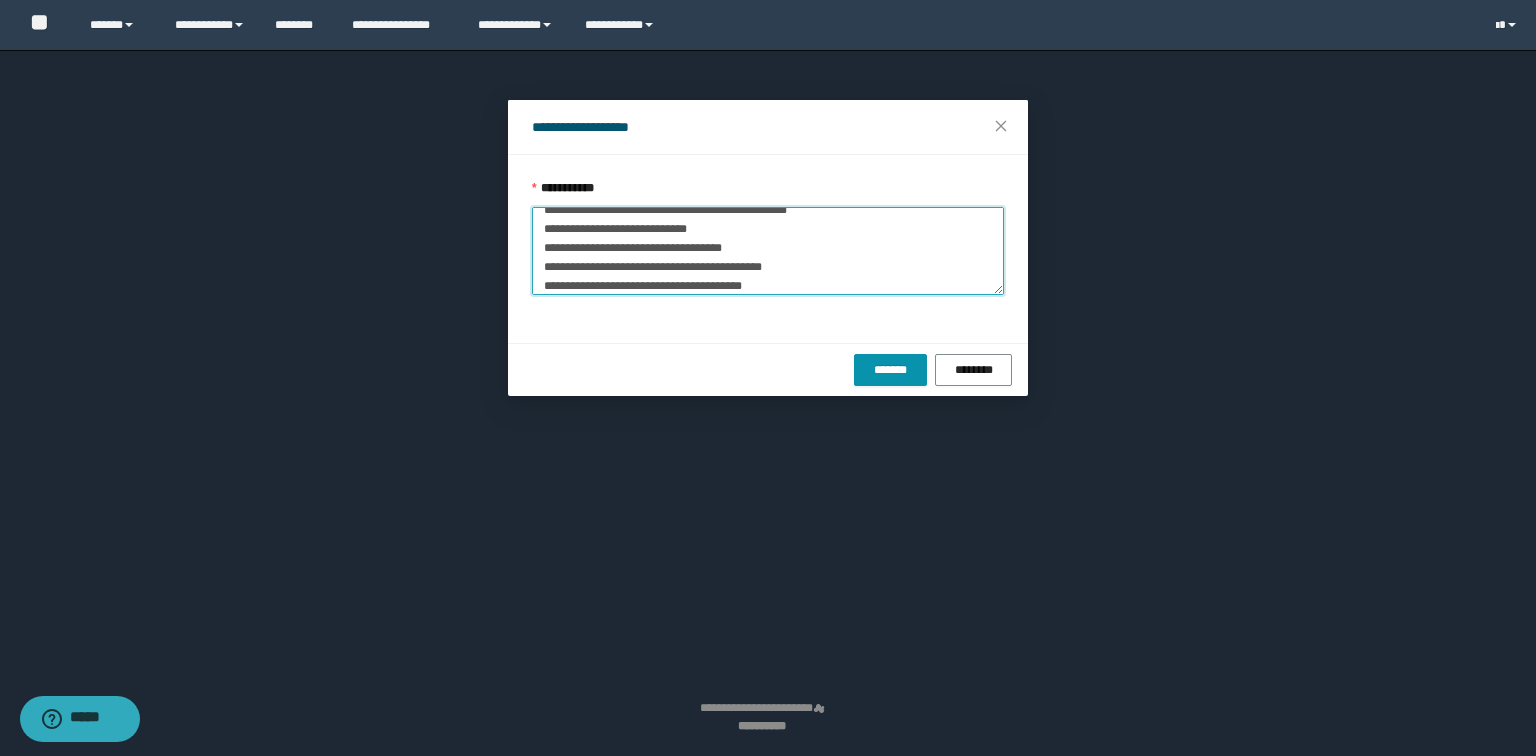 click on "**********" at bounding box center [768, 251] 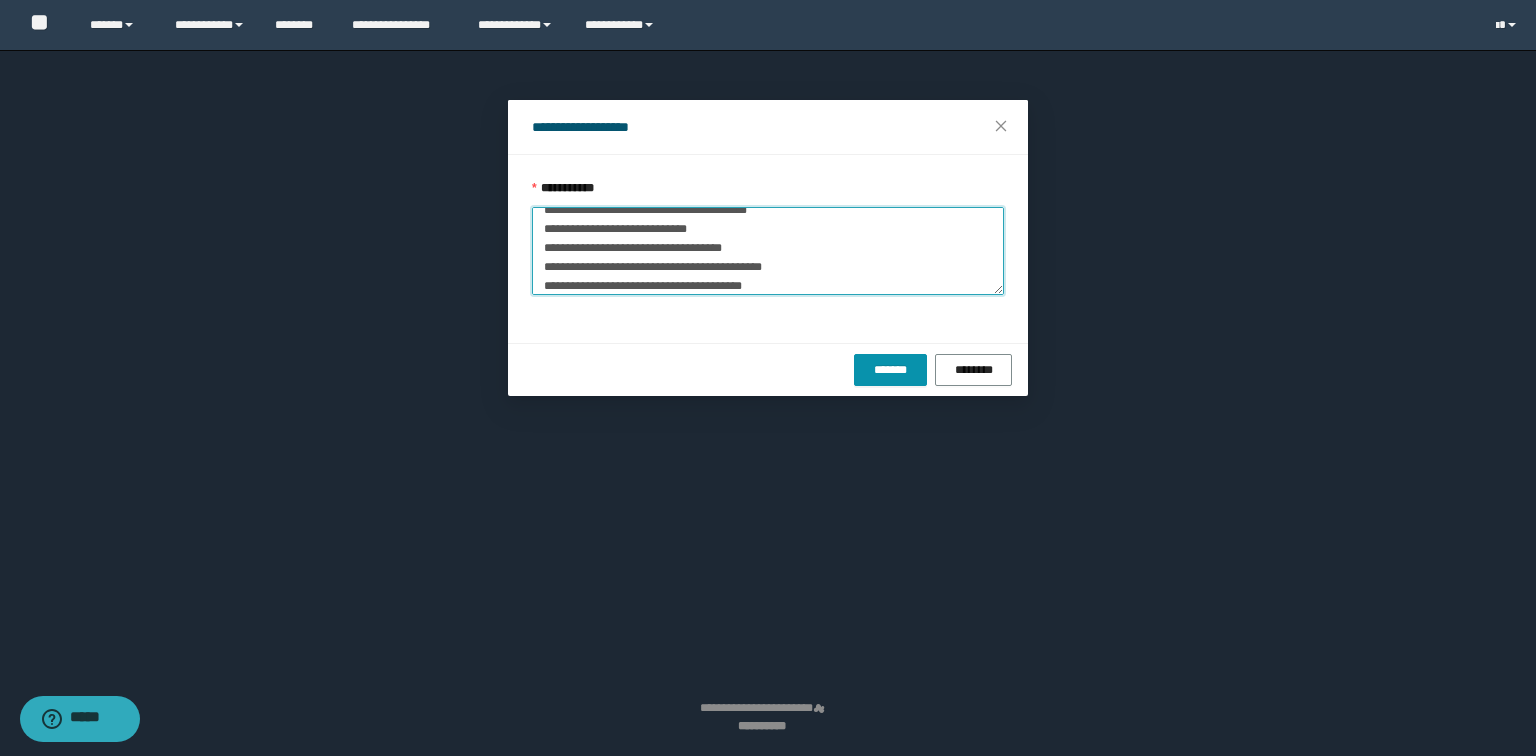 click on "**********" at bounding box center (768, 251) 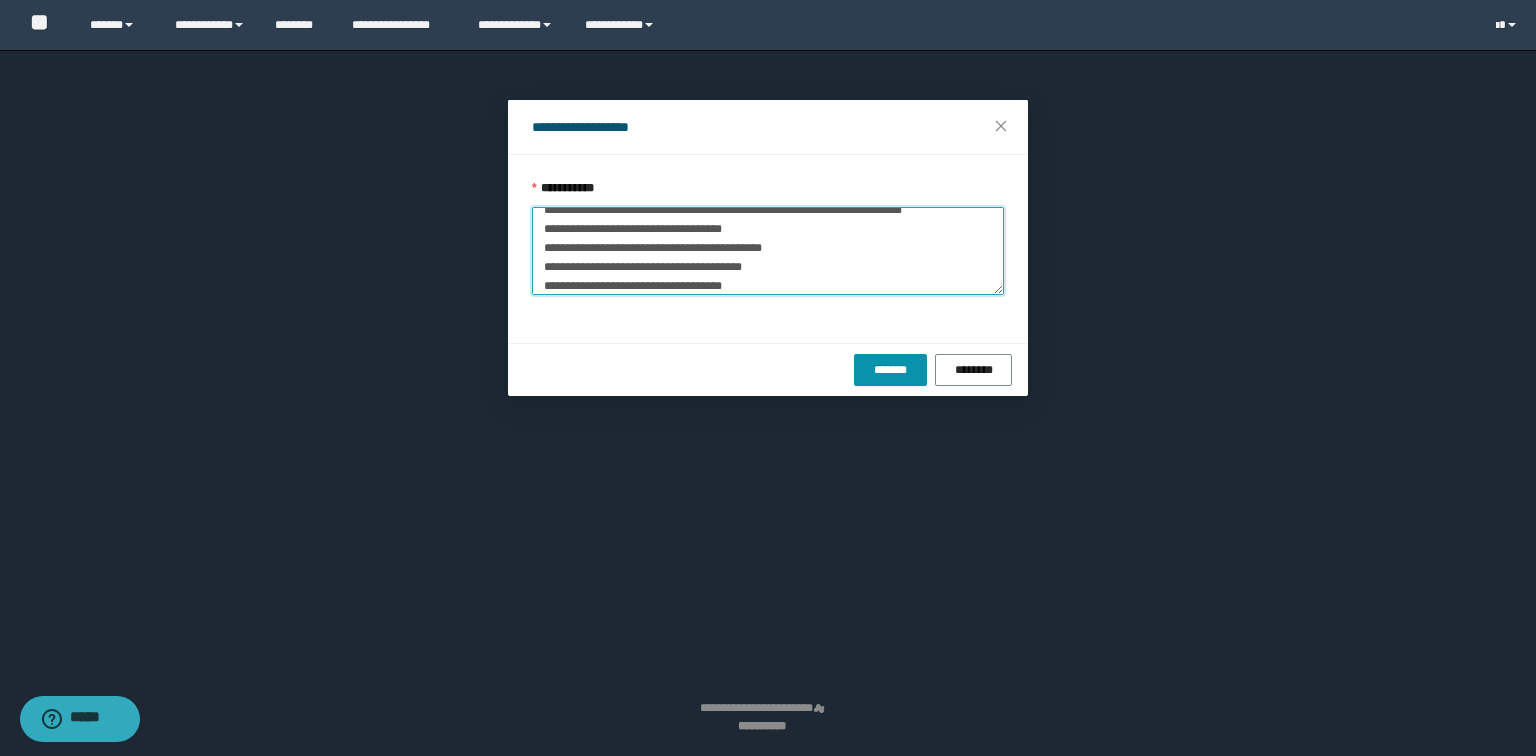 click on "**********" at bounding box center (768, 251) 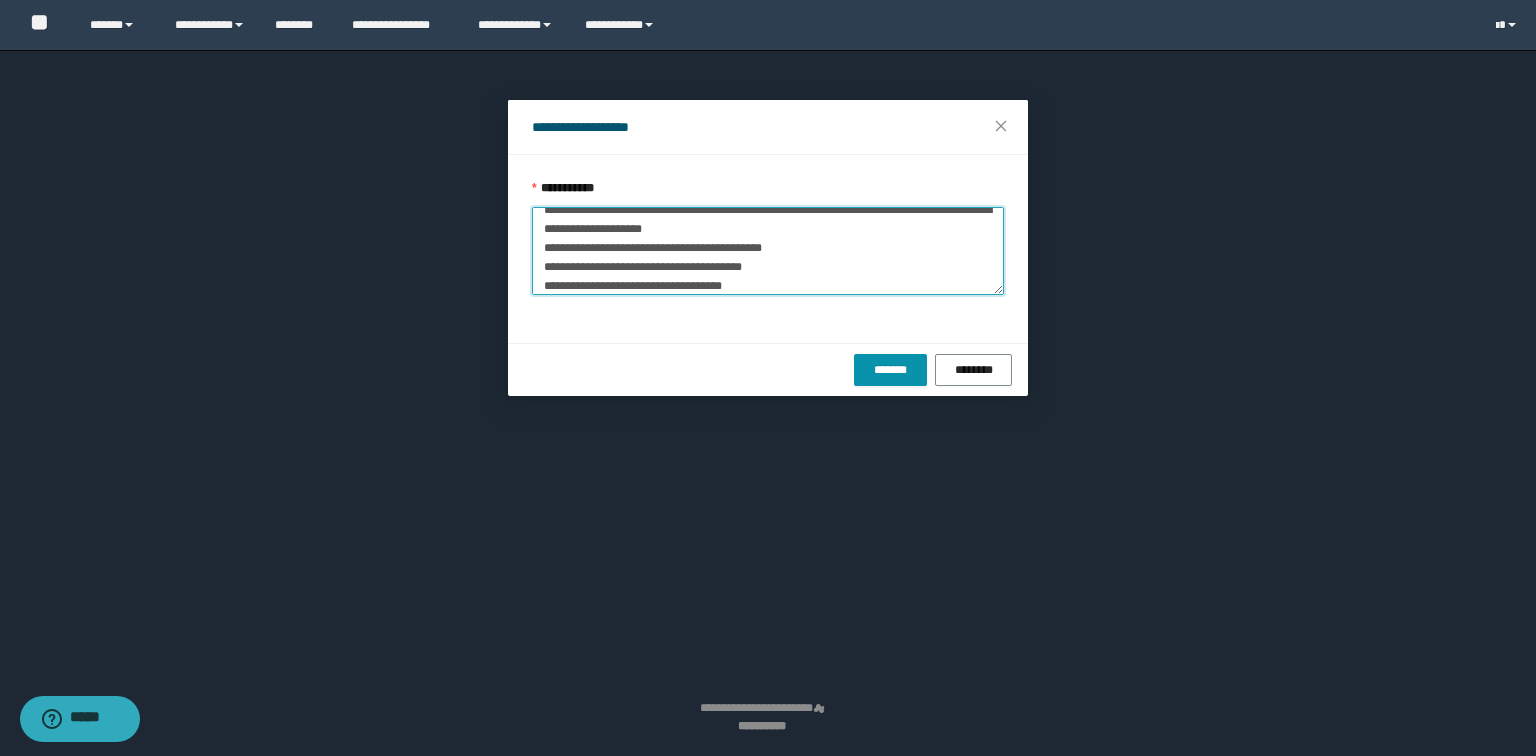 scroll, scrollTop: 327, scrollLeft: 0, axis: vertical 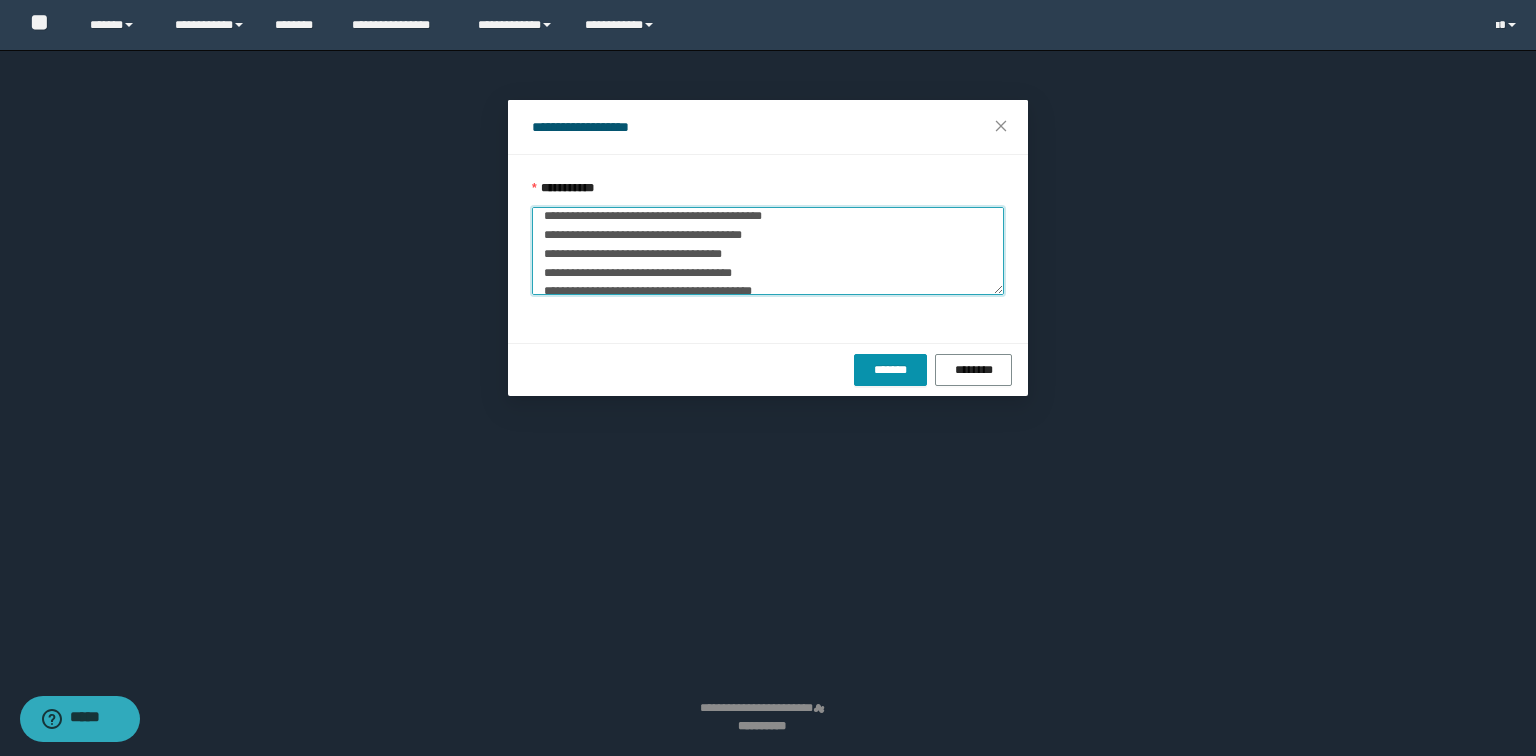 click on "**********" at bounding box center [768, 251] 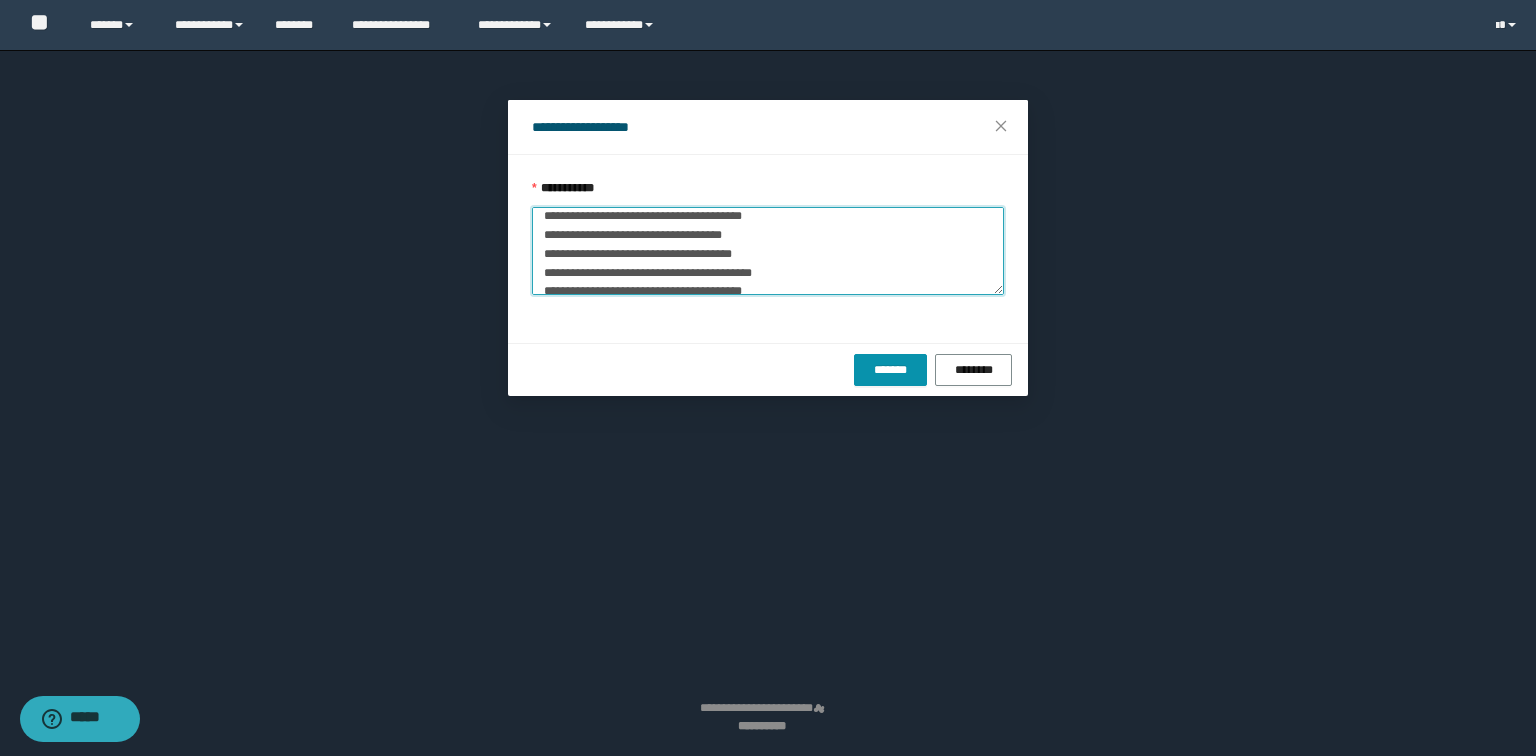 scroll, scrollTop: 312, scrollLeft: 0, axis: vertical 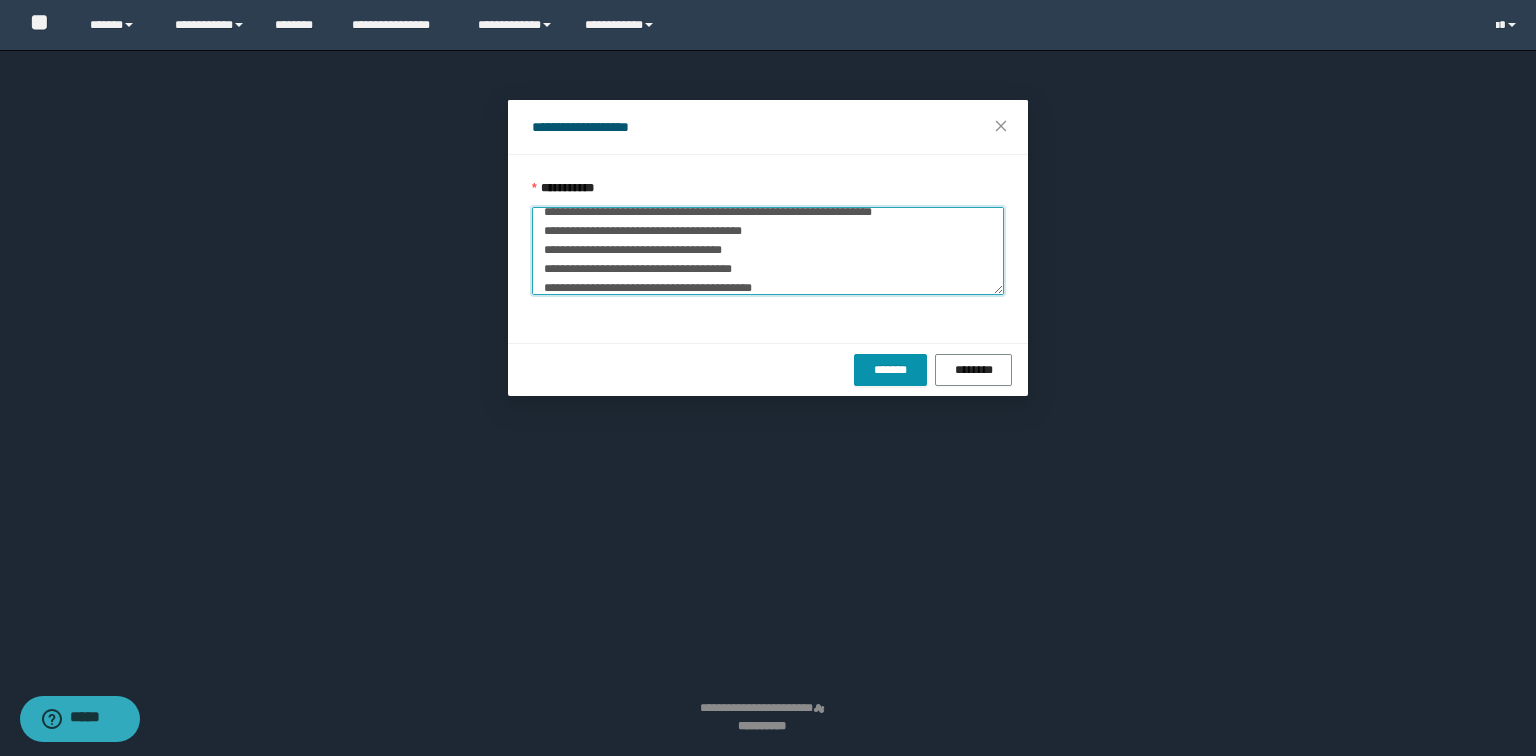 click on "**********" at bounding box center (768, 251) 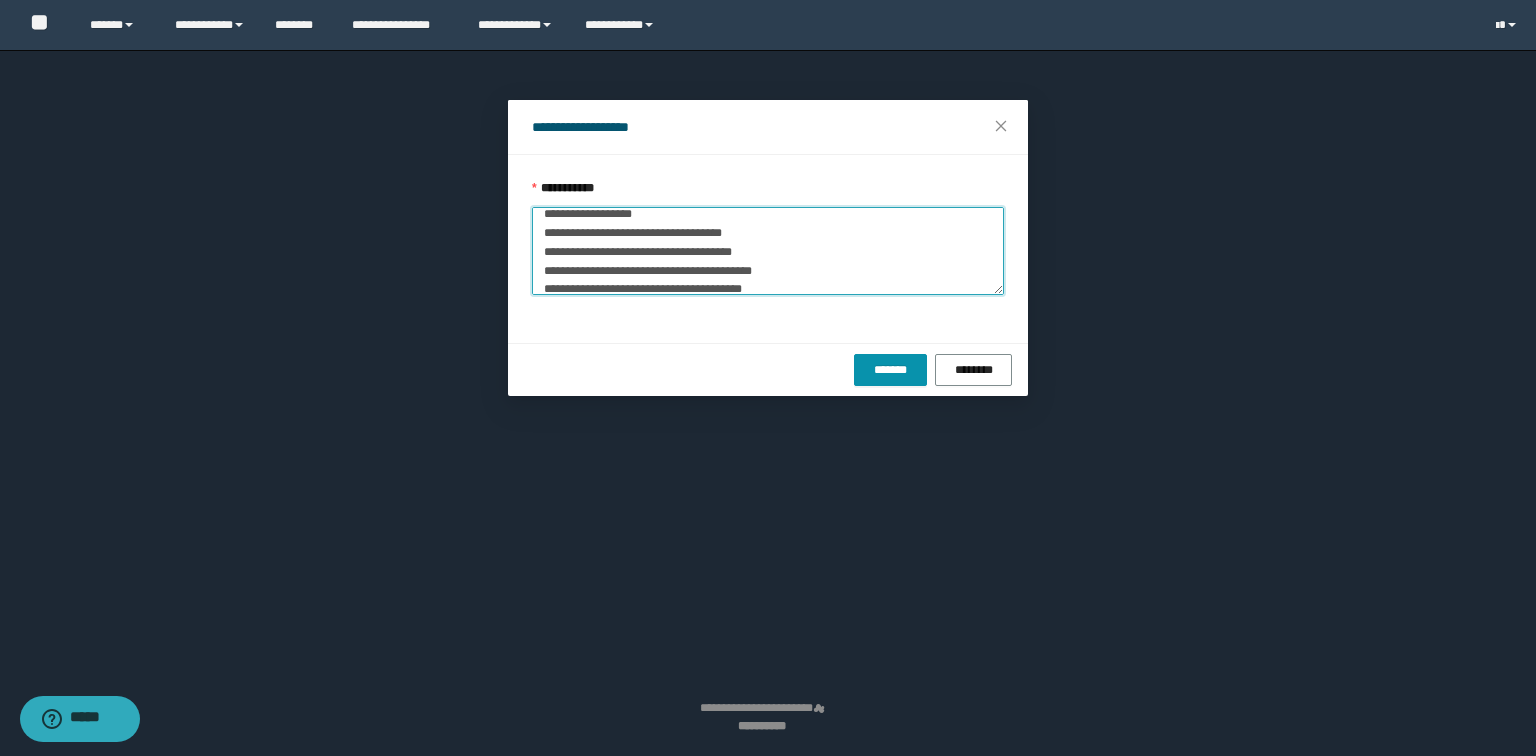 scroll, scrollTop: 344, scrollLeft: 0, axis: vertical 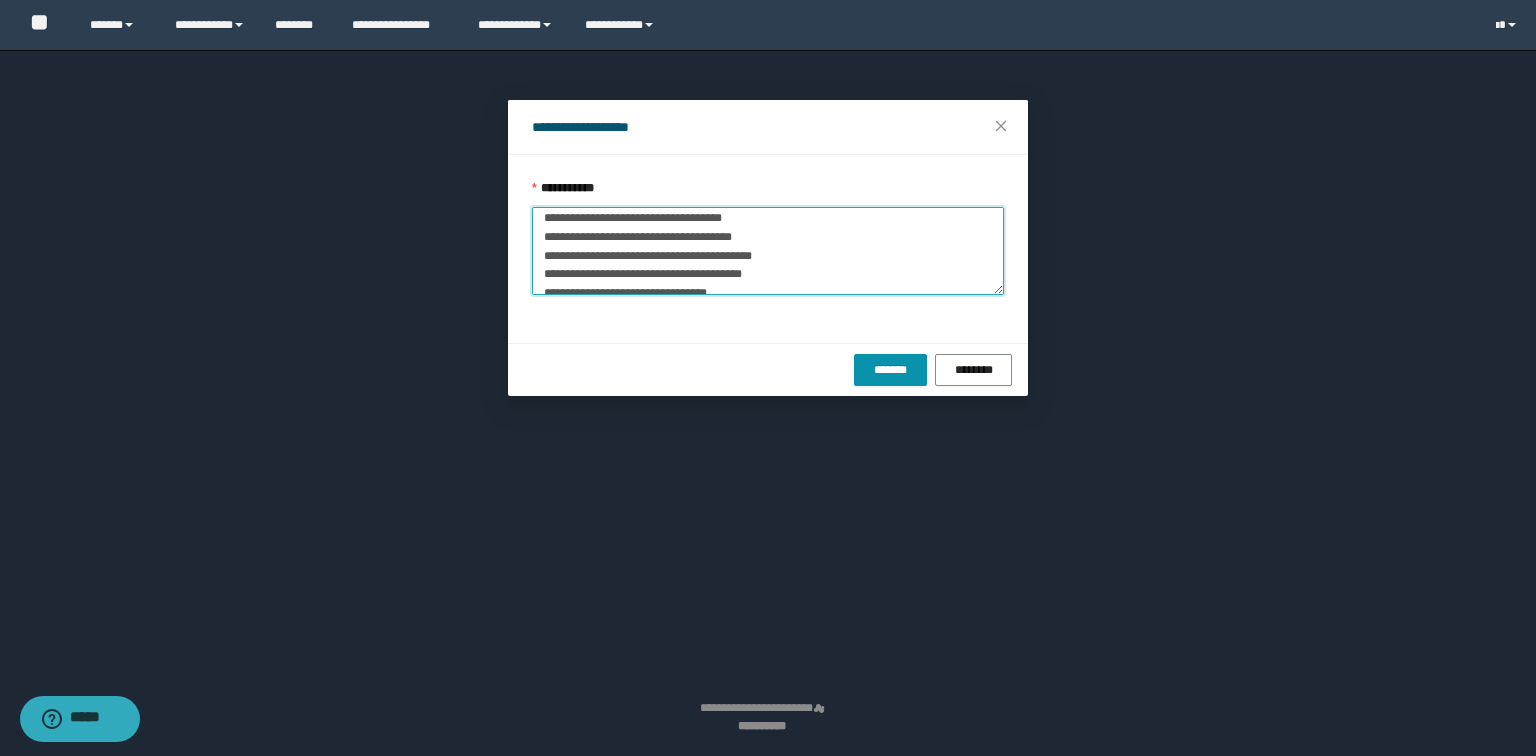 click on "**********" at bounding box center [768, 251] 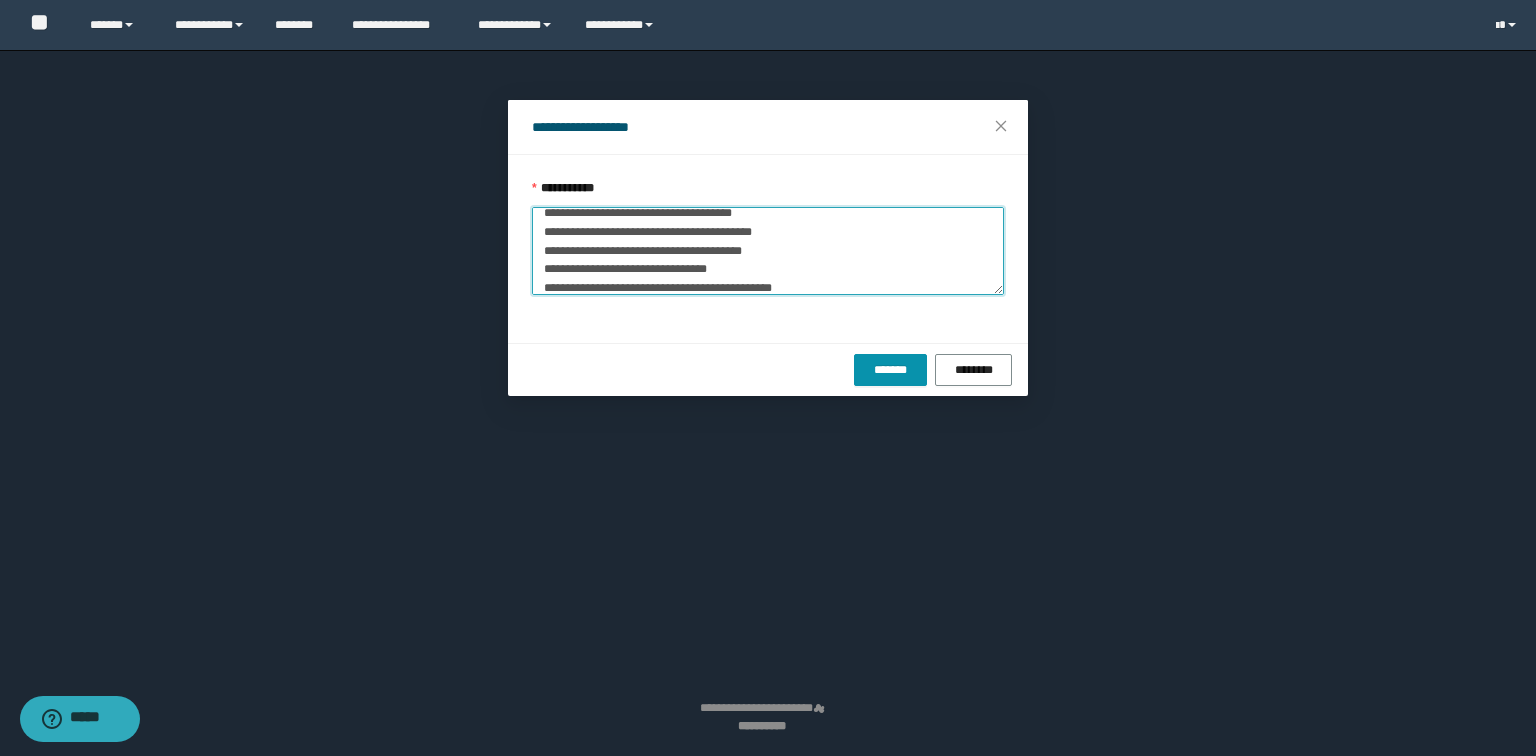 scroll, scrollTop: 364, scrollLeft: 0, axis: vertical 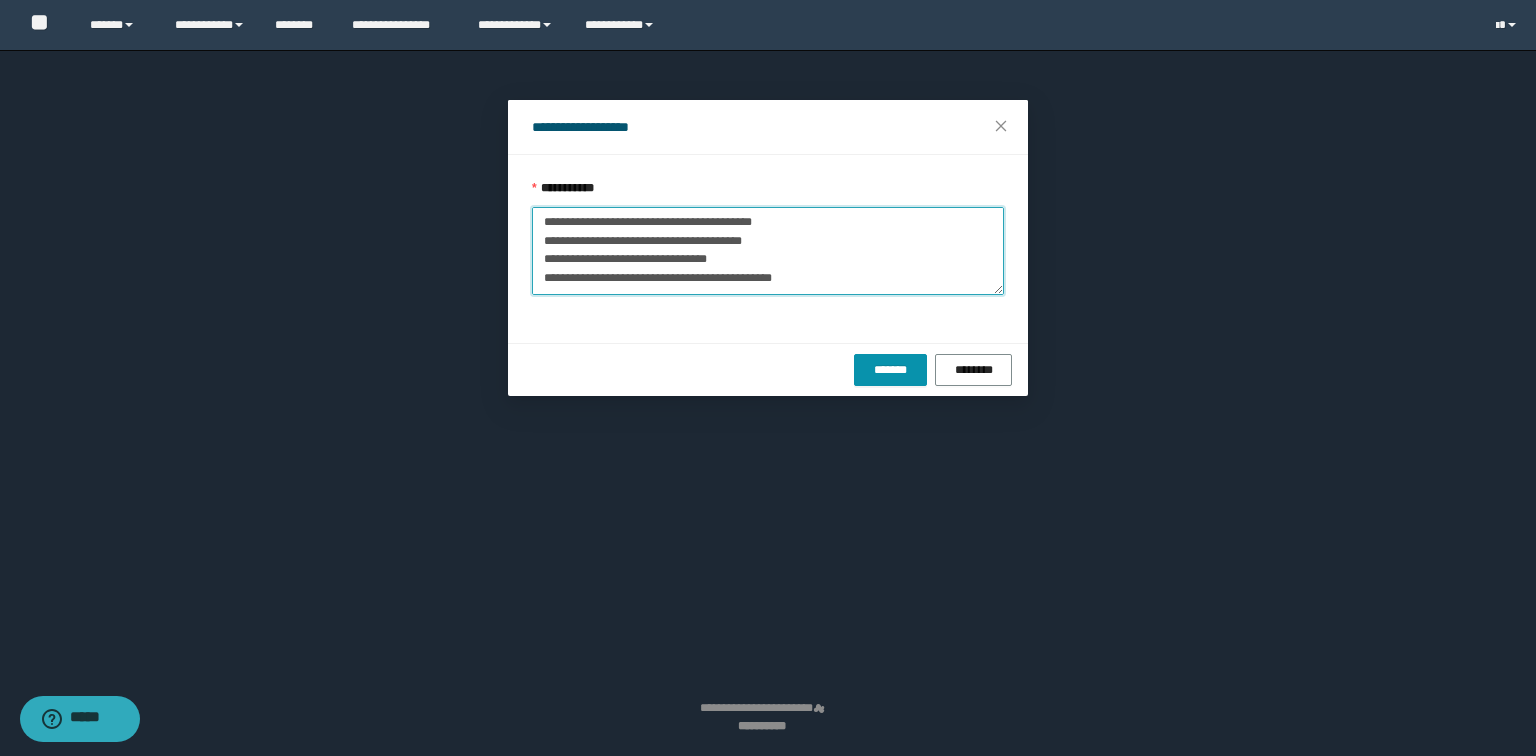 click on "**********" at bounding box center (768, 251) 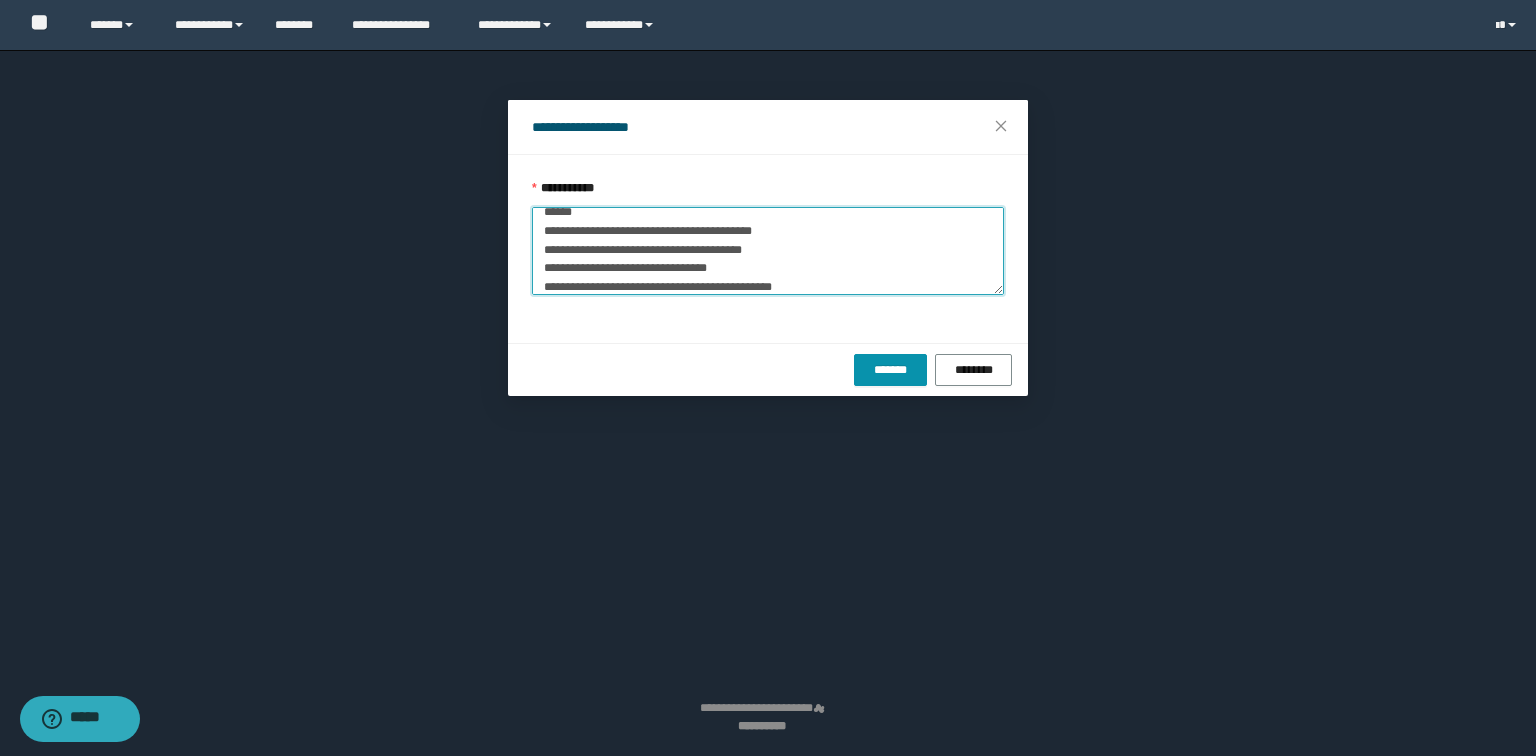 click on "**********" at bounding box center [768, 251] 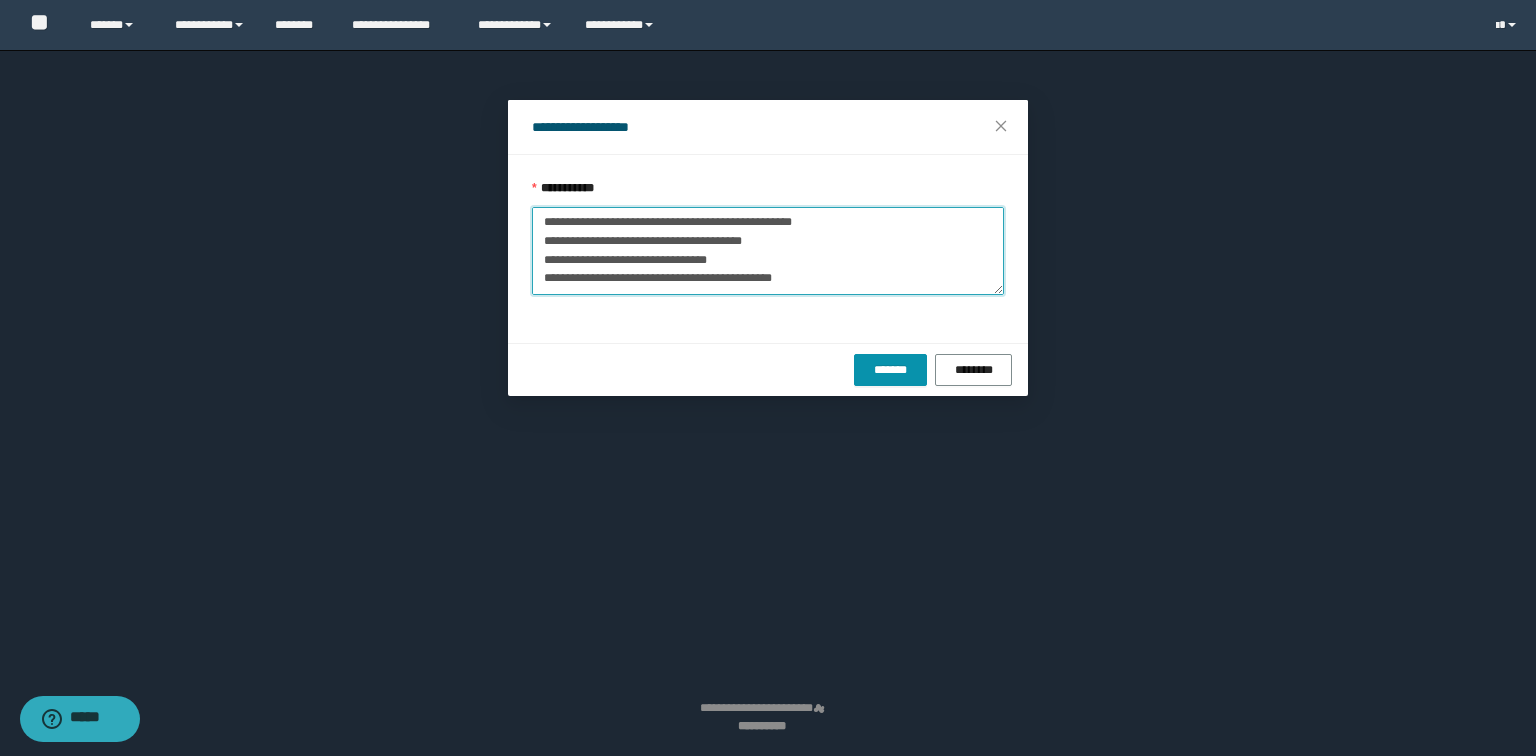 scroll, scrollTop: 382, scrollLeft: 0, axis: vertical 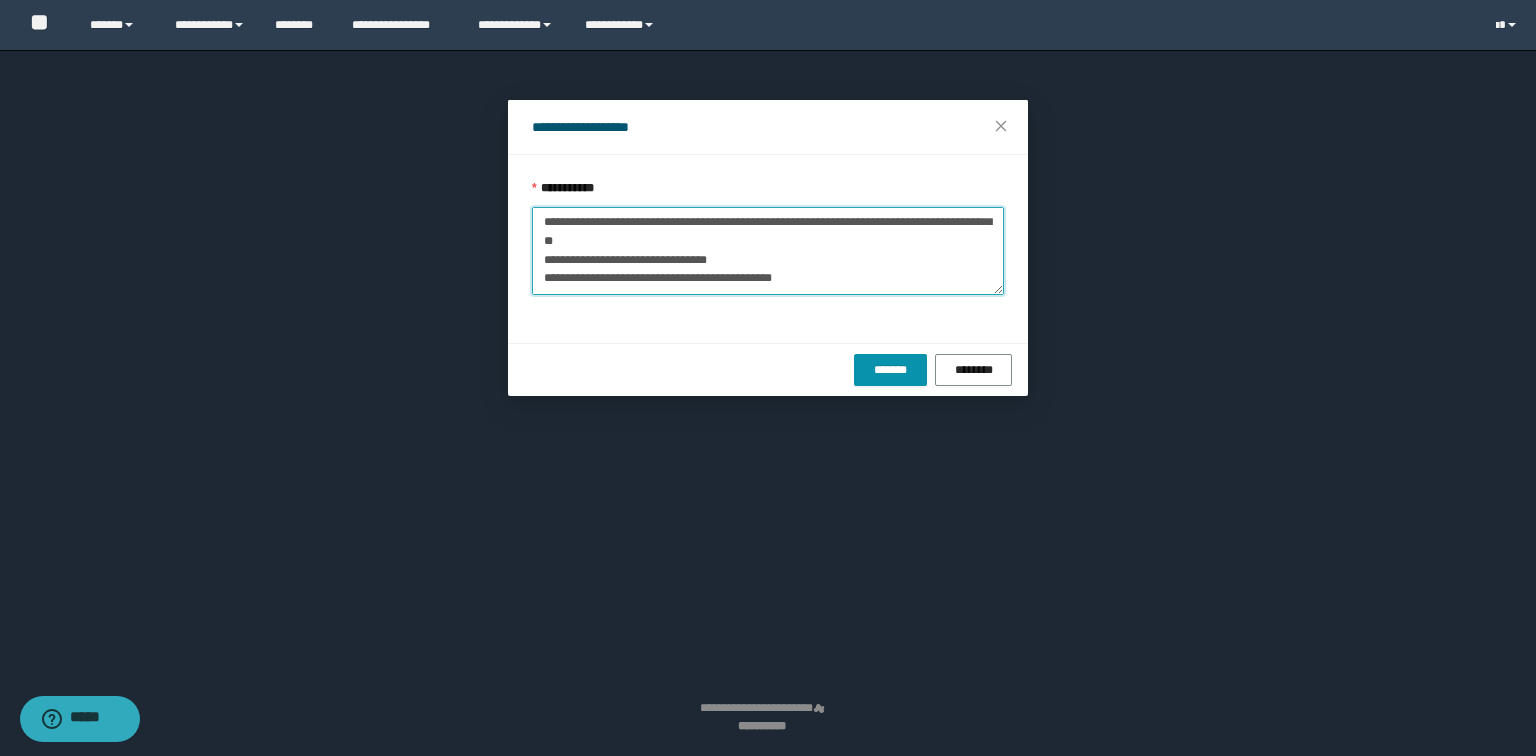 click on "**********" at bounding box center (768, 251) 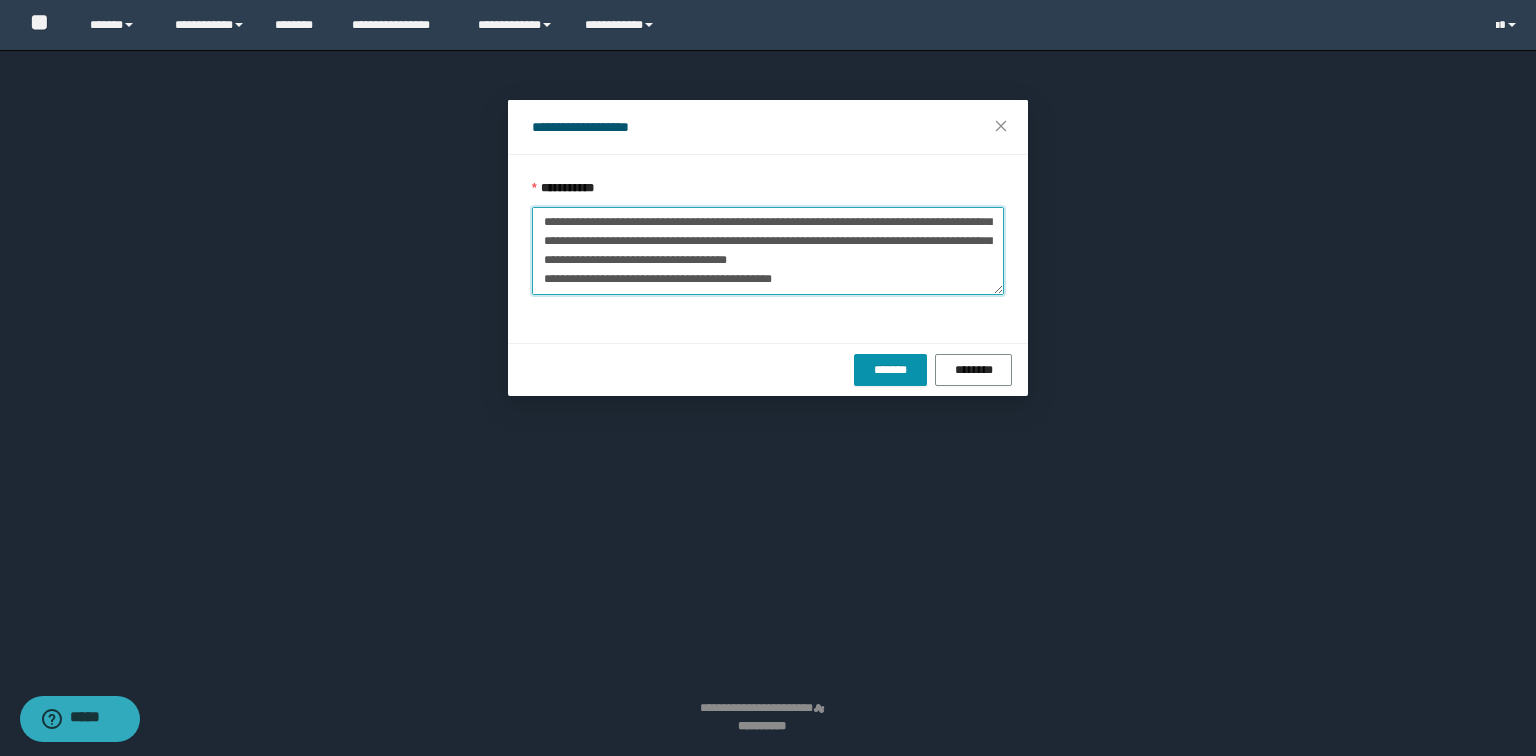 scroll, scrollTop: 388, scrollLeft: 0, axis: vertical 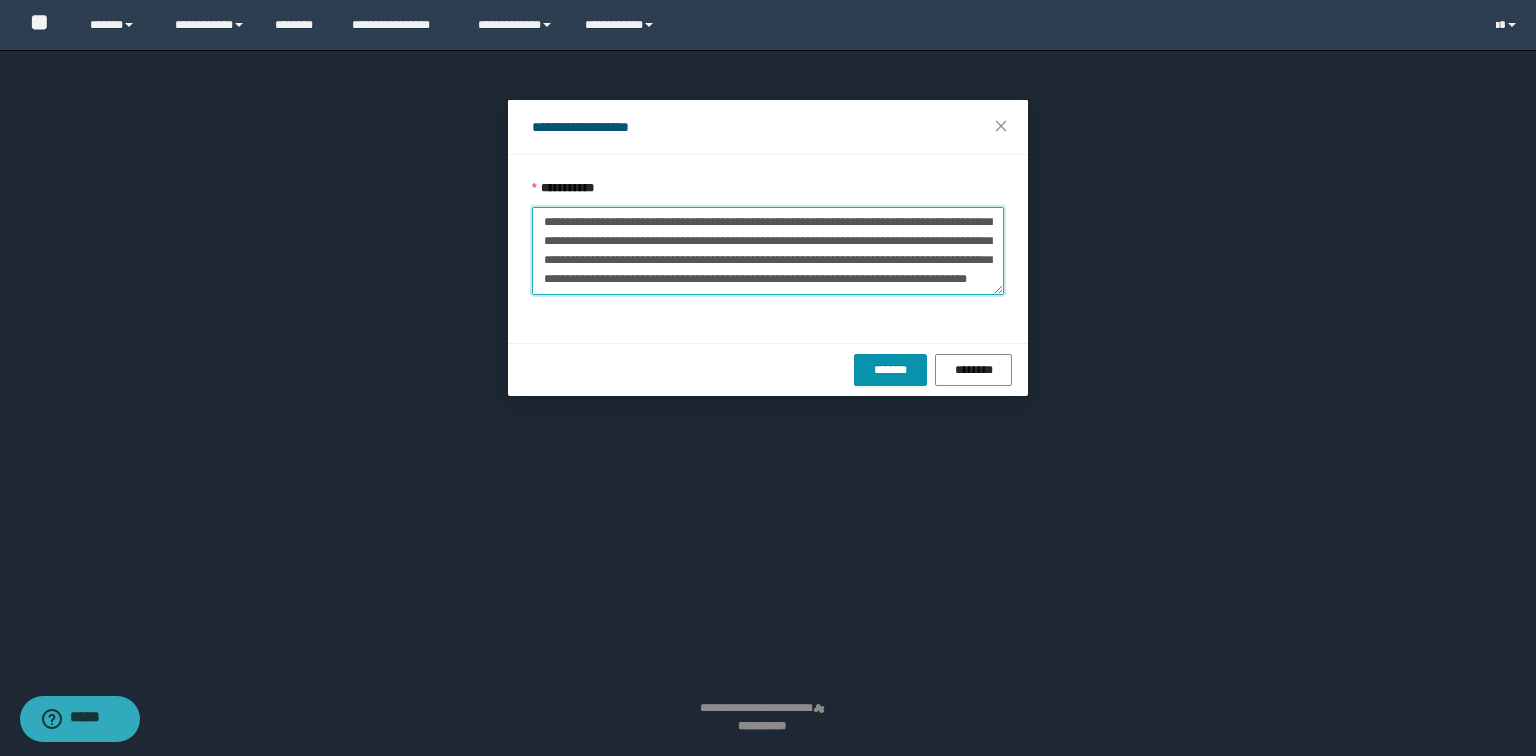 click on "**********" at bounding box center (768, 251) 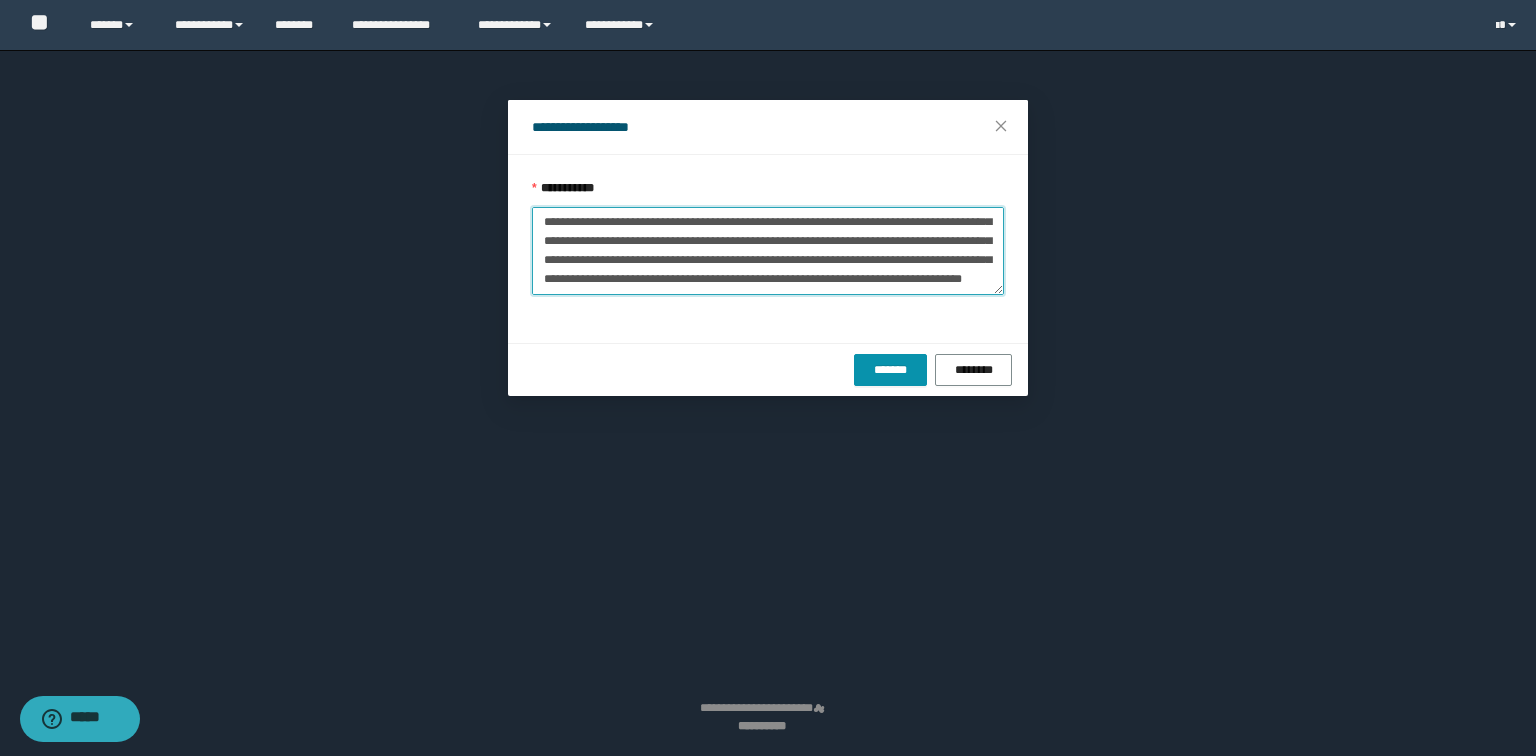 scroll, scrollTop: 414, scrollLeft: 0, axis: vertical 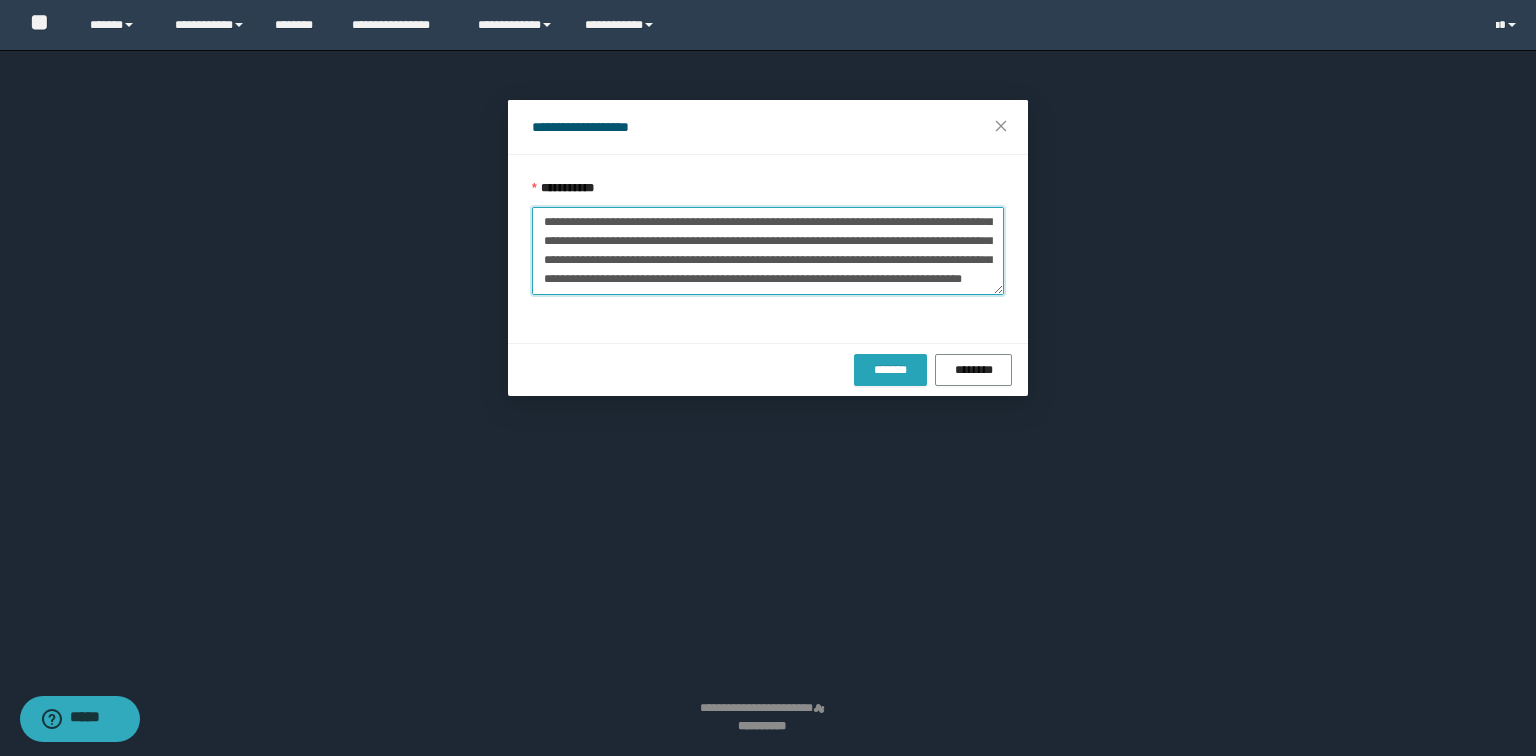 type on "**********" 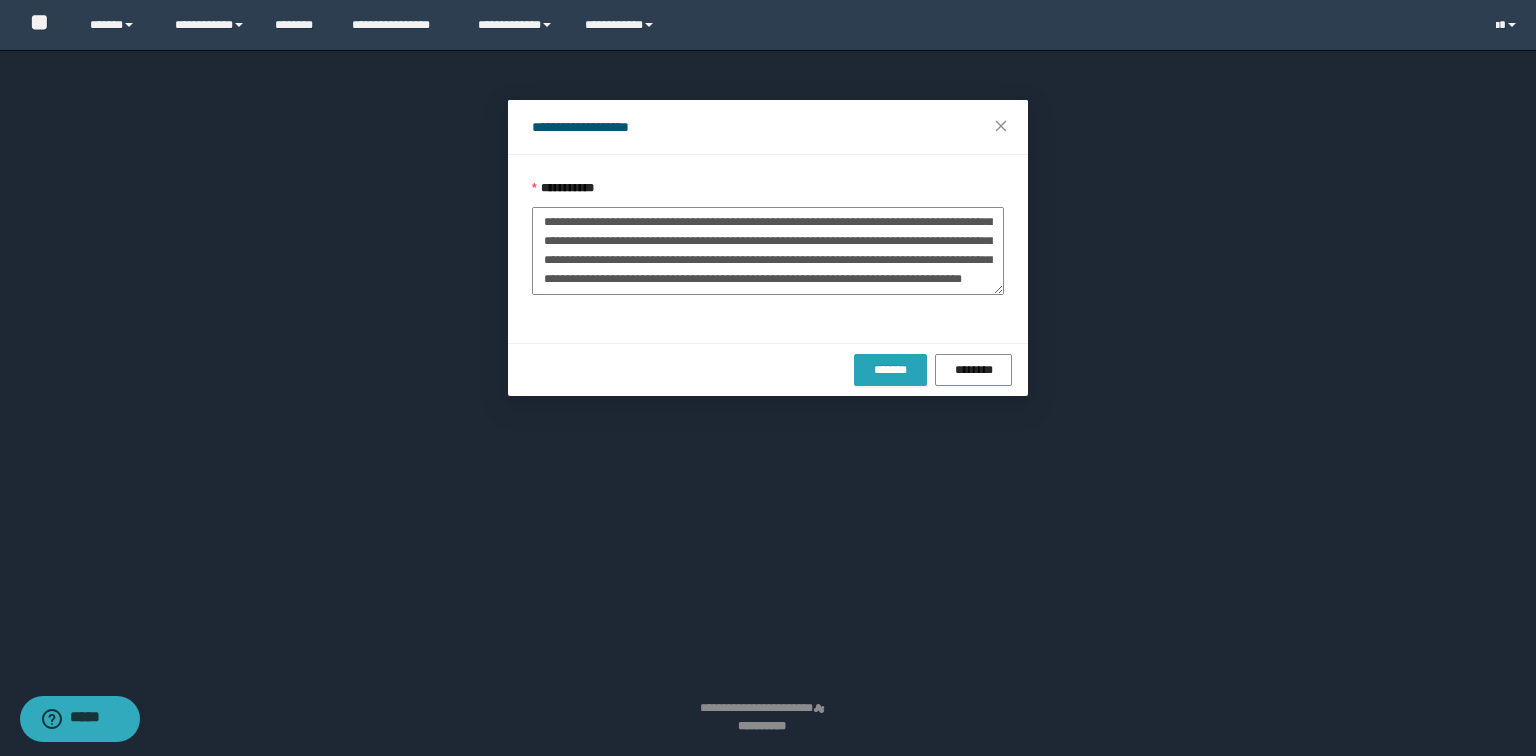 click on "*******" at bounding box center [891, 370] 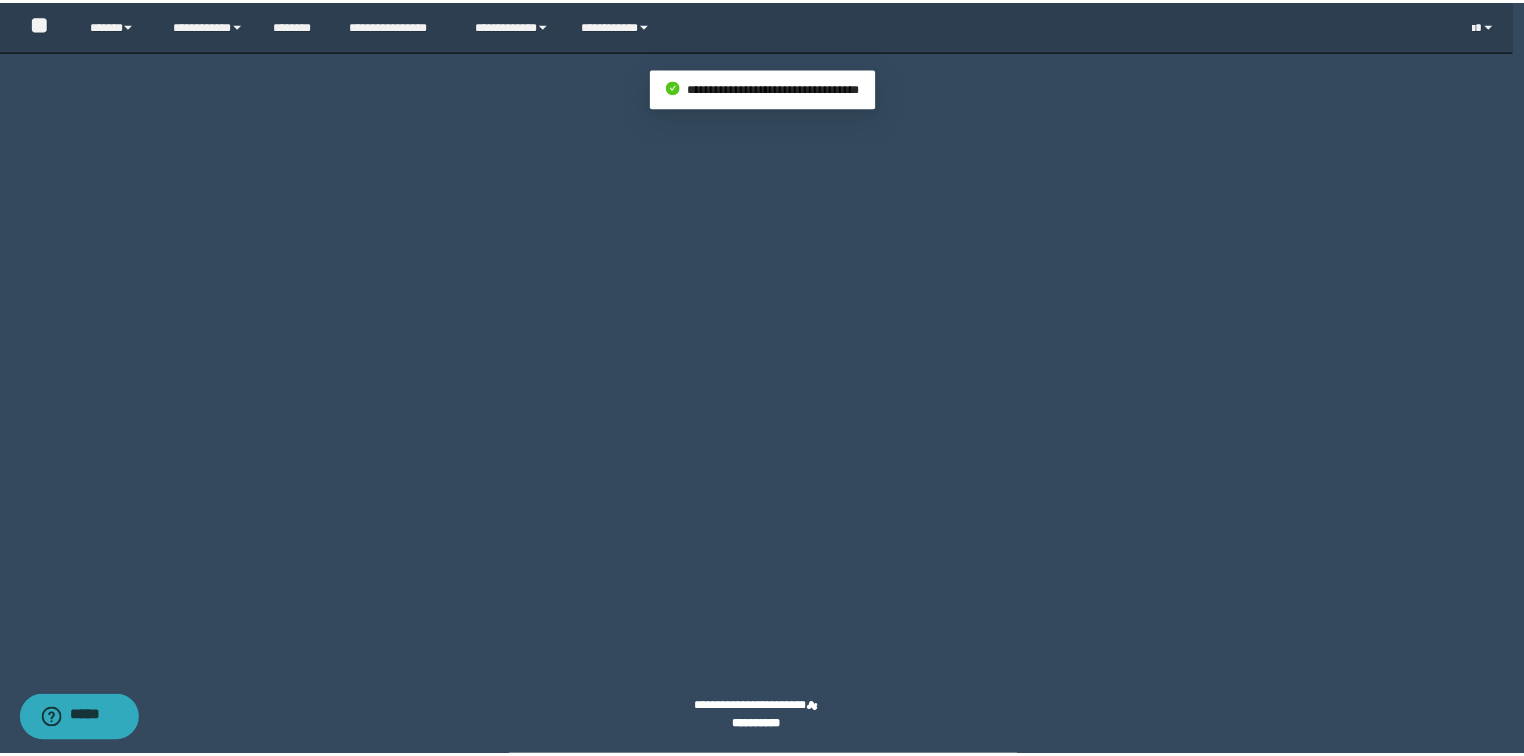 scroll, scrollTop: 13765, scrollLeft: 0, axis: vertical 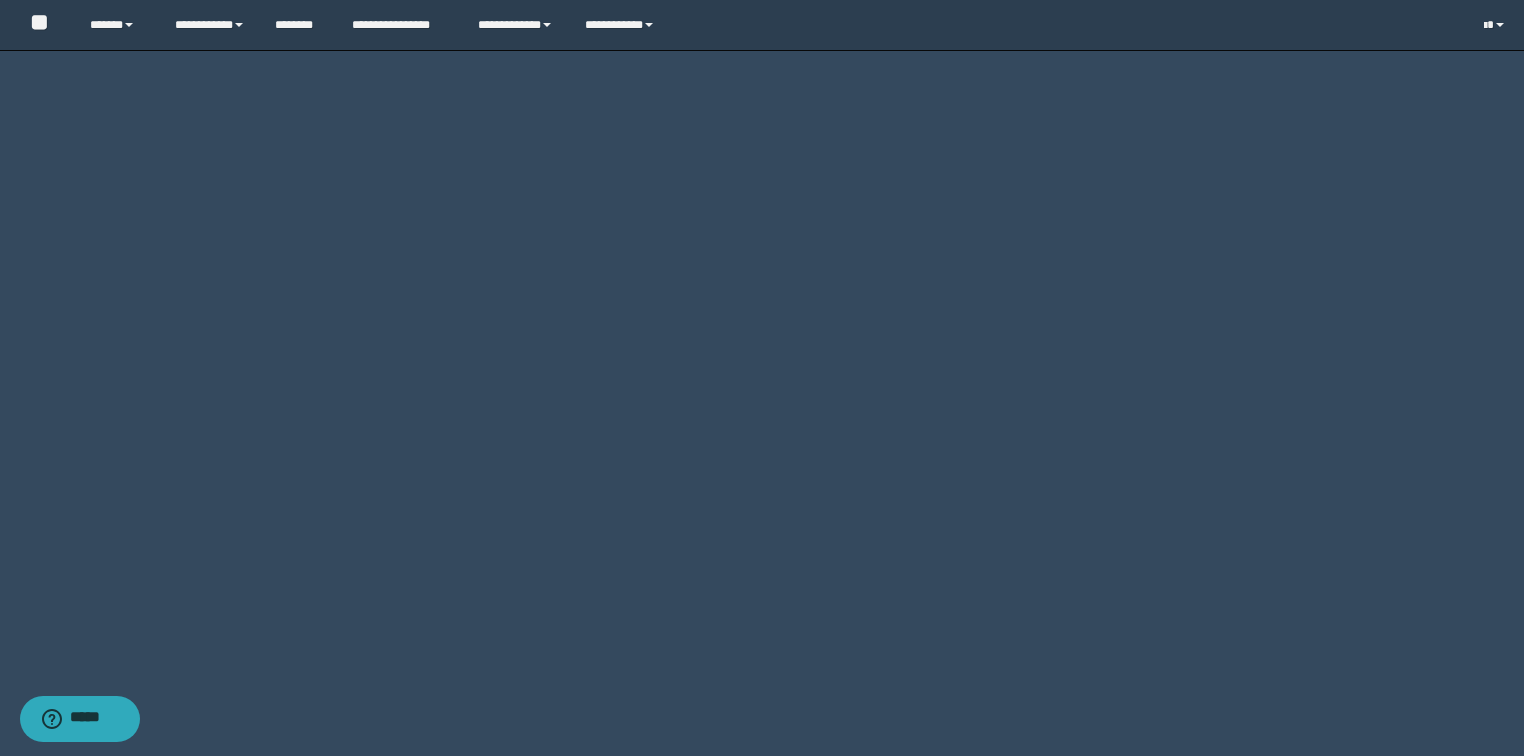 click on "********" at bounding box center (1431, -2347) 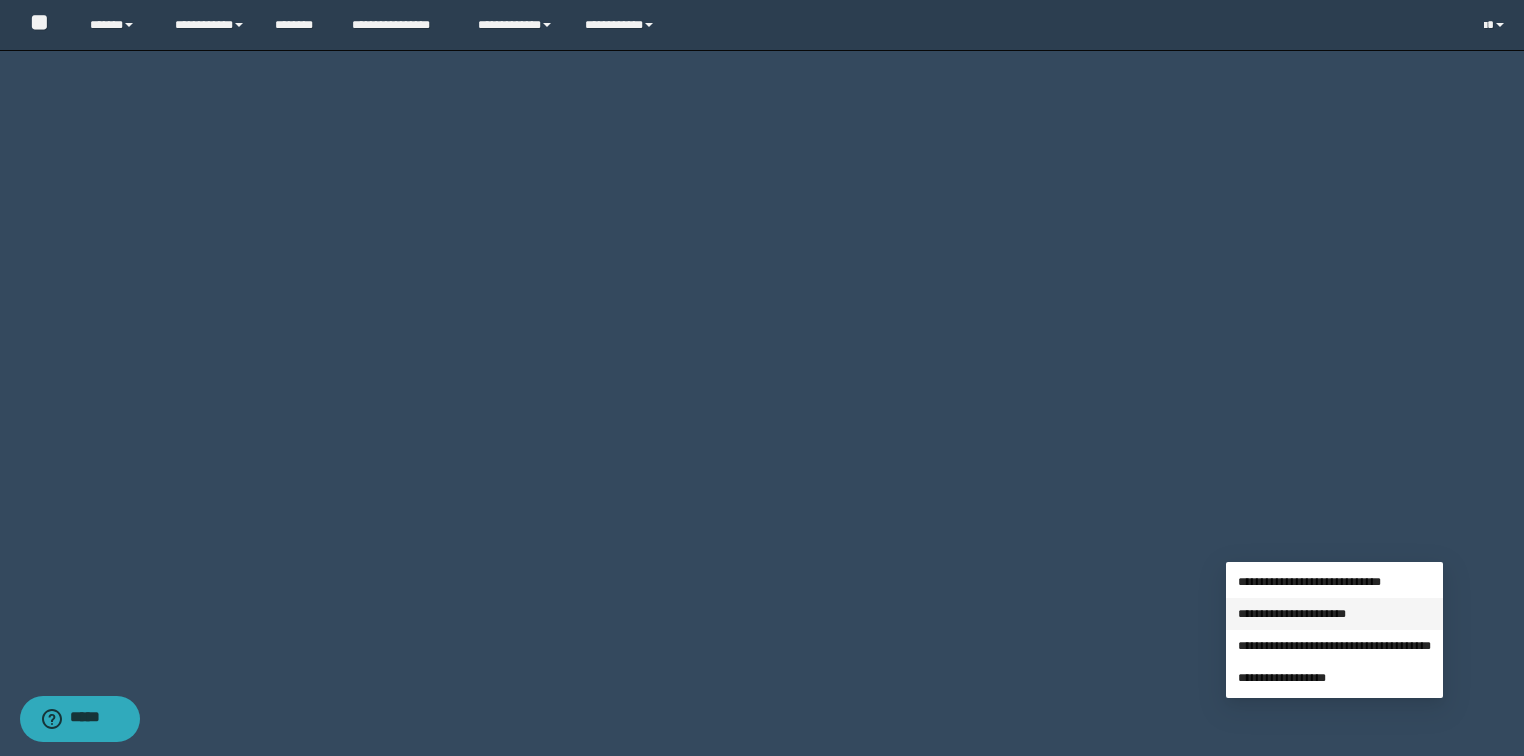 click on "**********" at bounding box center [1292, 614] 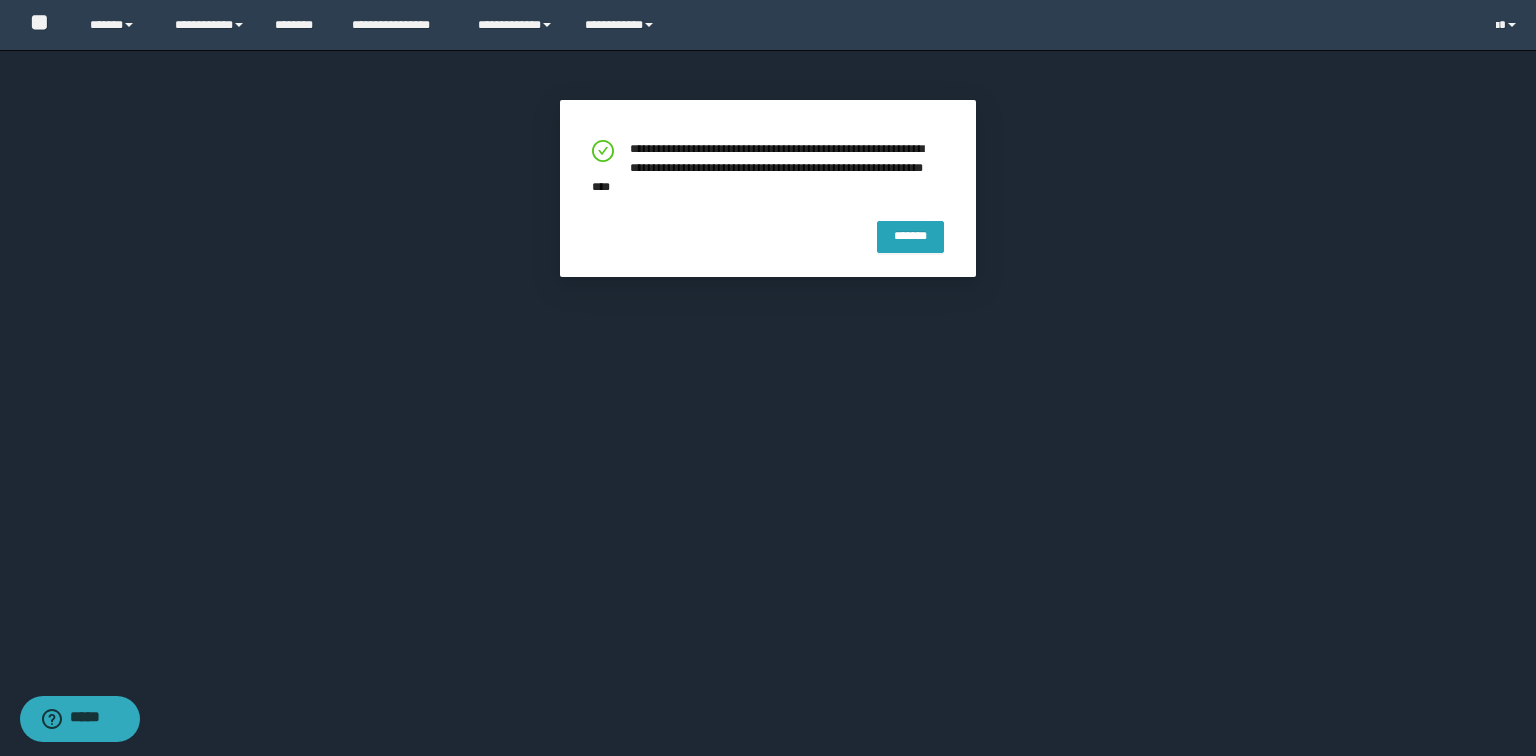 click on "*******" at bounding box center (910, 235) 